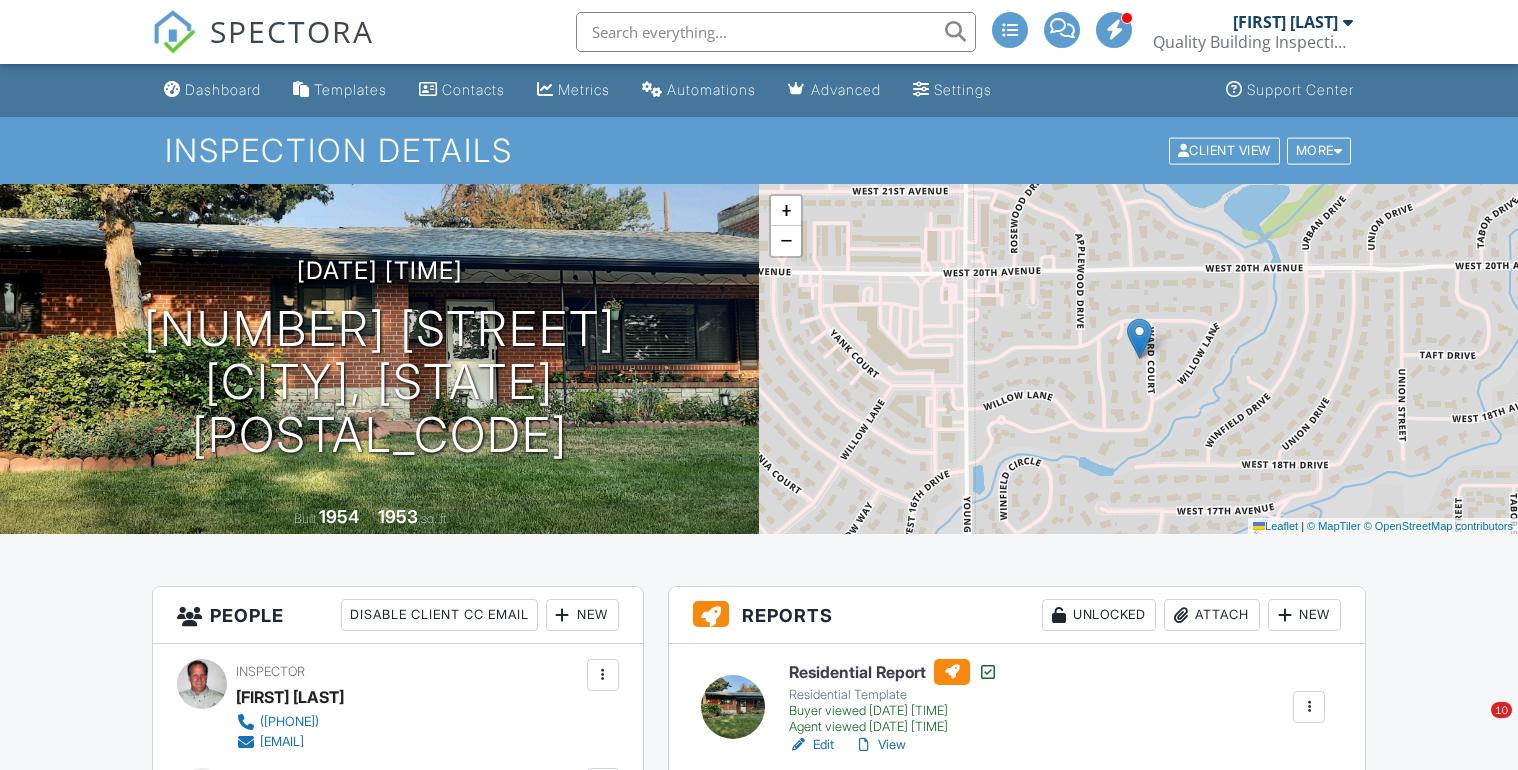 scroll, scrollTop: 320, scrollLeft: 0, axis: vertical 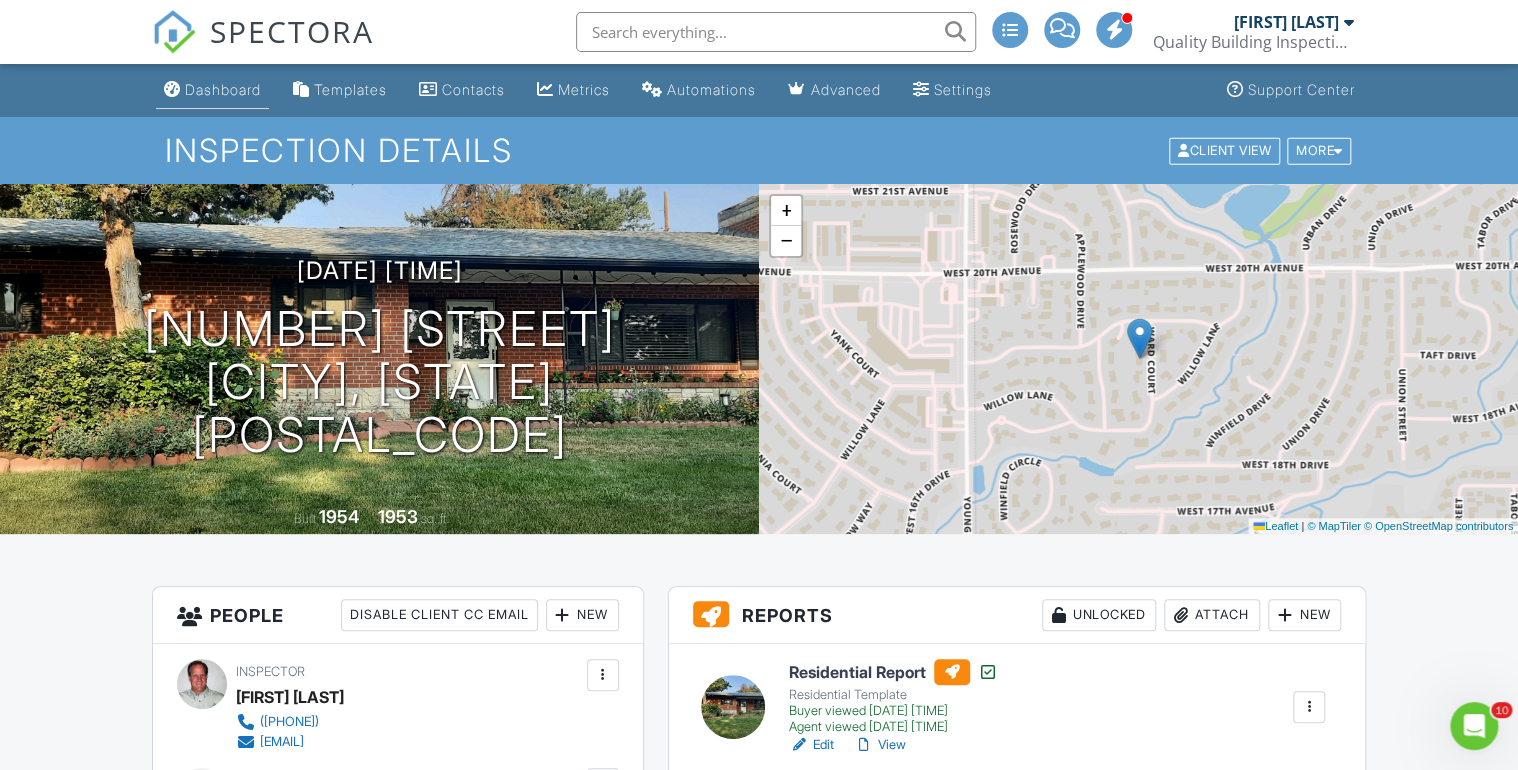 click on "Dashboard" at bounding box center (223, 89) 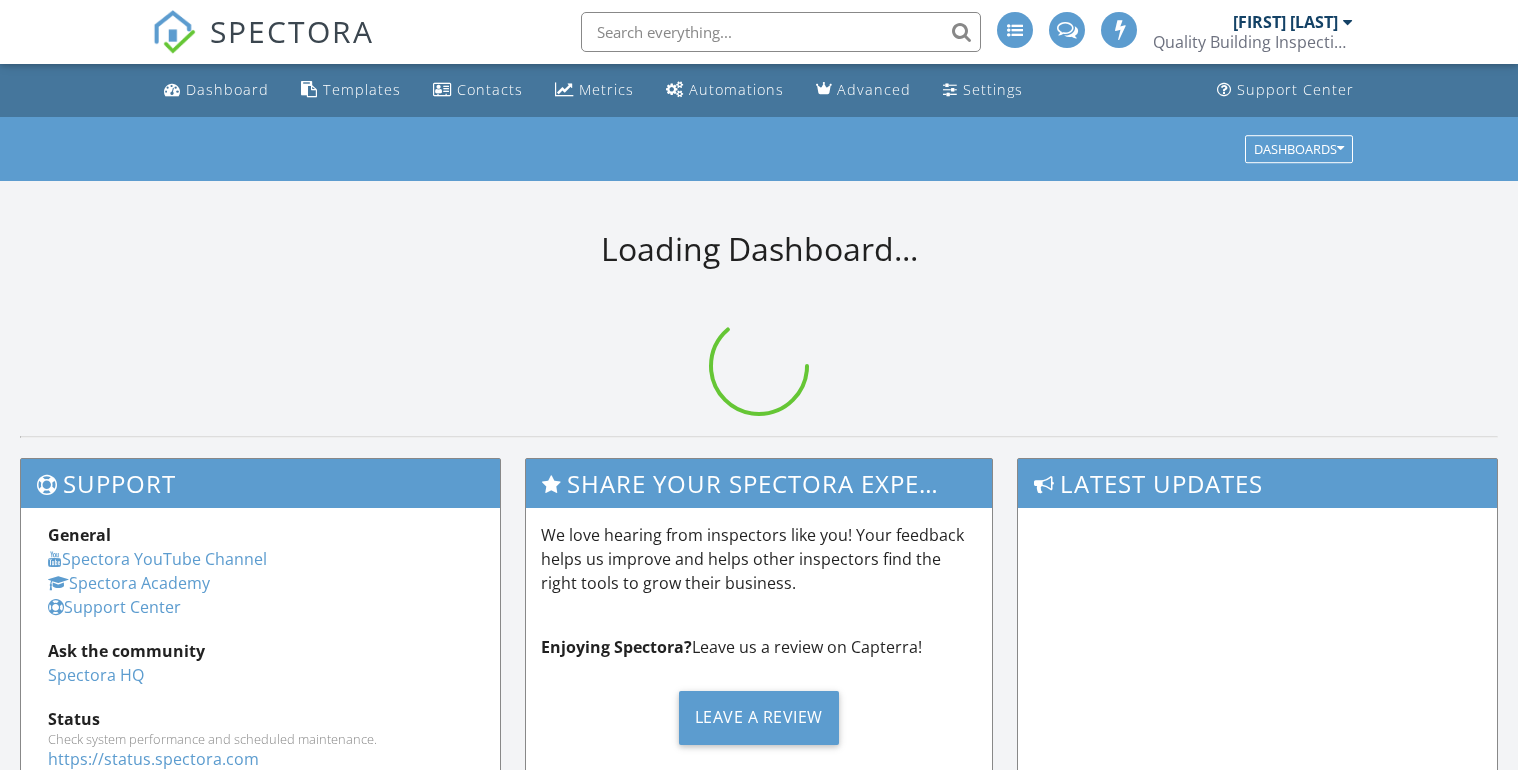 scroll, scrollTop: 0, scrollLeft: 0, axis: both 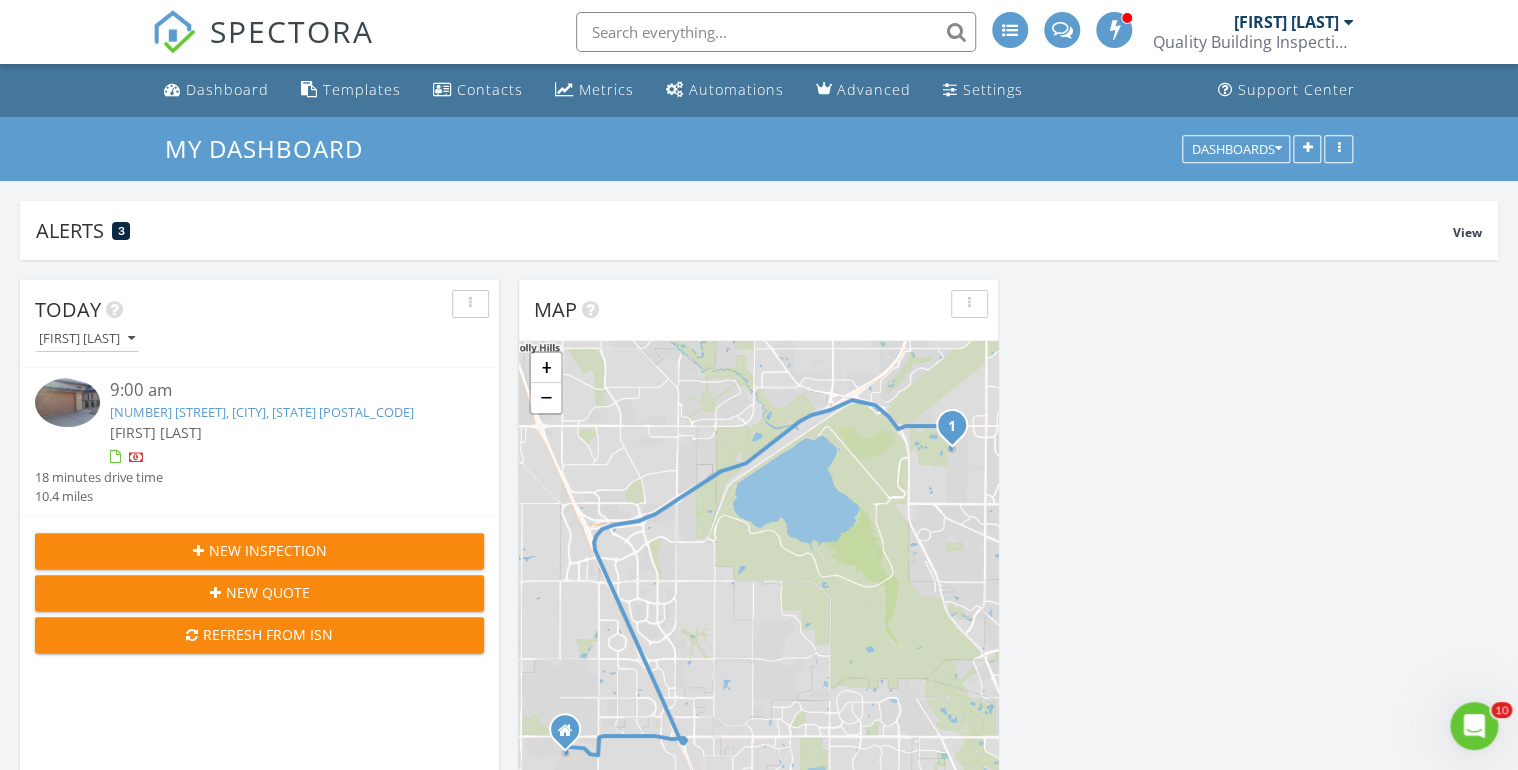 click on "New Inspection" at bounding box center (268, 550) 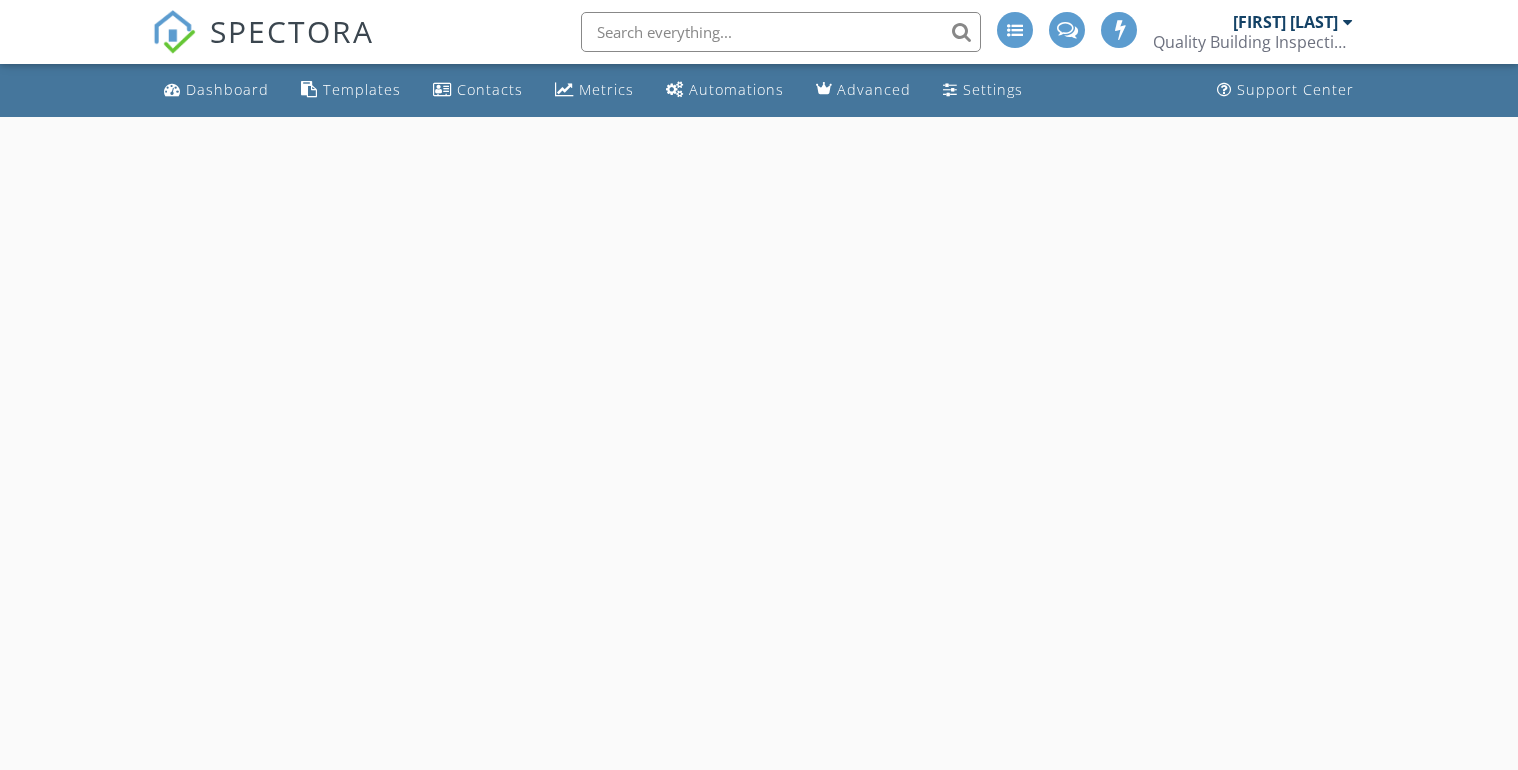 scroll, scrollTop: 0, scrollLeft: 0, axis: both 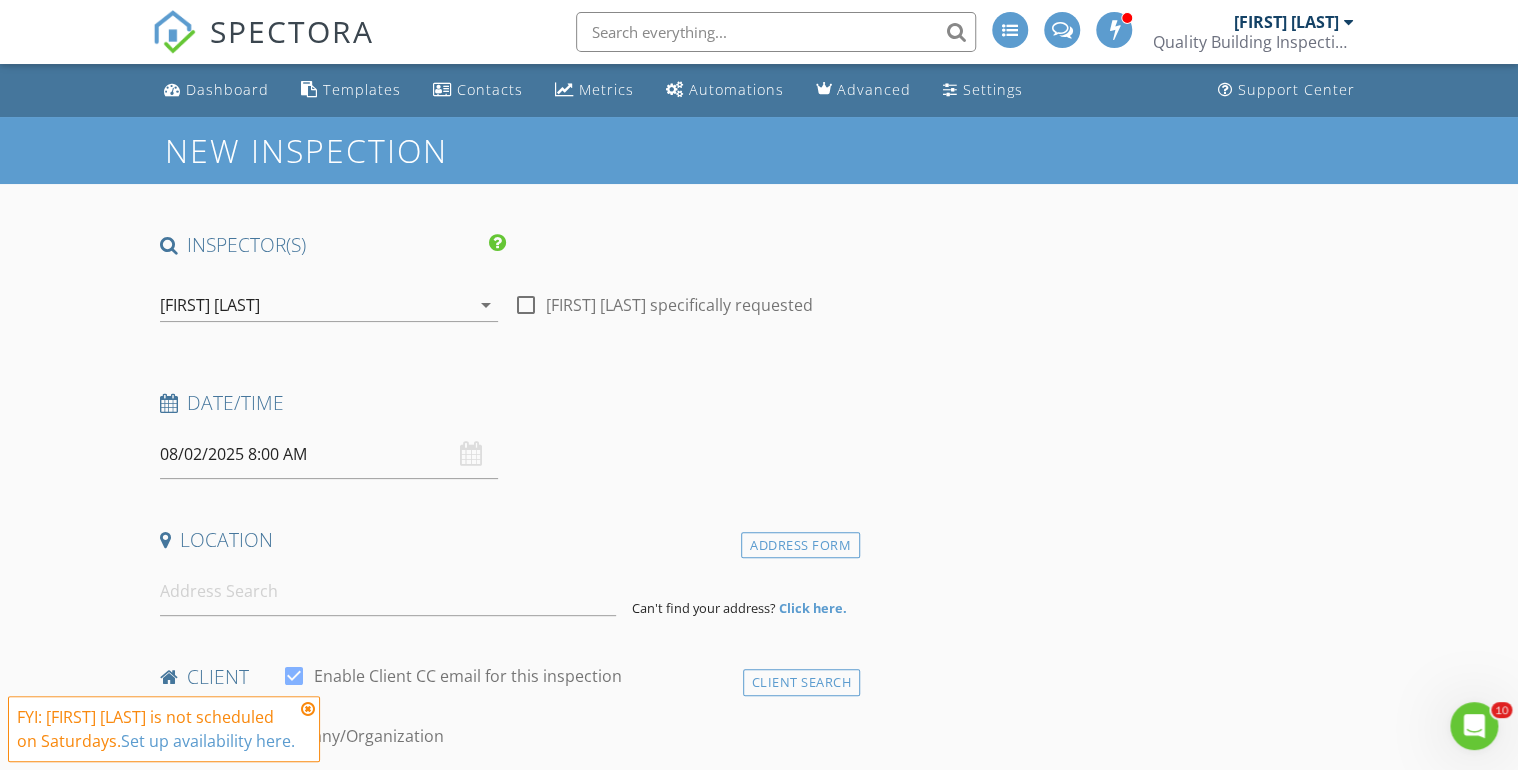 click on "08/02/2025 8:00 AM" at bounding box center [329, 454] 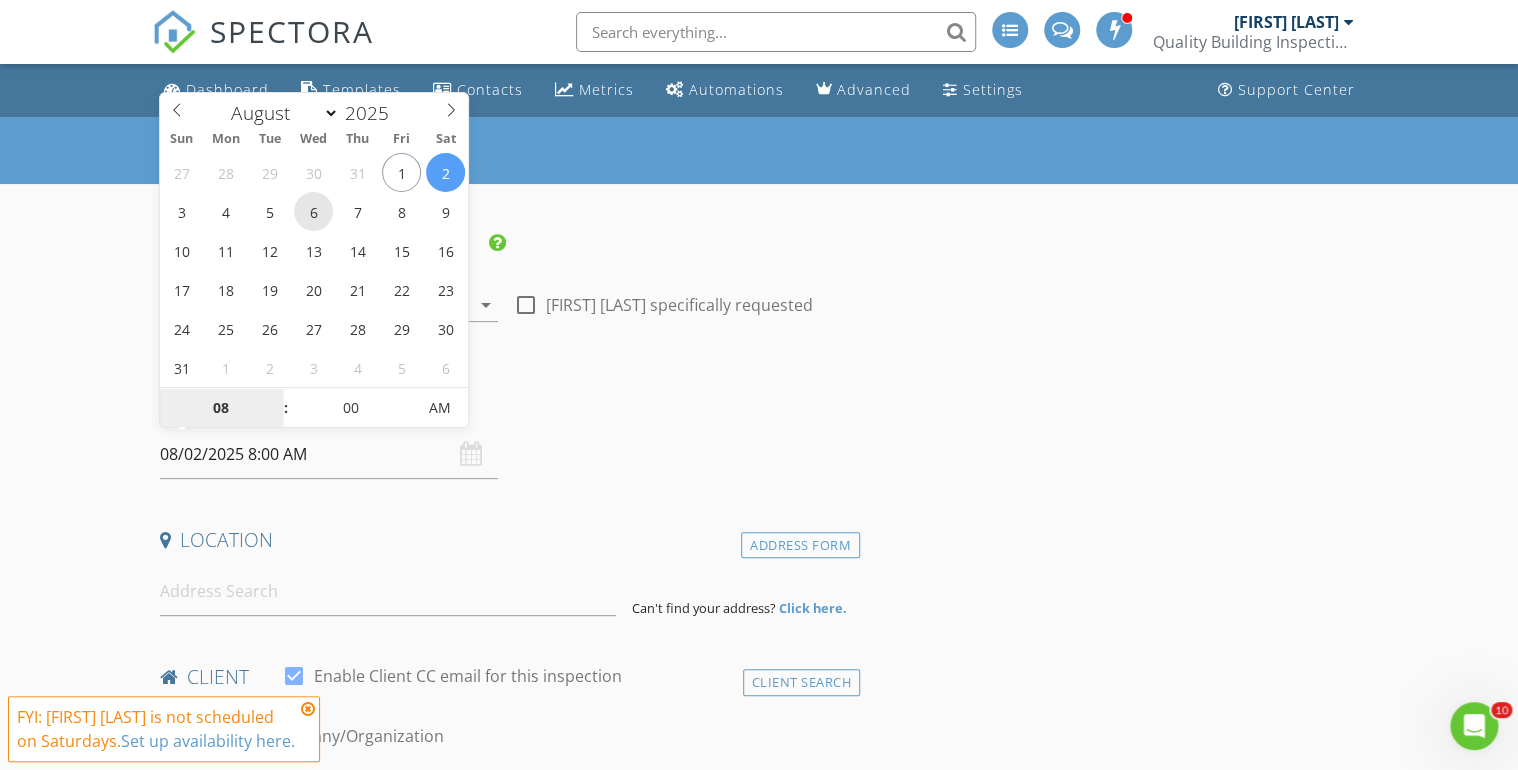 type on "08/06/2025 8:00 AM" 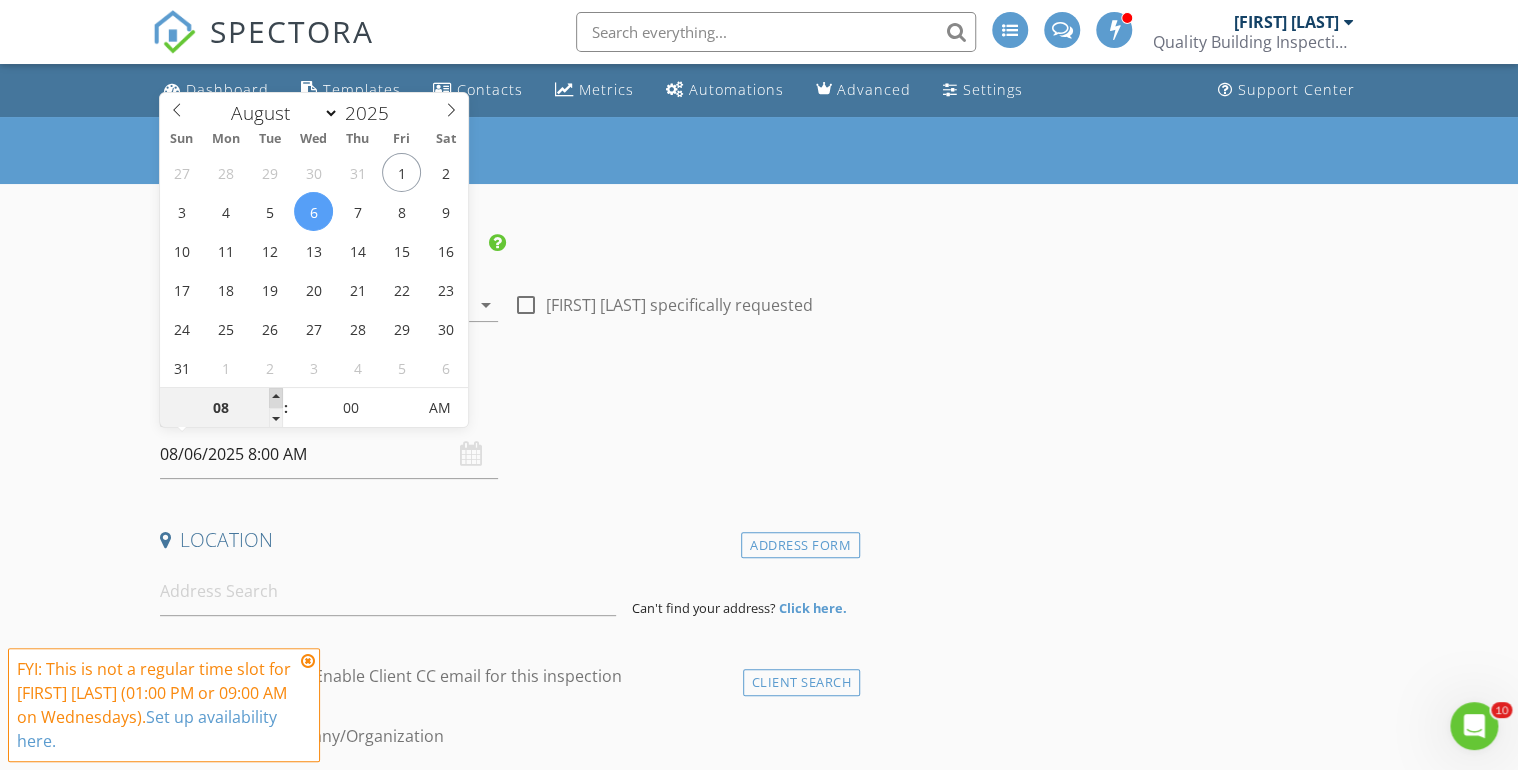 type on "09" 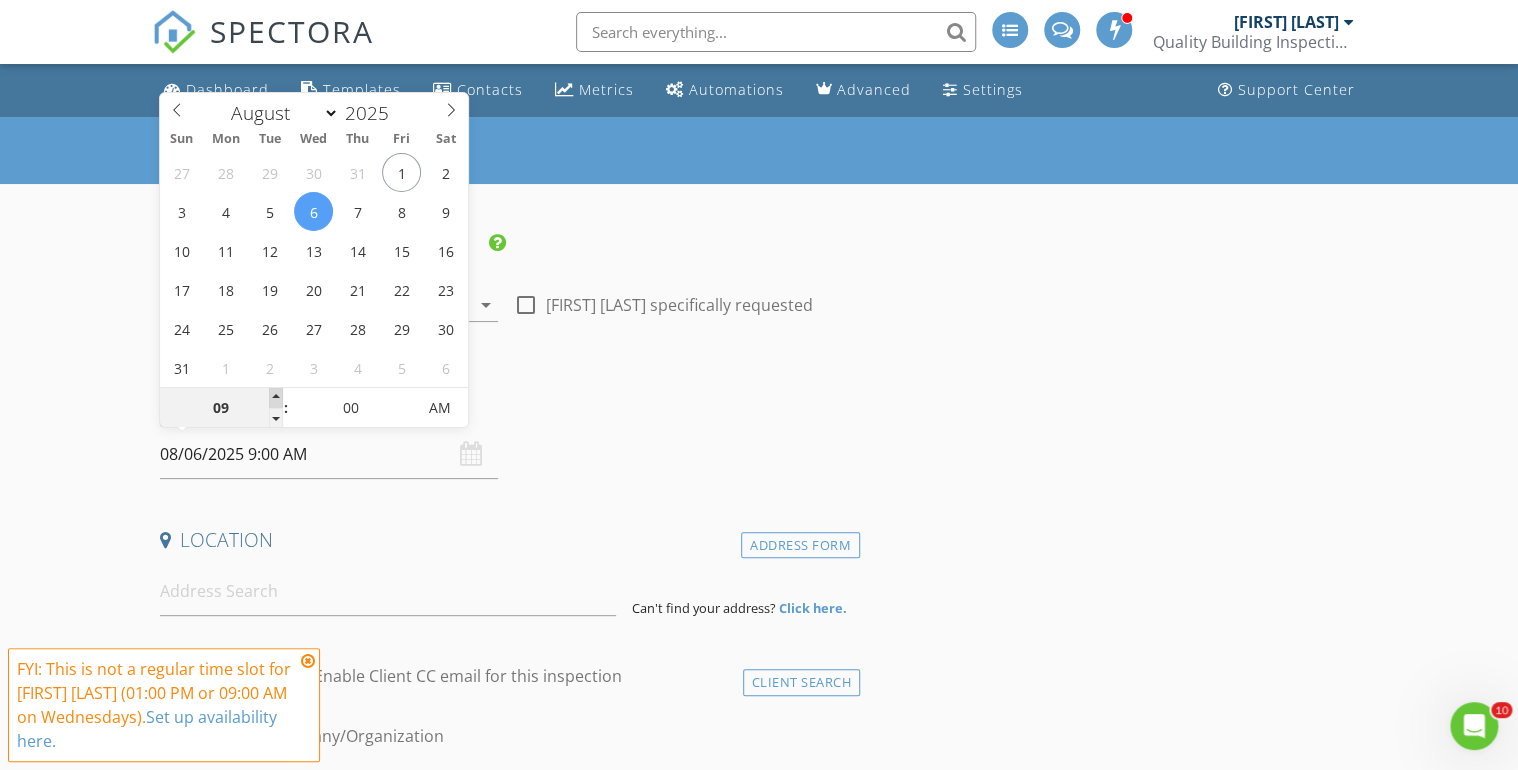 click at bounding box center (276, 398) 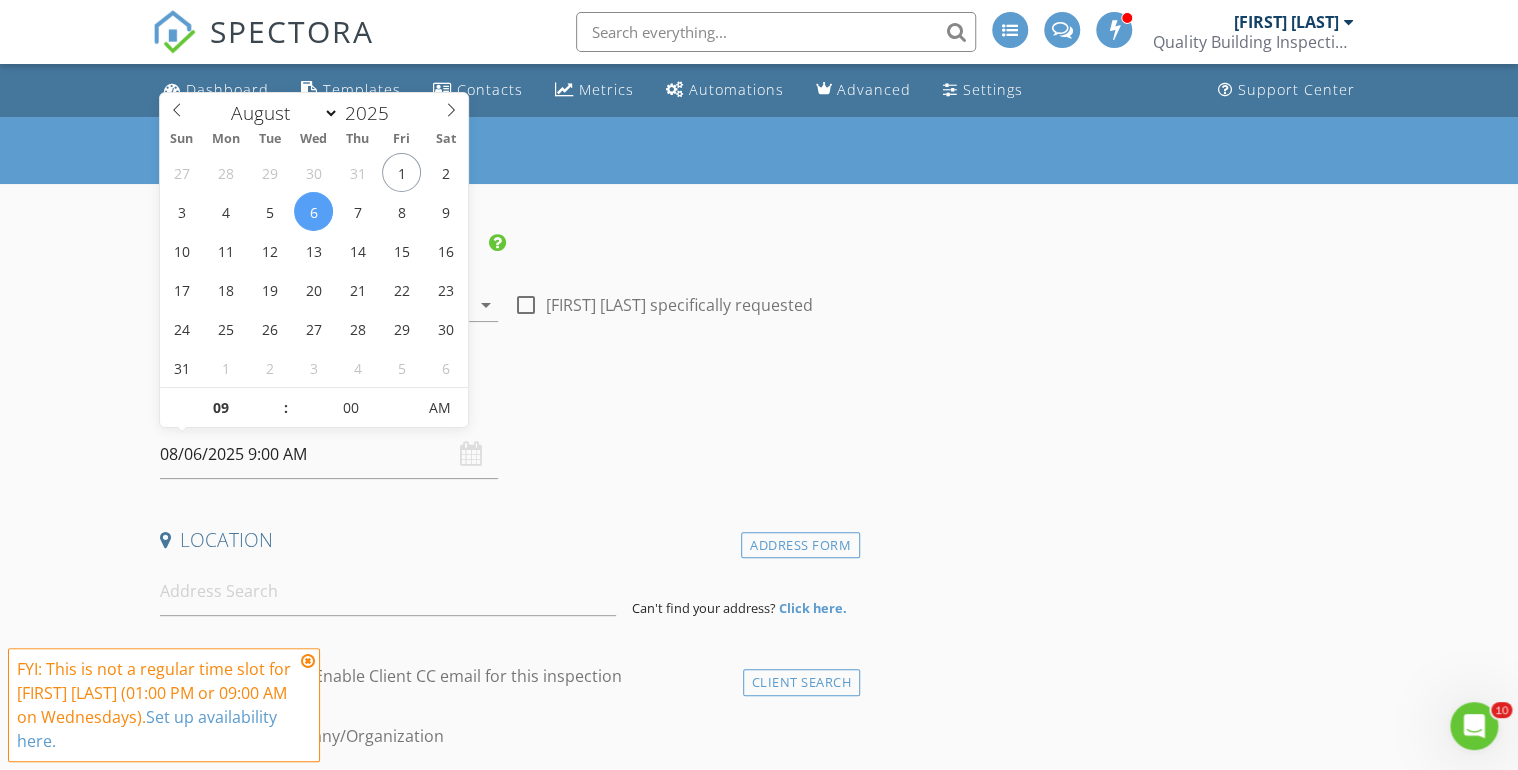 click on "Date/Time" at bounding box center (506, 403) 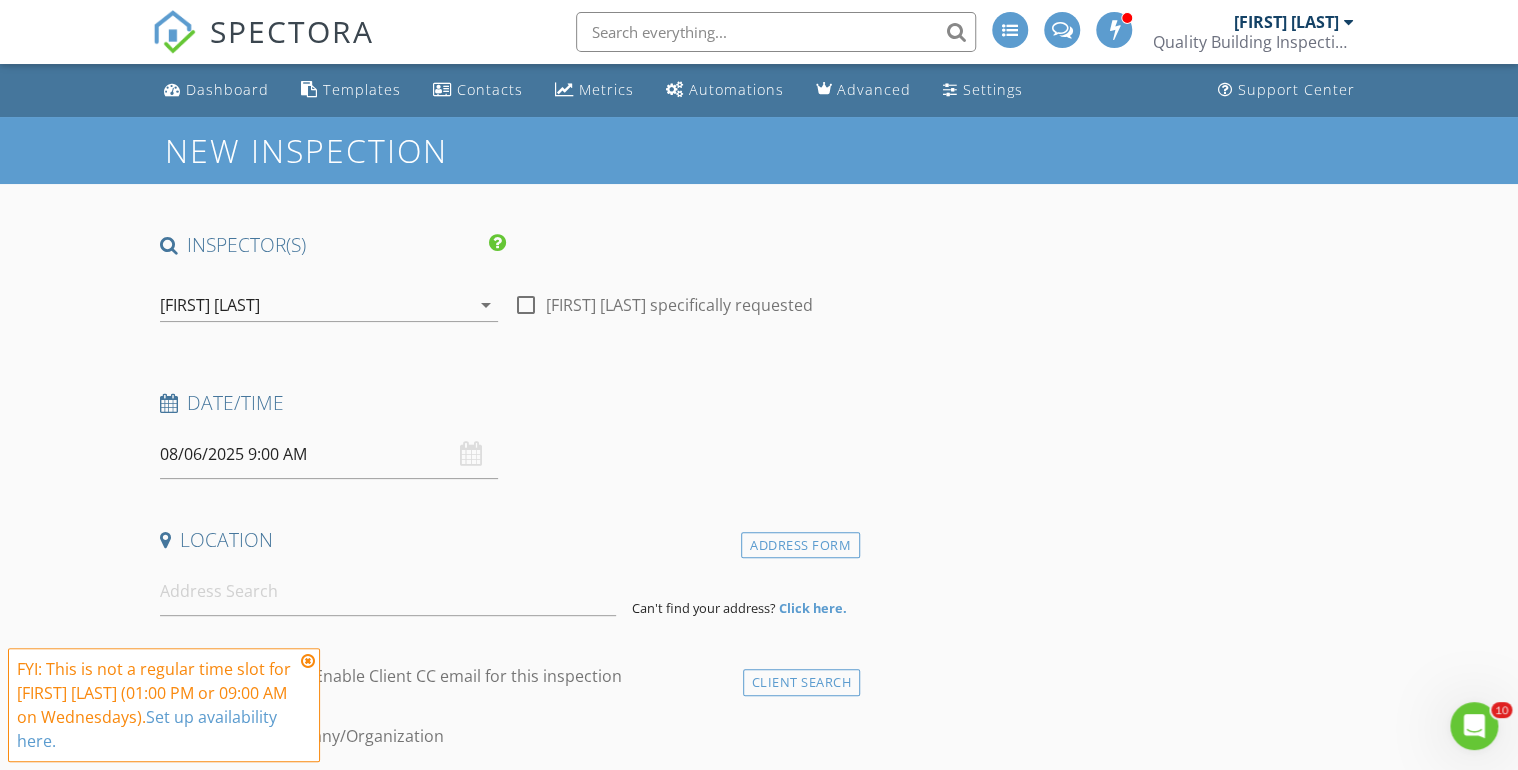 click at bounding box center [308, 661] 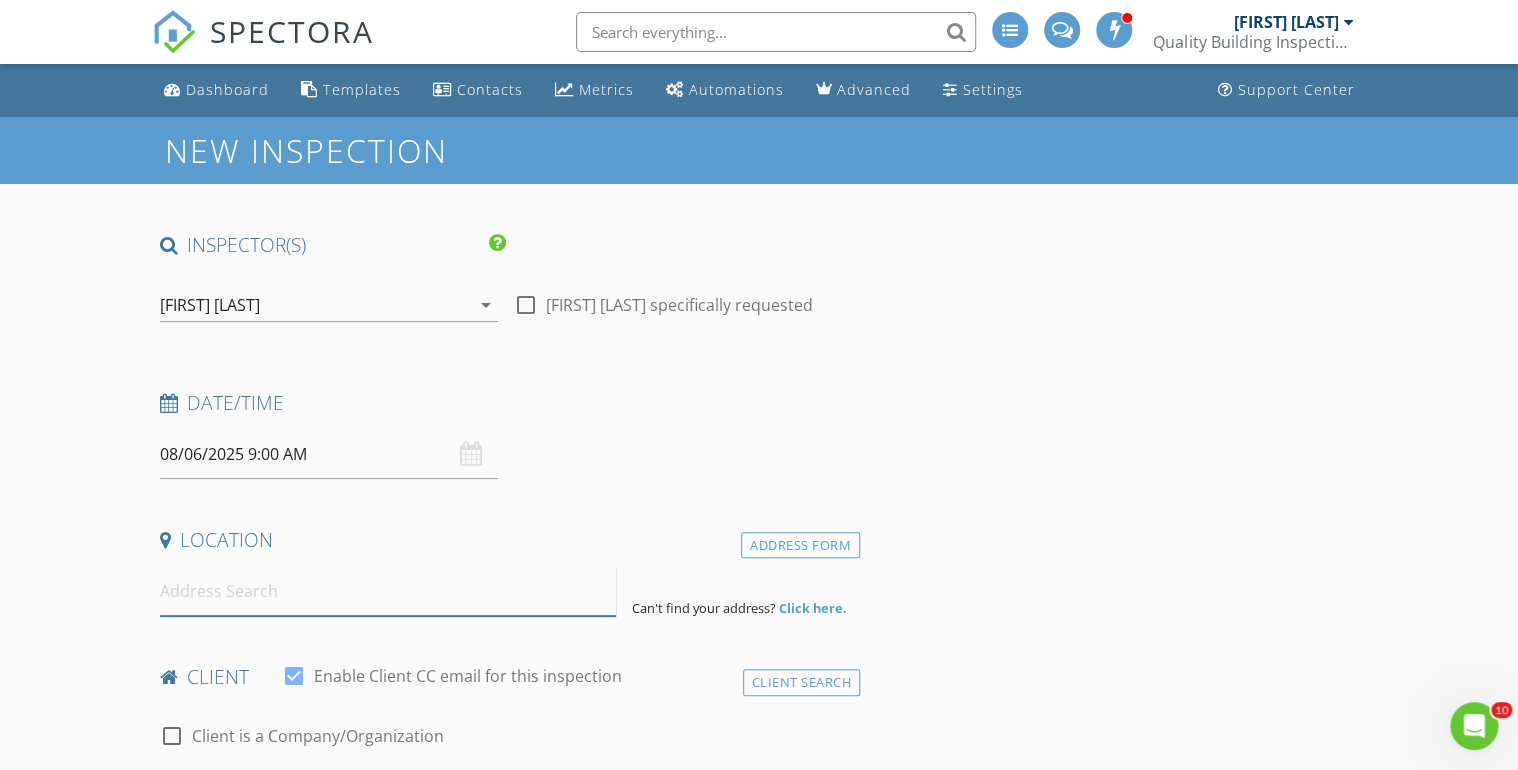 click at bounding box center (388, 591) 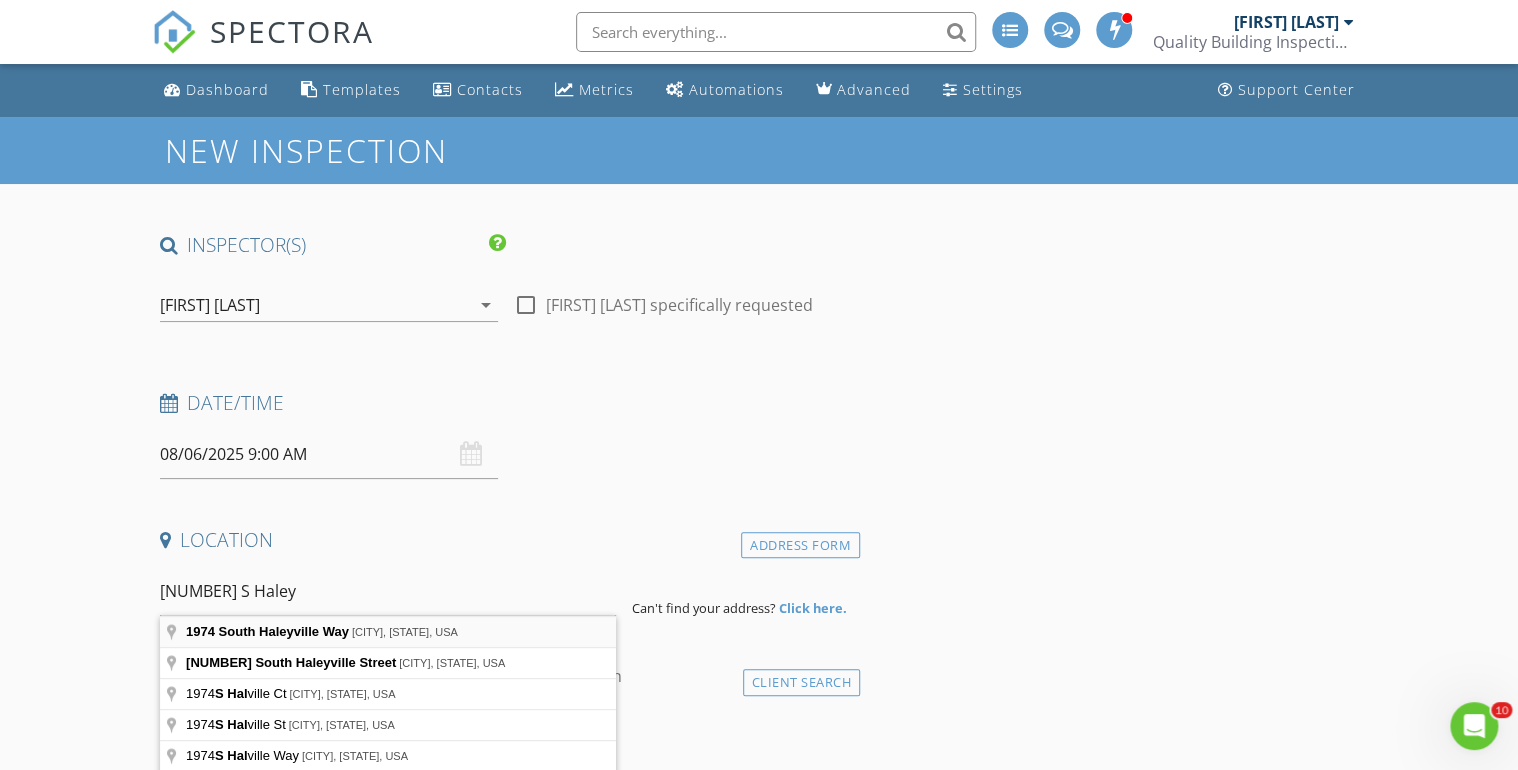 type on "1974 South Haleyville Way, Aurora, CO, USA" 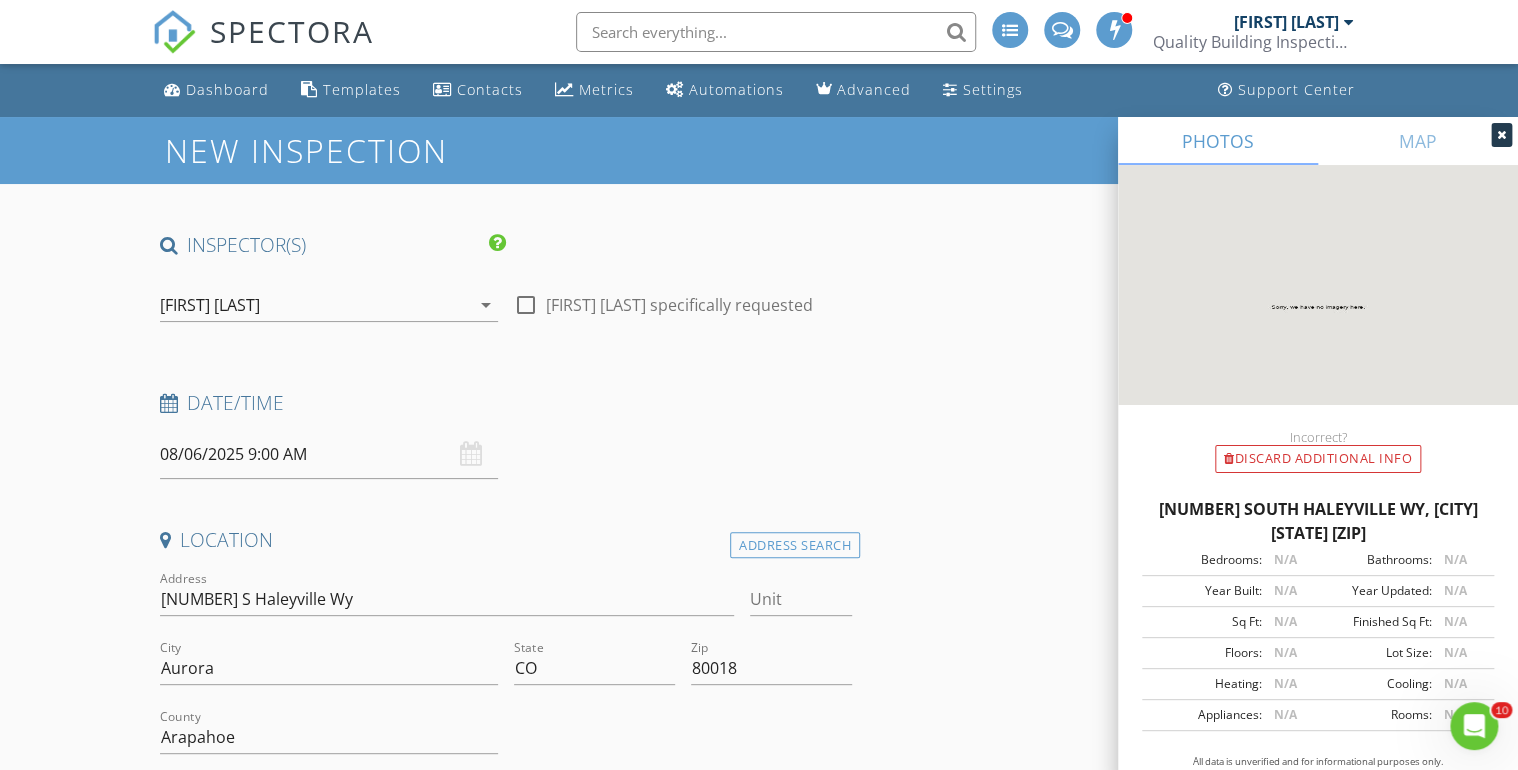 click at bounding box center [1501, 135] 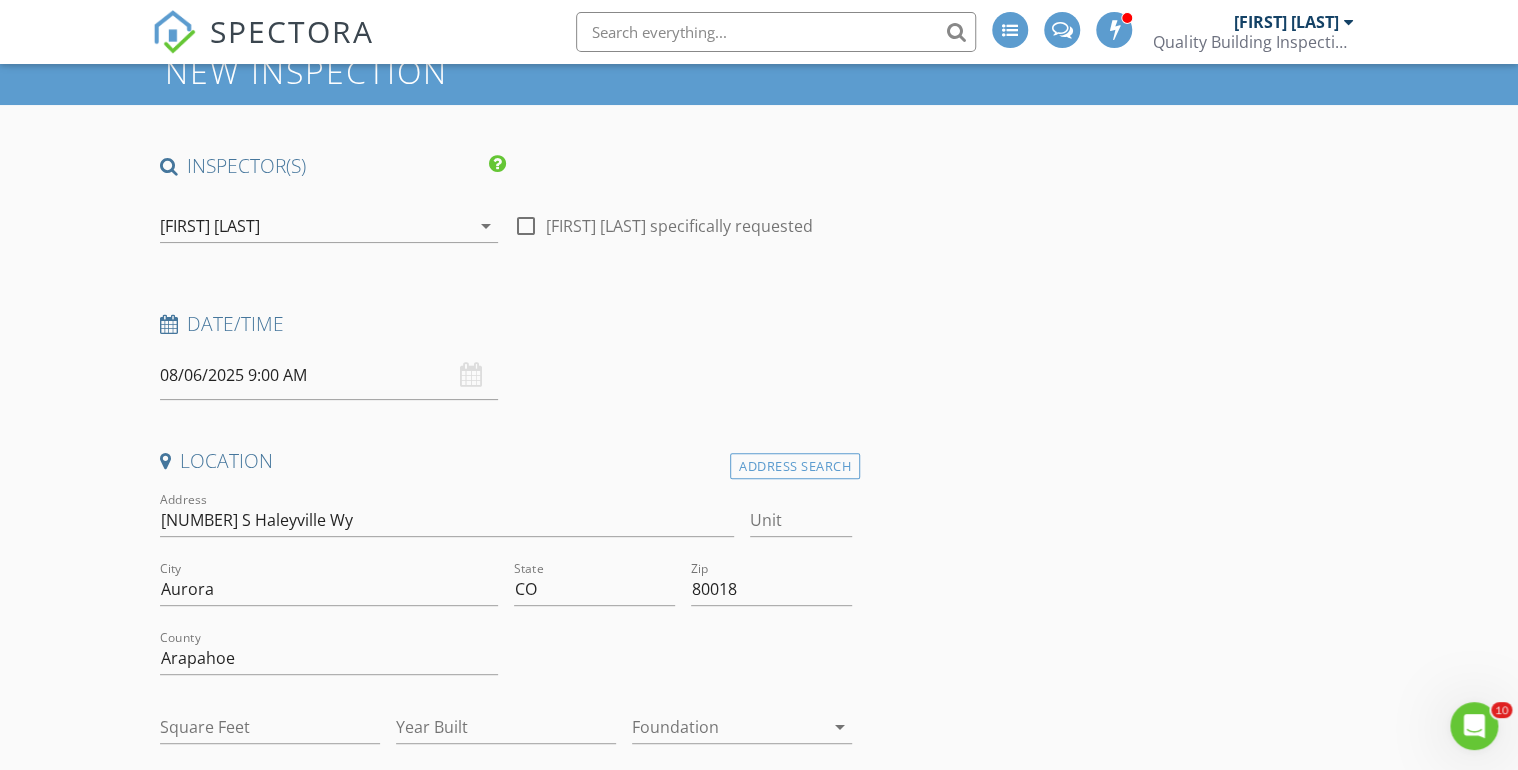 scroll, scrollTop: 240, scrollLeft: 0, axis: vertical 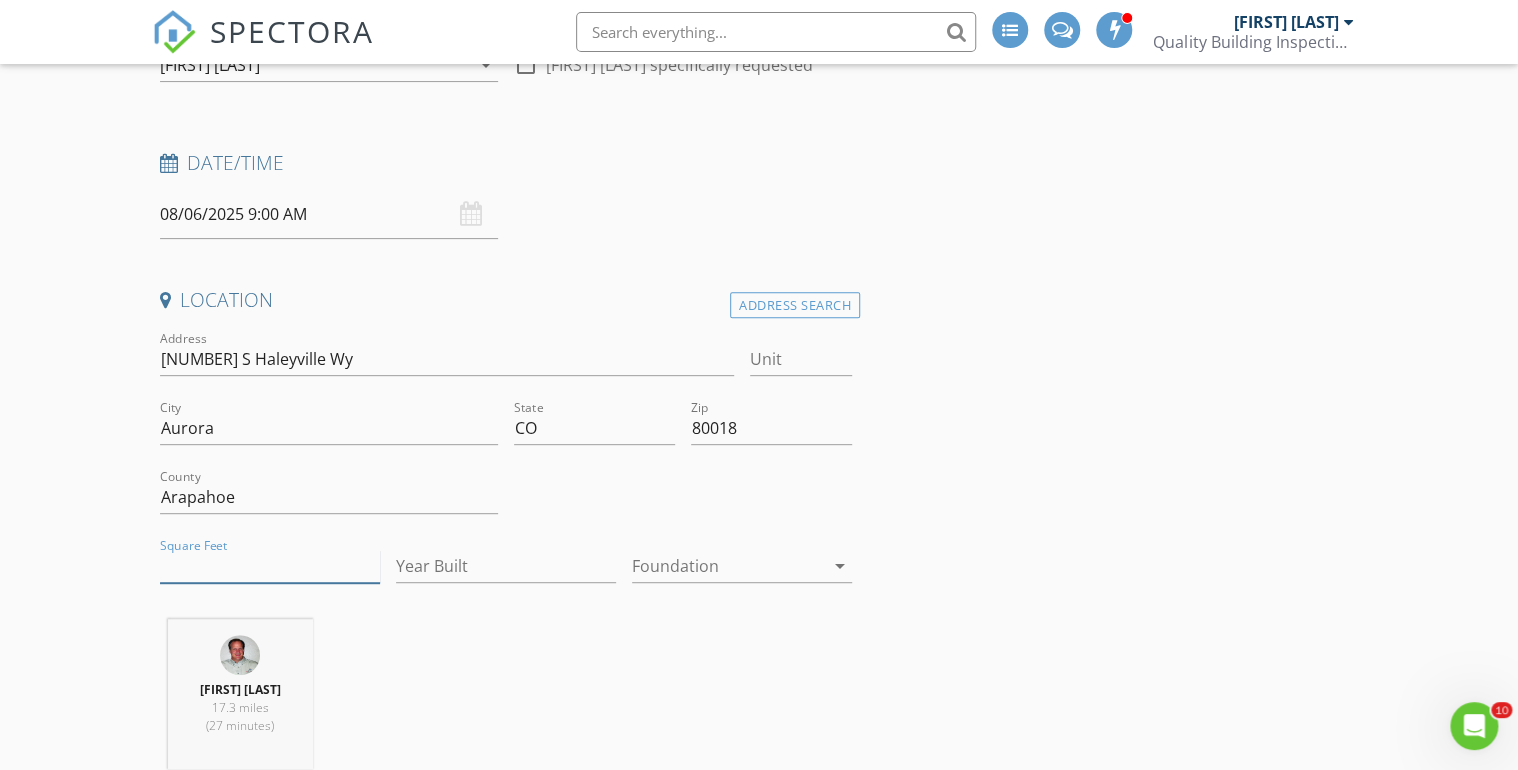 click on "Square Feet" at bounding box center (270, 566) 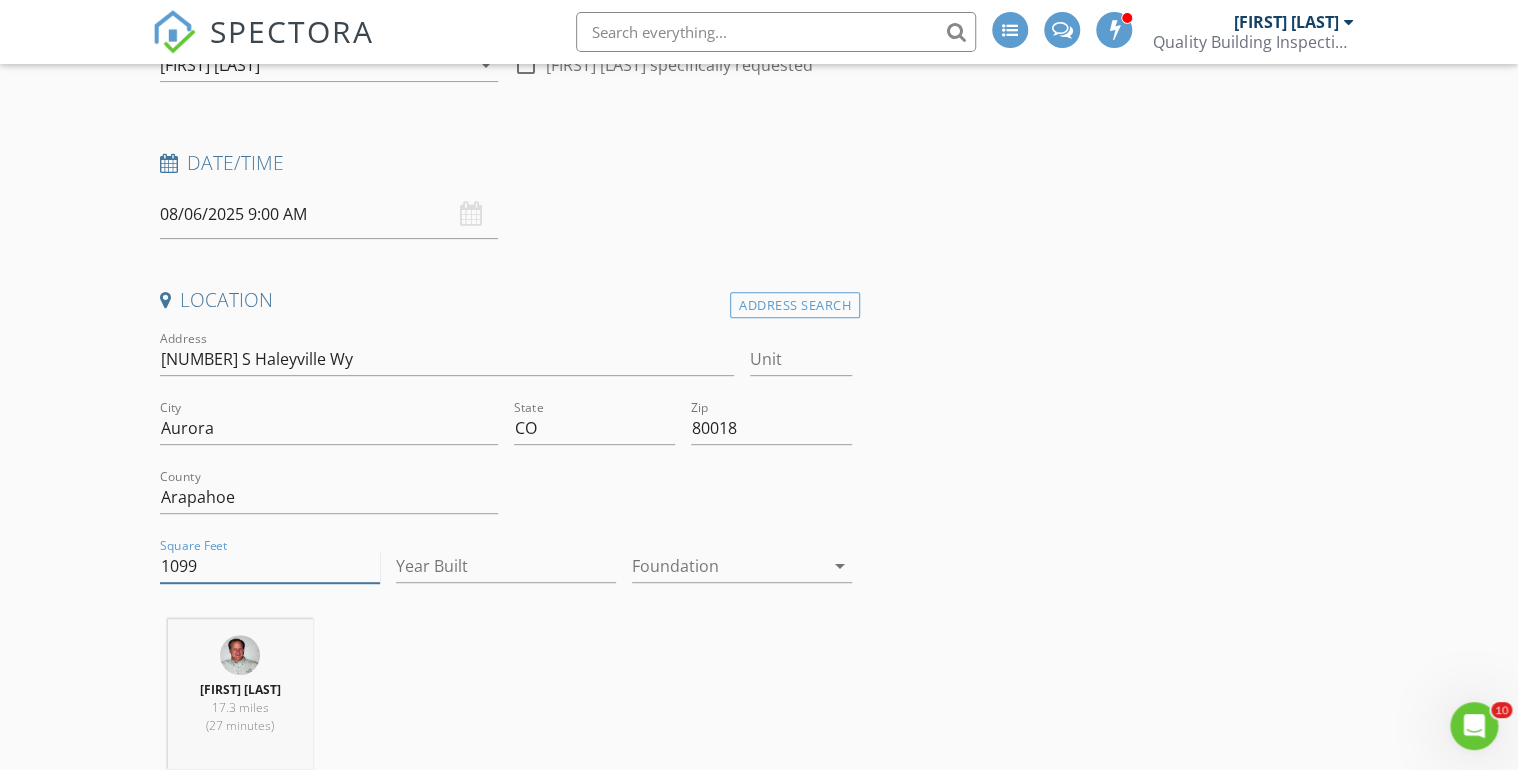 type on "1099" 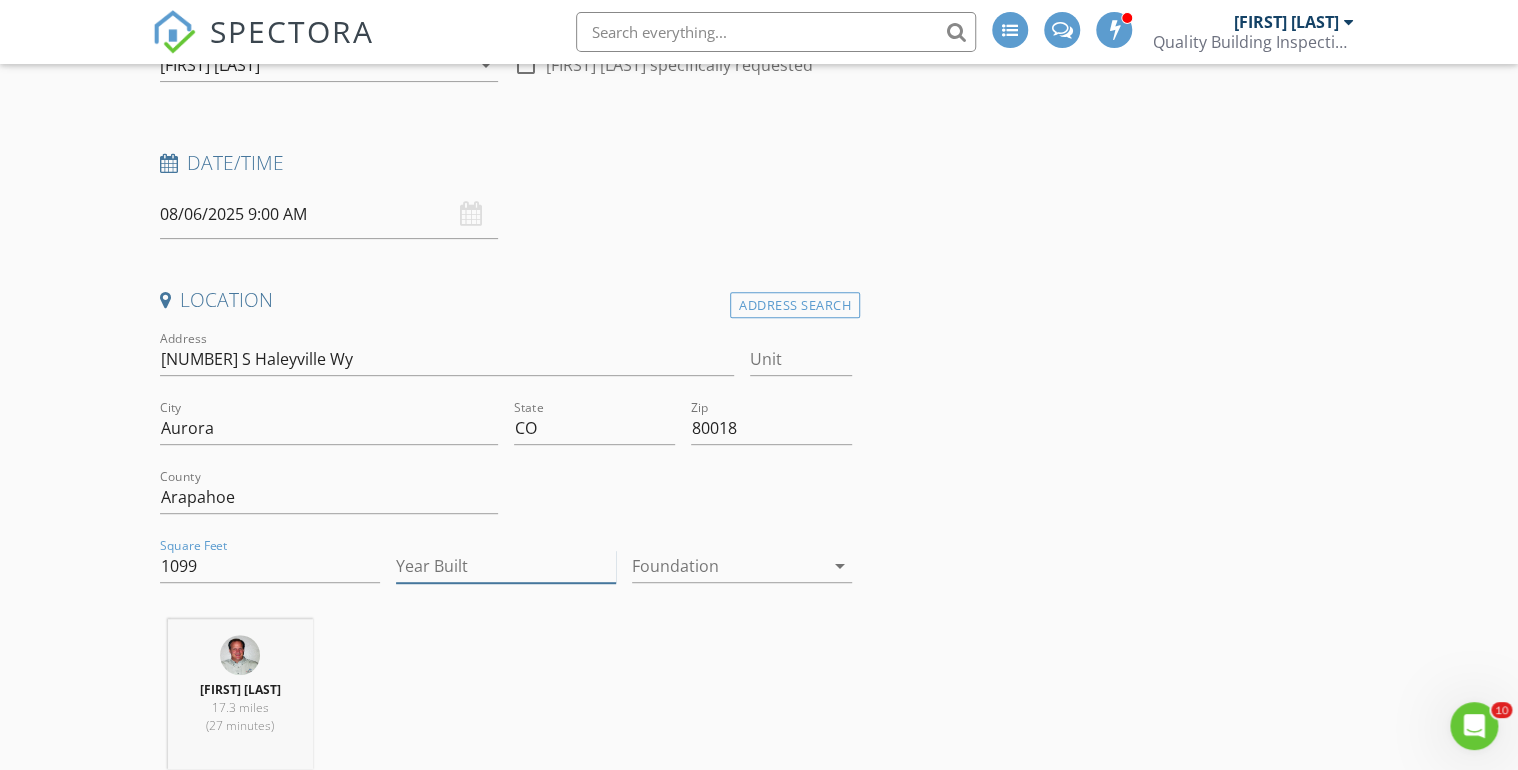 click on "Year Built" at bounding box center (506, 566) 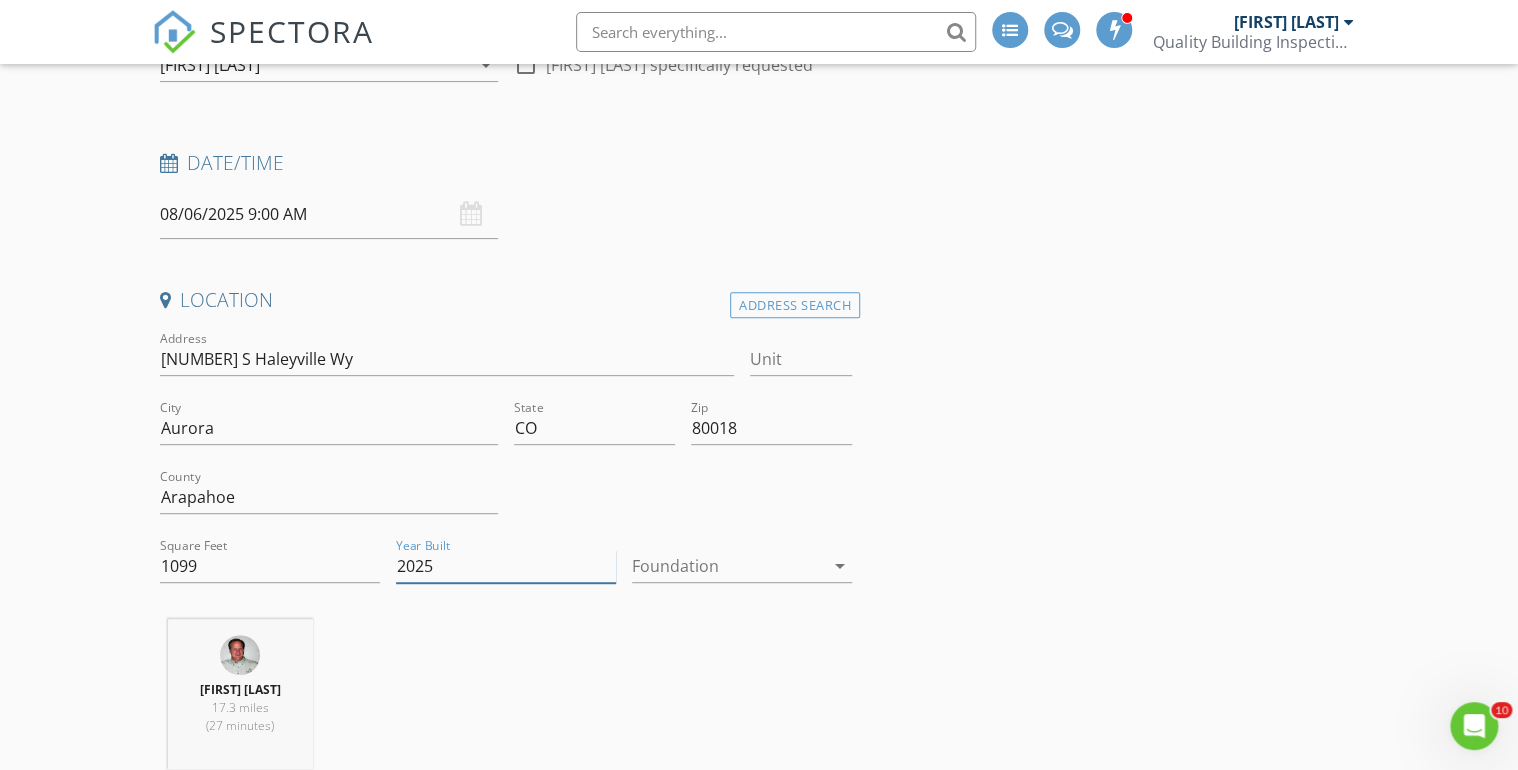 type on "2025" 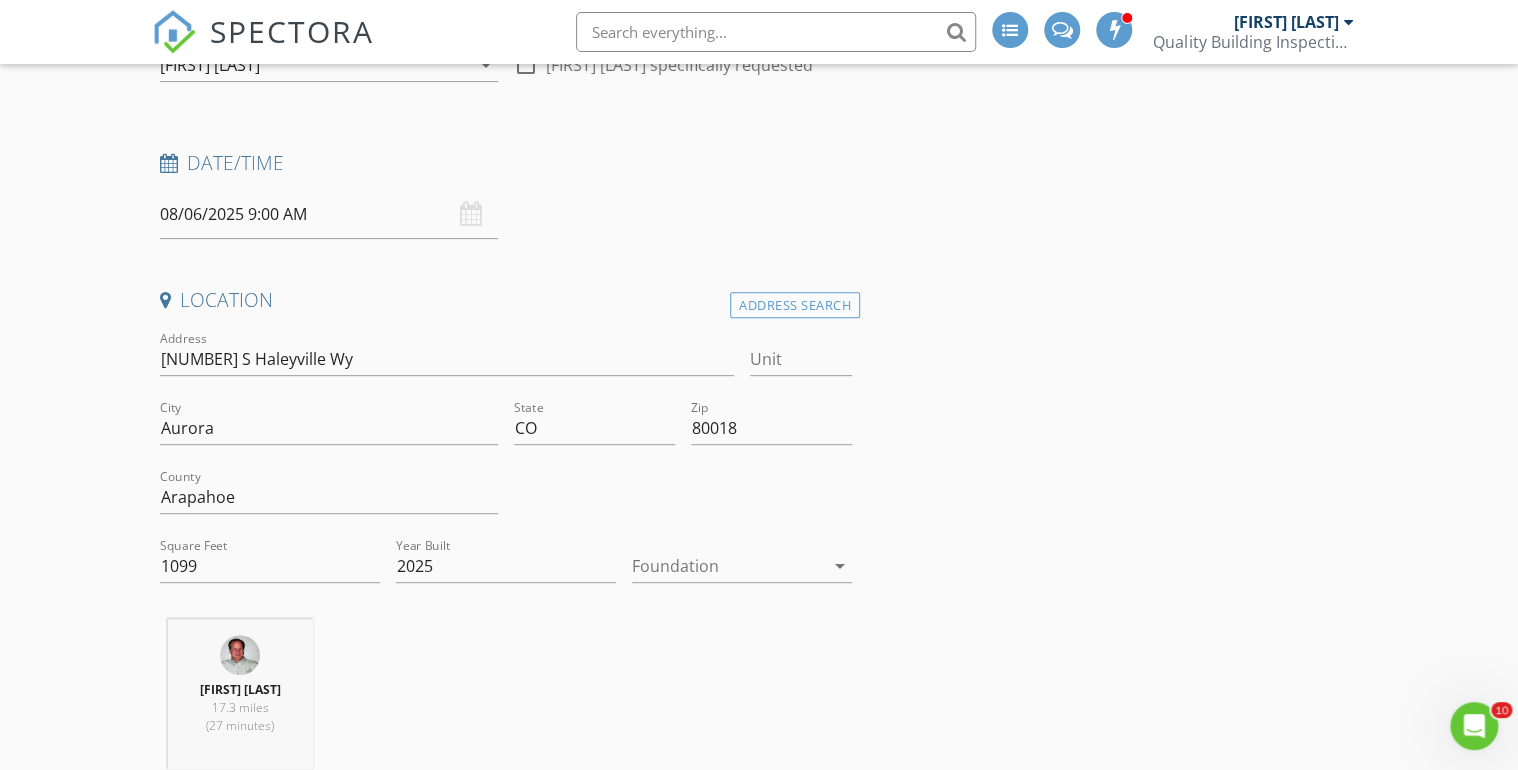 click on "INSPECTOR(S)
check_box   Doug Fast   PRIMARY   check_box_outline_blank   Bronson Reyna     Doug Fast arrow_drop_down   check_box_outline_blank Doug Fast specifically requested
Date/Time
08/06/2025 9:00 AM
Location
Address Search       Address 1974 S Haleyville Wy   Unit   City Aurora   State CO   Zip 80018   County Arapahoe     Square Feet 1099   Year Built 2025   Foundation arrow_drop_down     Doug Fast     17.3 miles     (27 minutes)
client
check_box Enable Client CC email for this inspection   Client Search     check_box_outline_blank Client is a Company/Organization     First Name   Last Name   Email   CC Email   Phone         Tags         Notes   Private Notes
ADD ADDITIONAL client
SERVICES
check_box_outline_blank     check_box_outline_blank   Residential Inspection" at bounding box center [759, 1881] 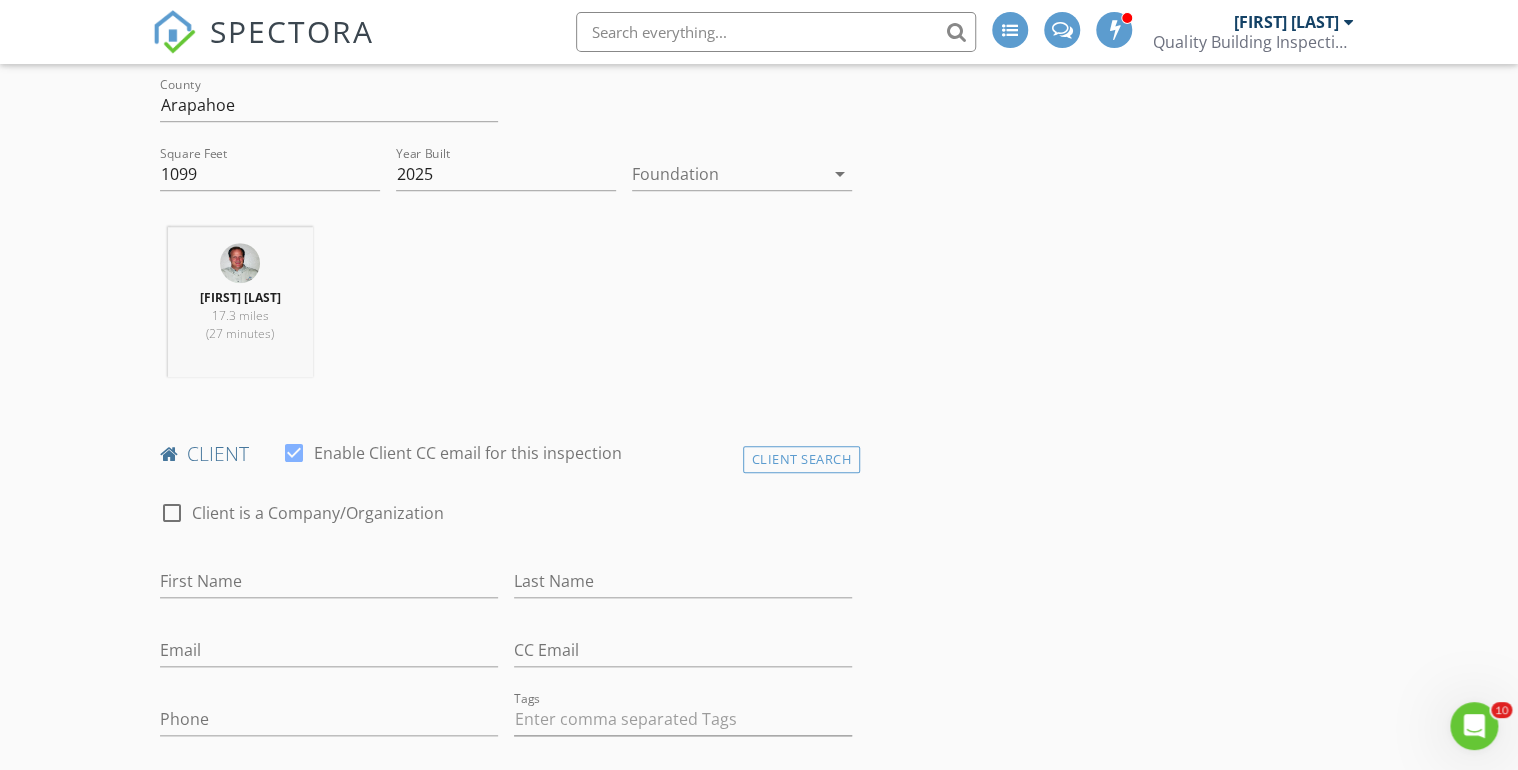 scroll, scrollTop: 800, scrollLeft: 0, axis: vertical 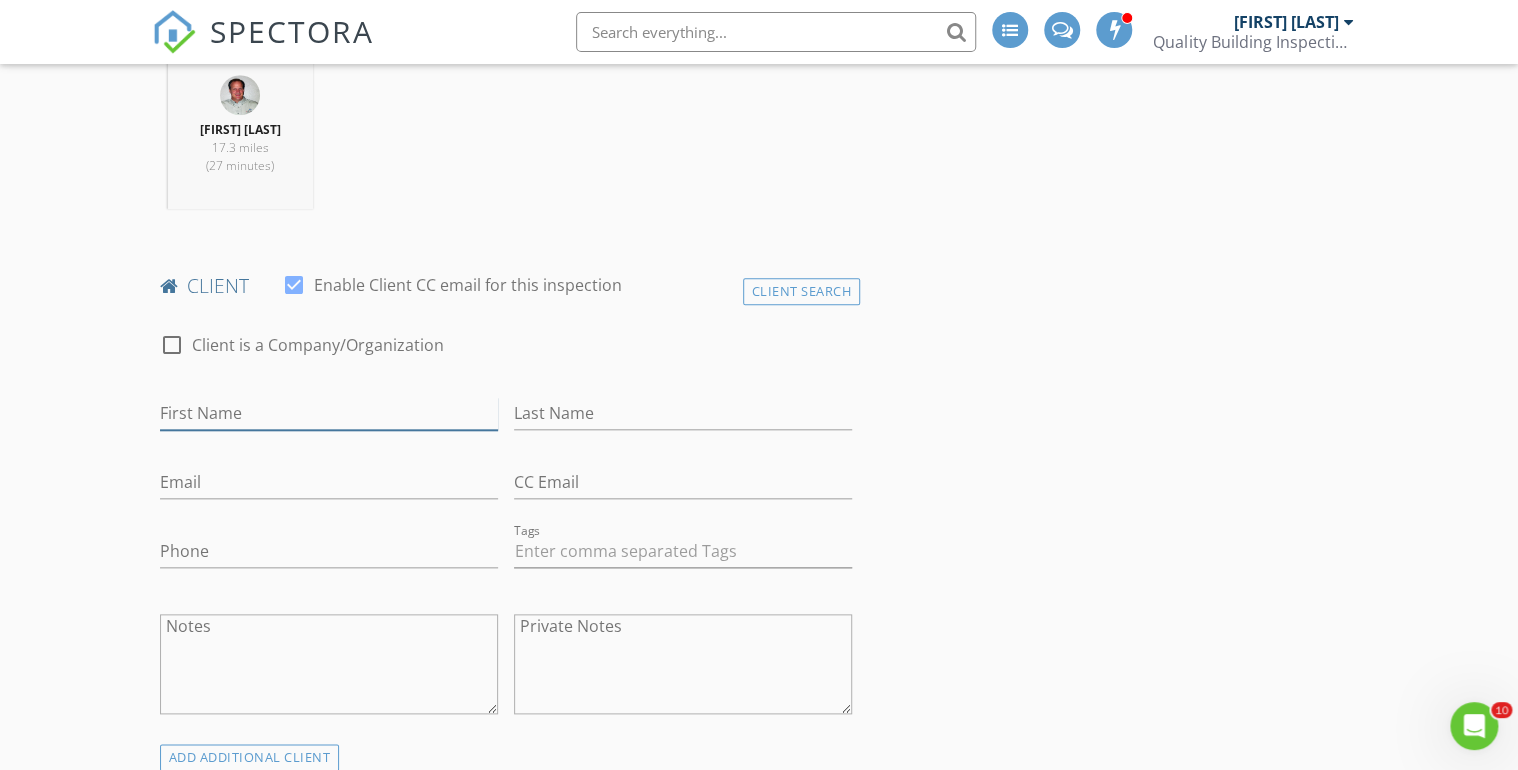 click on "First Name" at bounding box center [329, 413] 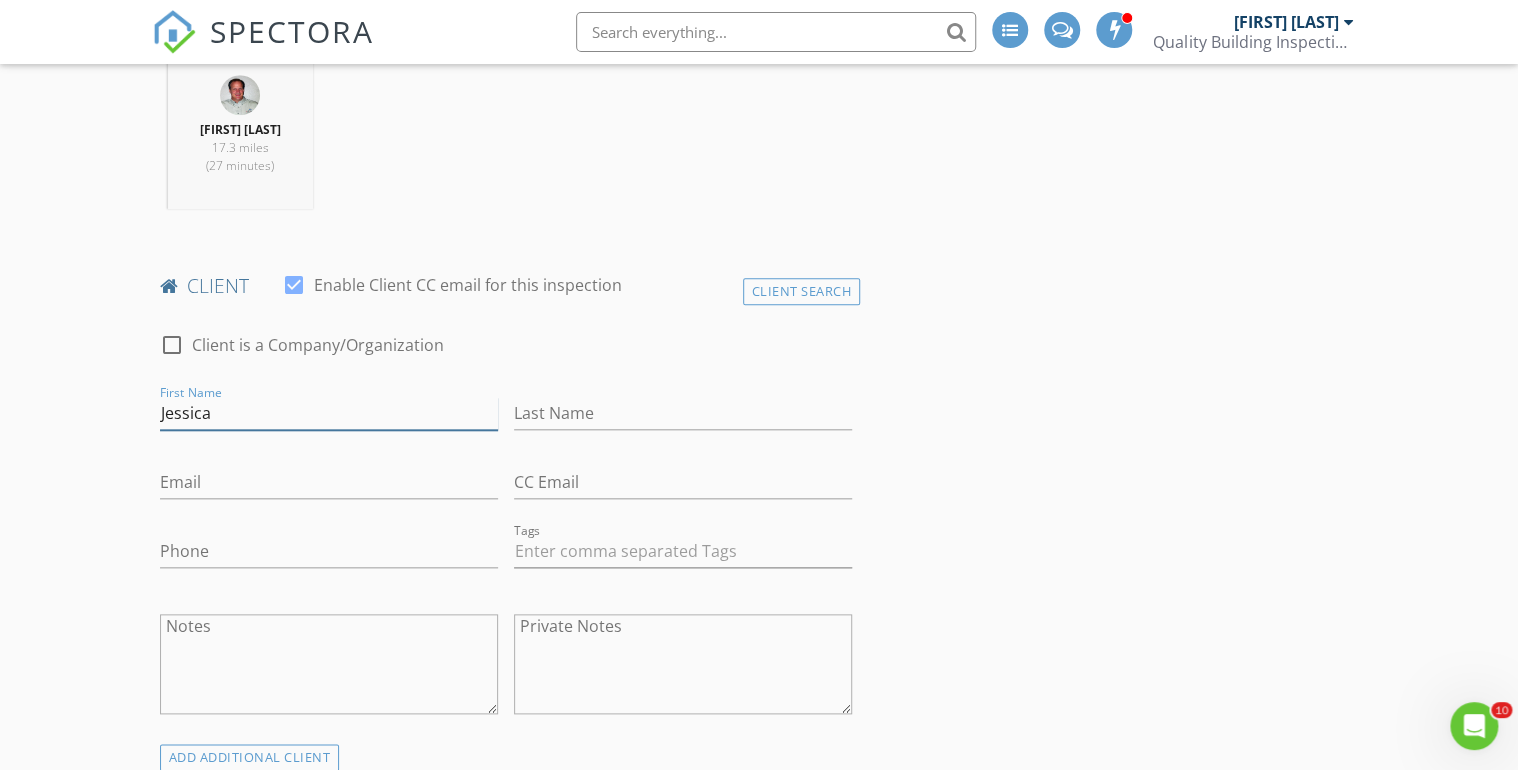 type on "Jessica" 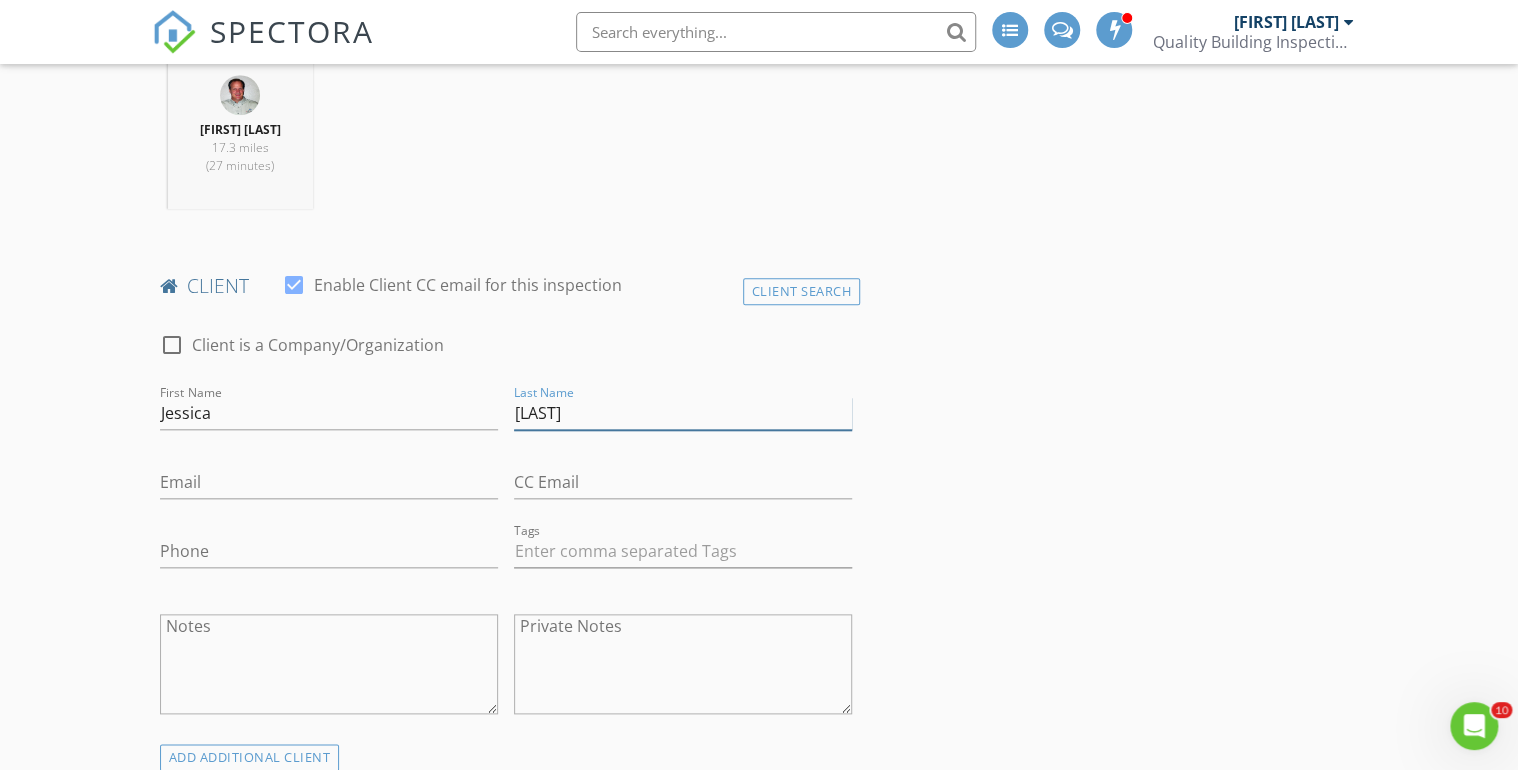 type on "Kasprzak" 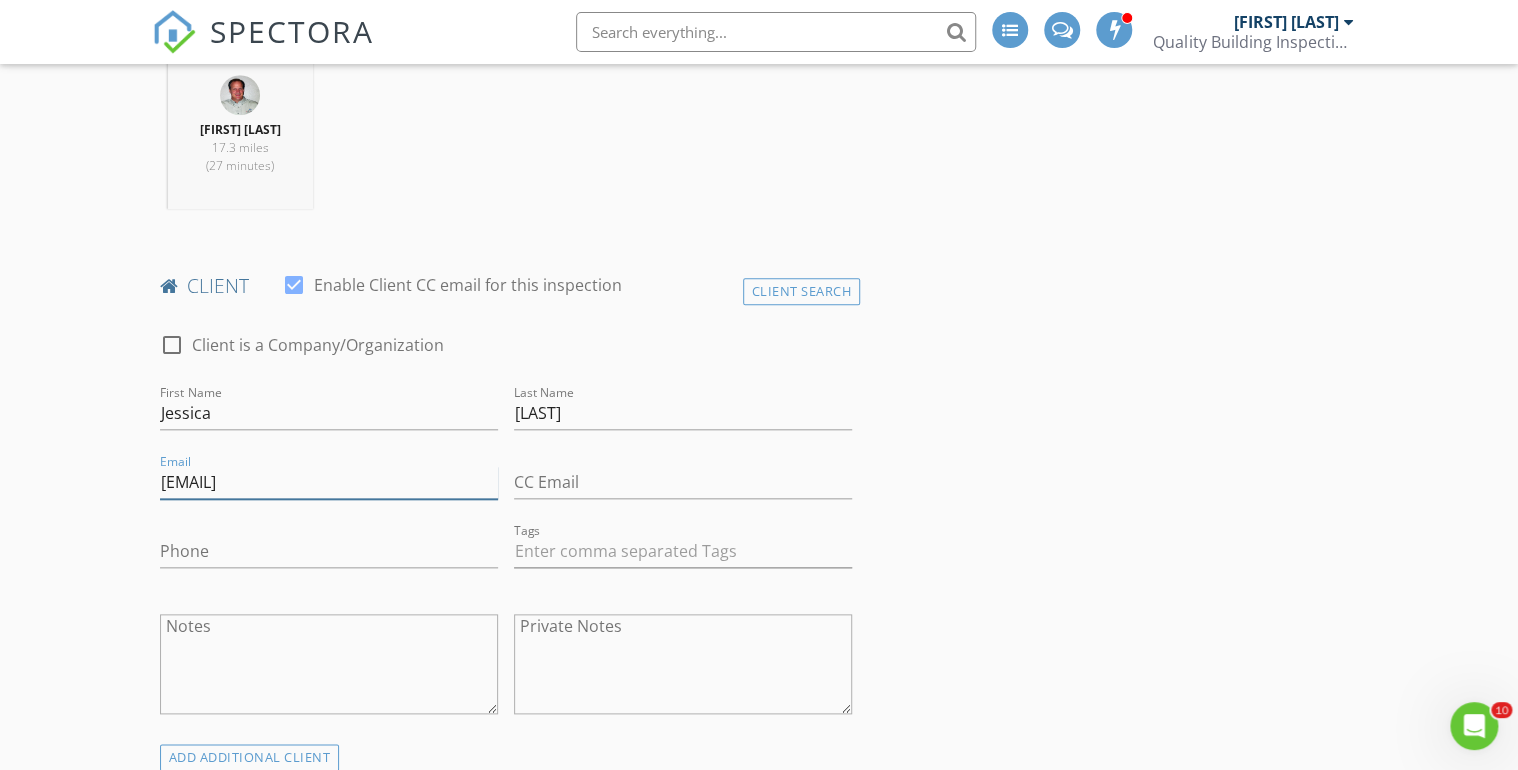 type on "[EMAIL]" 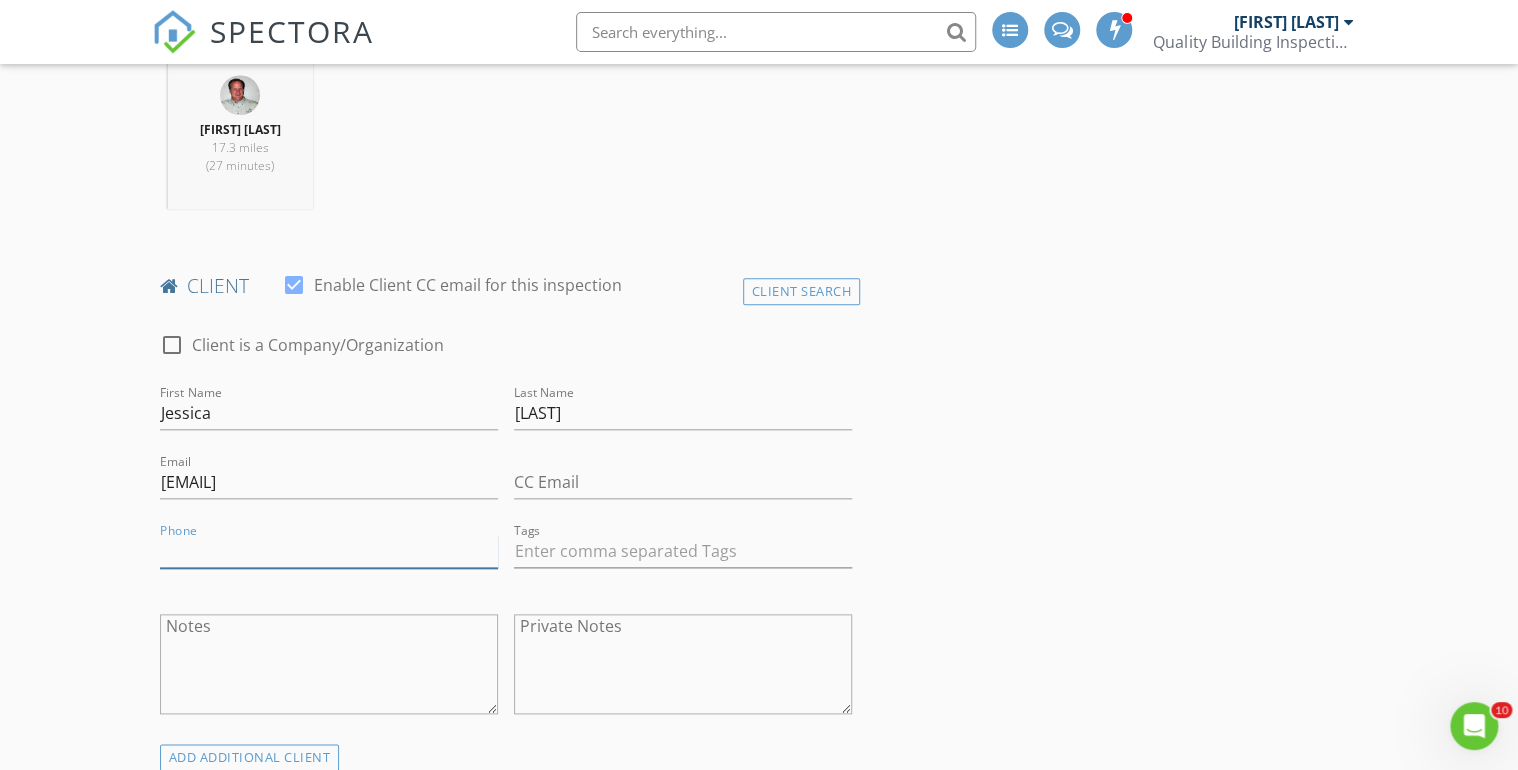 click on "Phone" at bounding box center [329, 551] 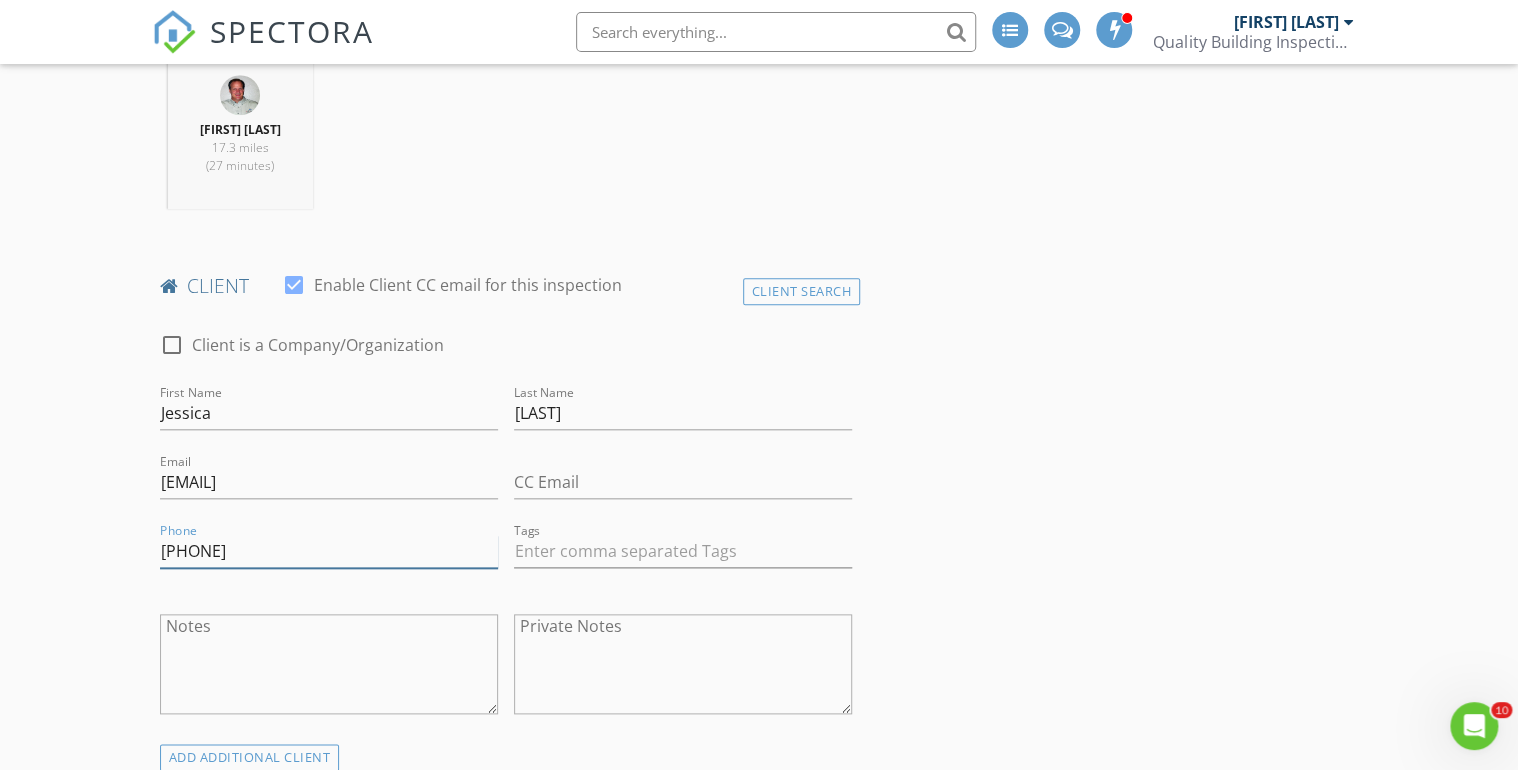 type on "[PHONE]" 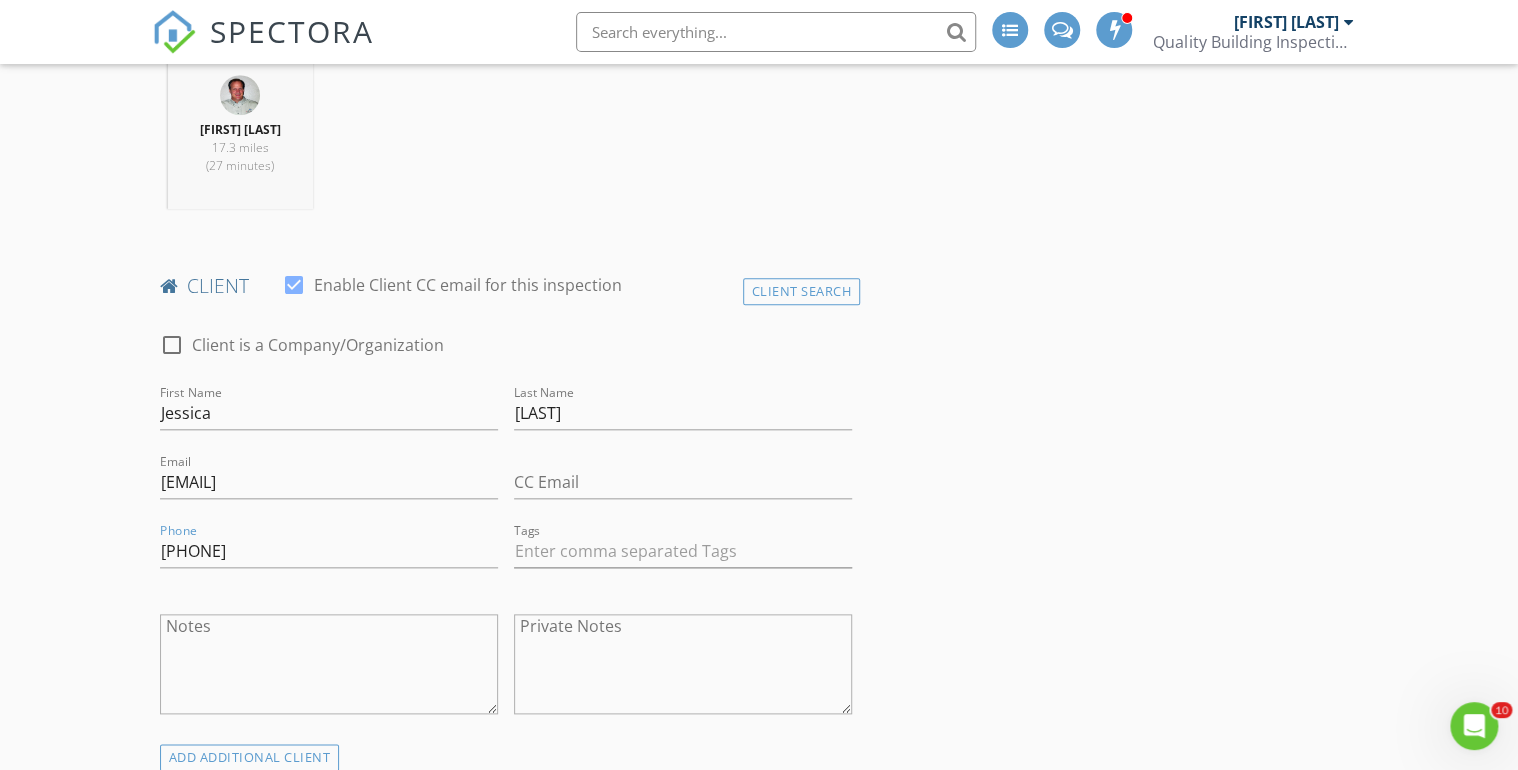 click on "INSPECTOR(S)
check_box   Doug Fast   PRIMARY   check_box_outline_blank   Bronson Reyna     Doug Fast arrow_drop_down   check_box_outline_blank Doug Fast specifically requested
Date/Time
08/06/2025 9:00 AM
Location
Address Search       Address 1974 S Haleyville Wy   Unit   City Aurora   State CO   Zip 80018   County Arapahoe     Square Feet 1099   Year Built 2025   Foundation arrow_drop_down     Doug Fast     17.3 miles     (27 minutes)
client
check_box Enable Client CC email for this inspection   Client Search     check_box_outline_blank Client is a Company/Organization     First Name Jessica   Last Name Kasprzak   Email jkasprzak730@gmail.com   CC Email   Phone 630-650-0718         Tags         Notes   Private Notes
ADD ADDITIONAL client
SERVICES
check_box_outline_blank" at bounding box center (759, 1321) 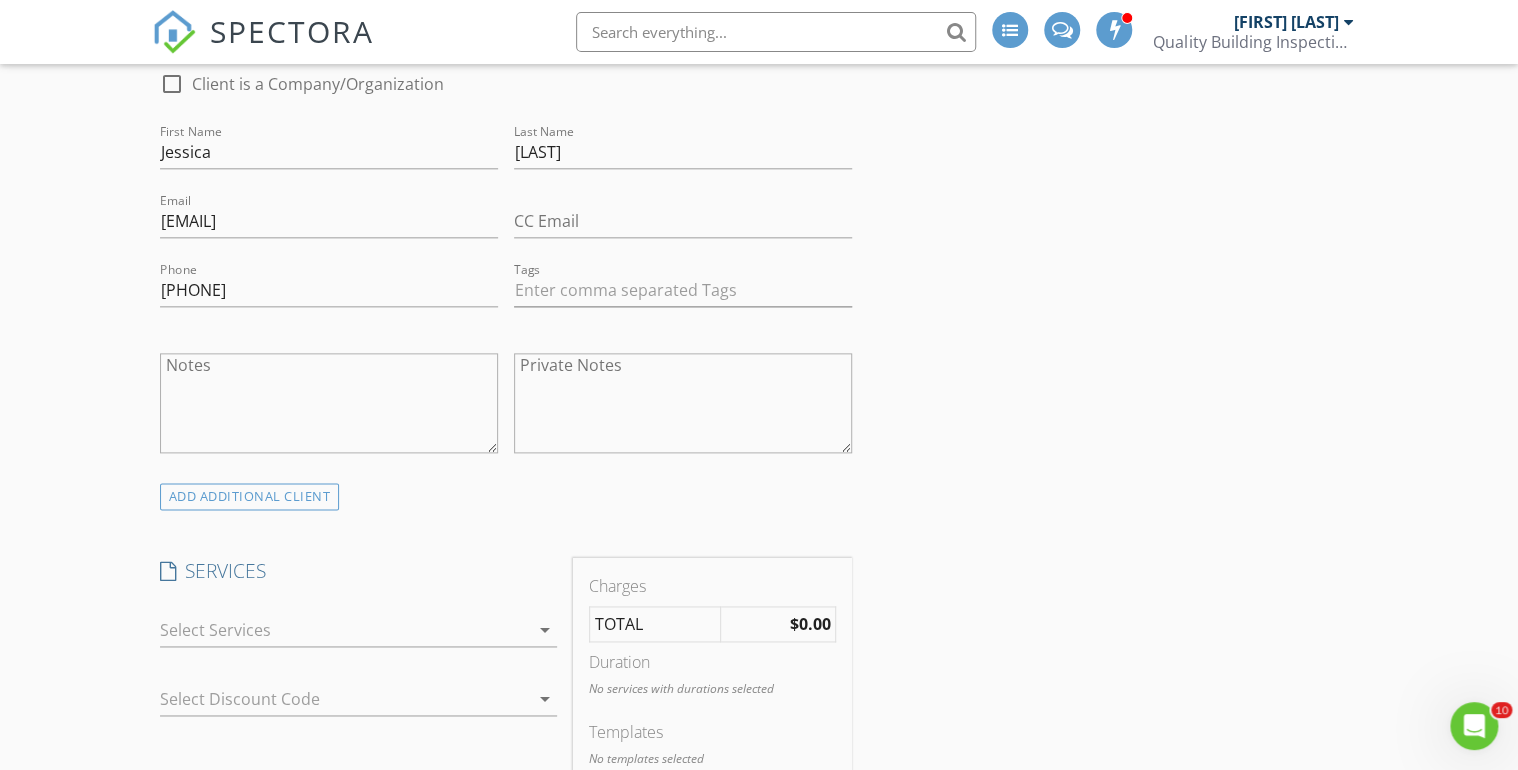 scroll, scrollTop: 1200, scrollLeft: 0, axis: vertical 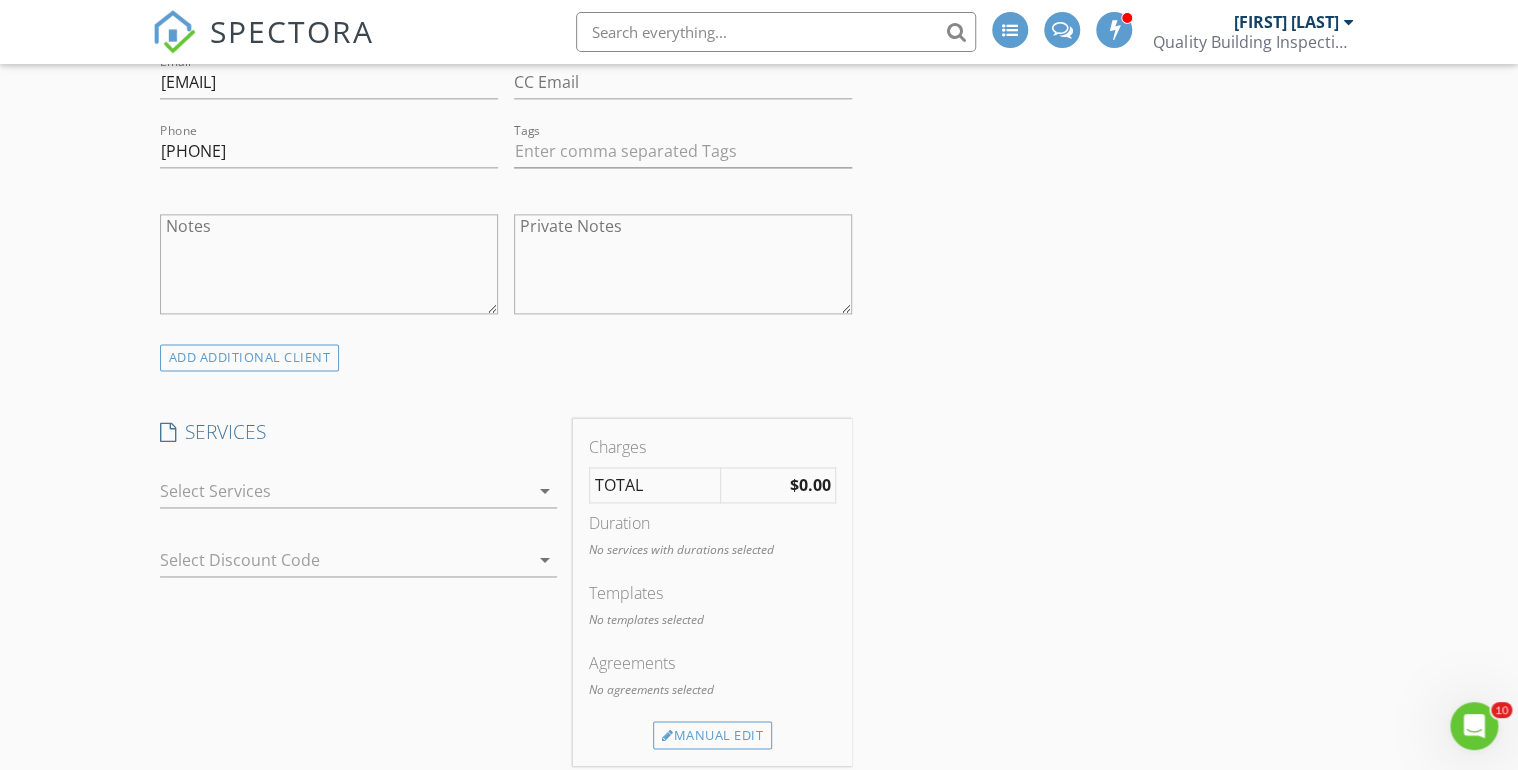 click on "arrow_drop_down" at bounding box center (545, 491) 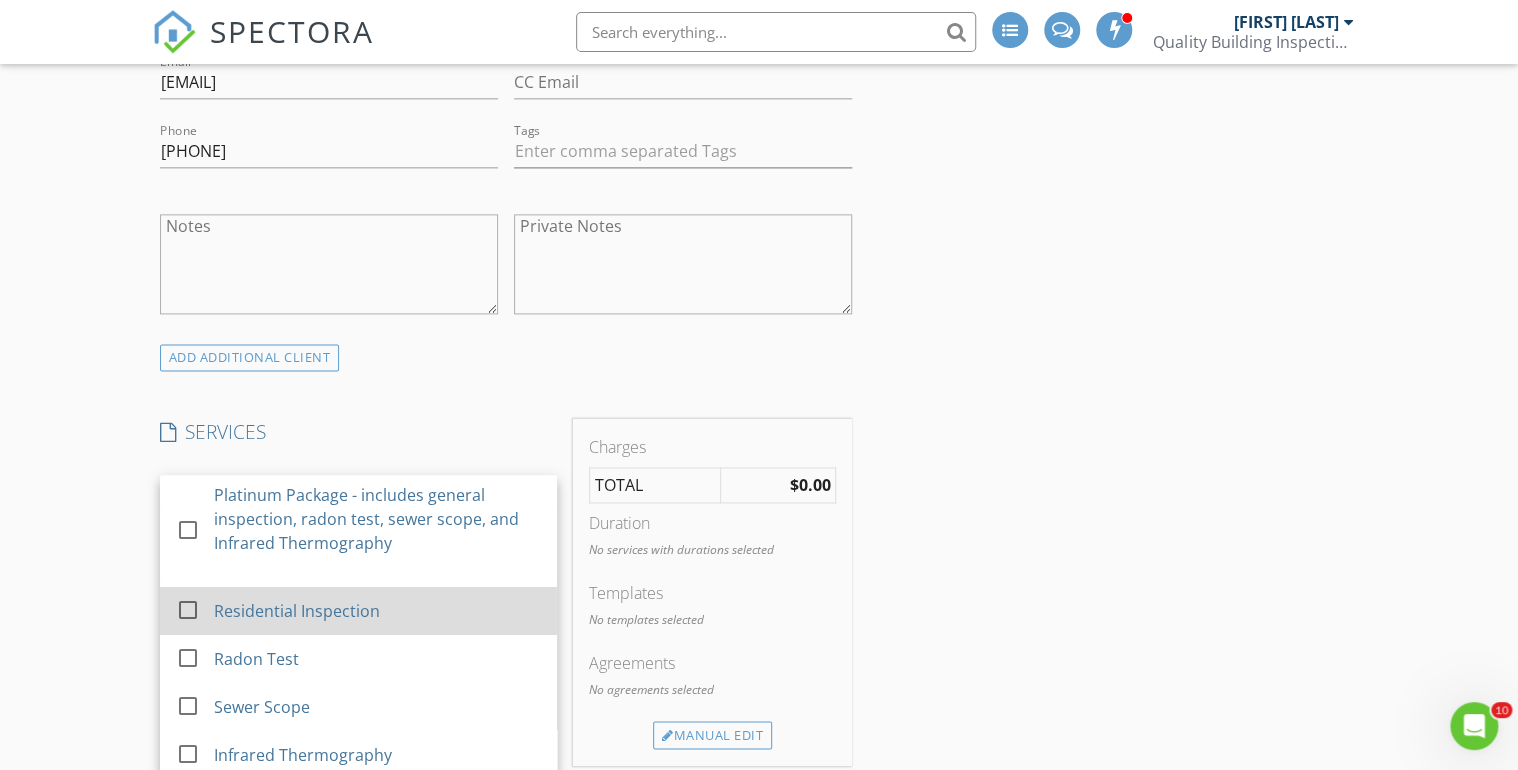 click at bounding box center [188, 610] 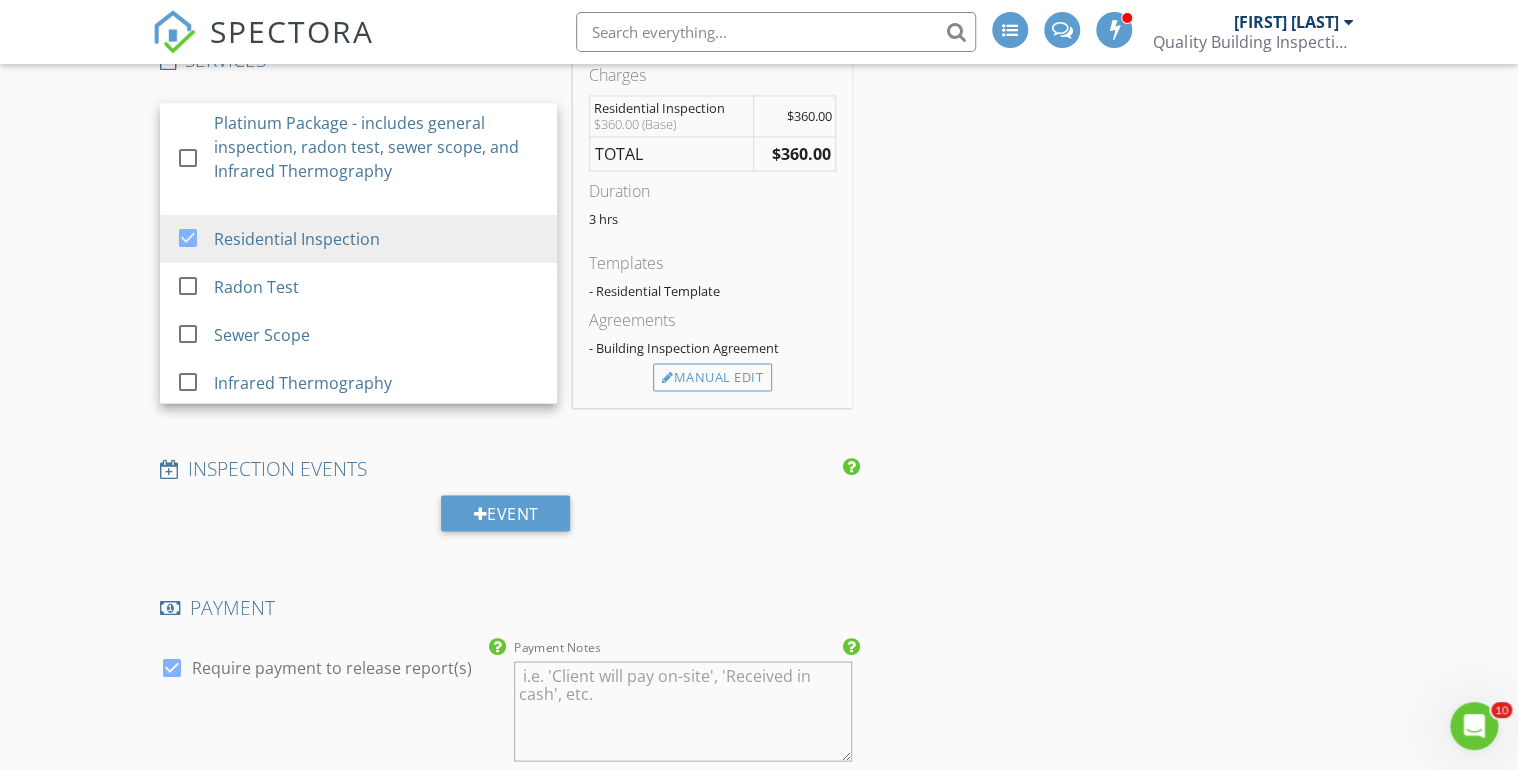 scroll, scrollTop: 1600, scrollLeft: 0, axis: vertical 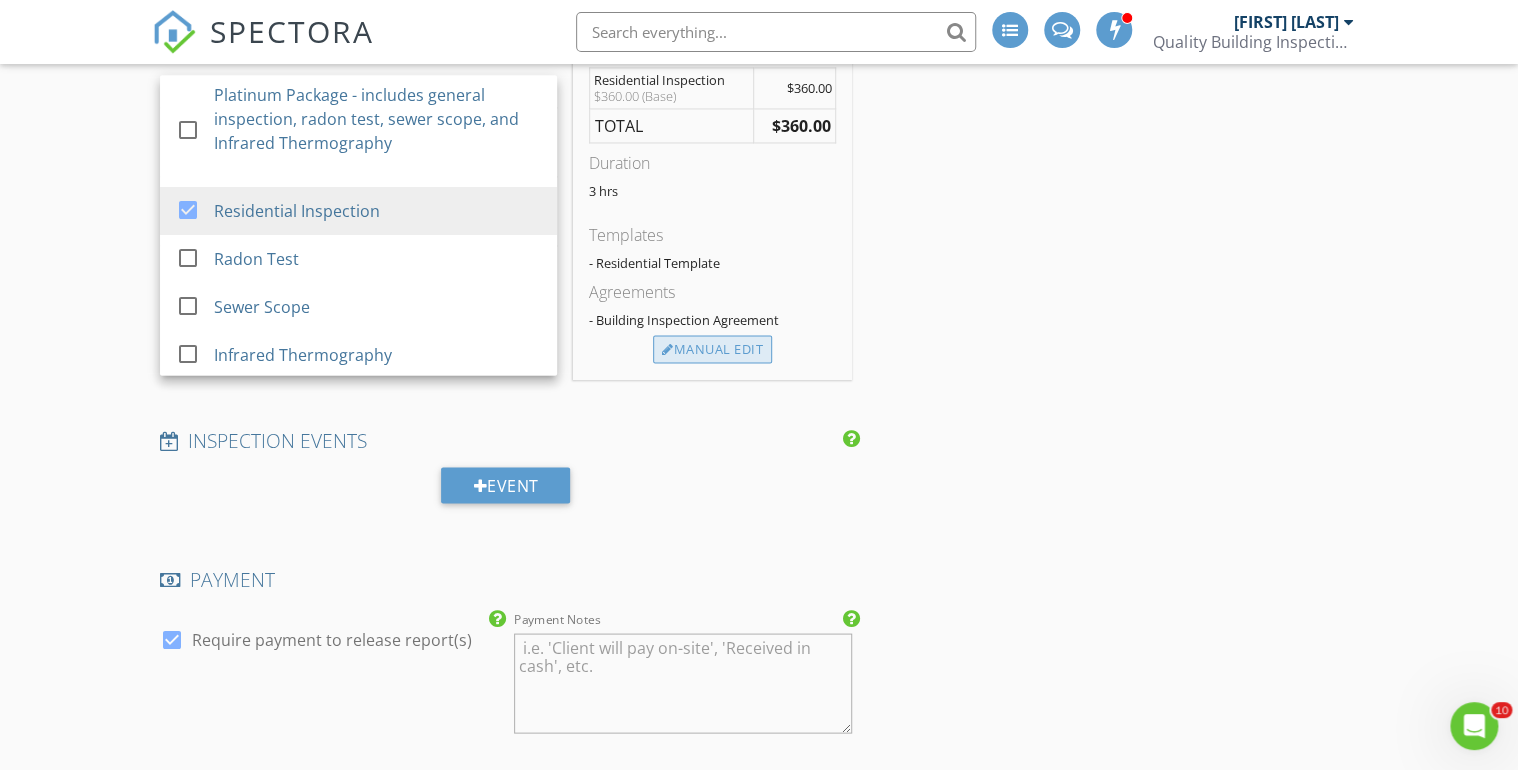 click on "Manual Edit" at bounding box center [712, 349] 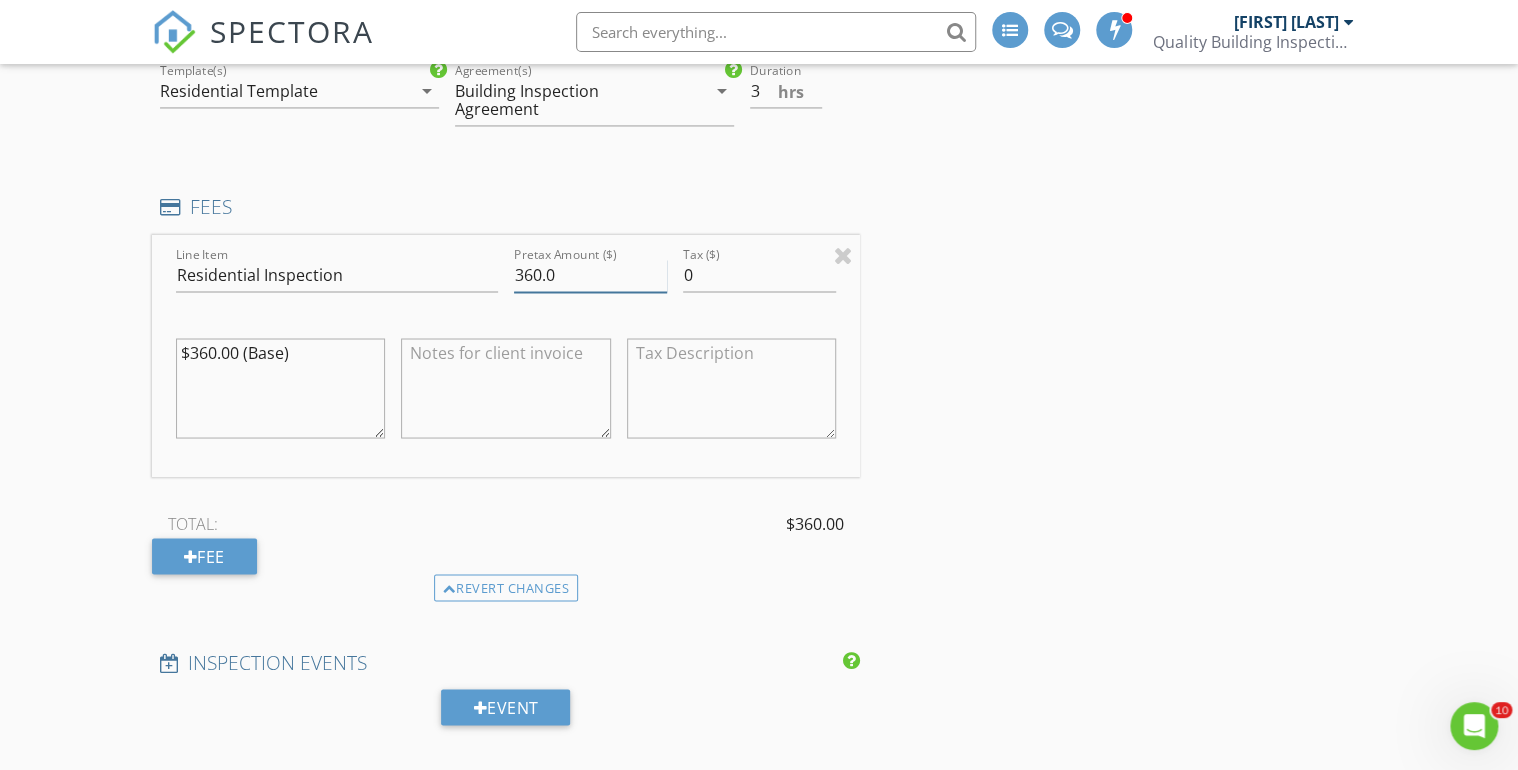 click on "360.0" at bounding box center [590, 275] 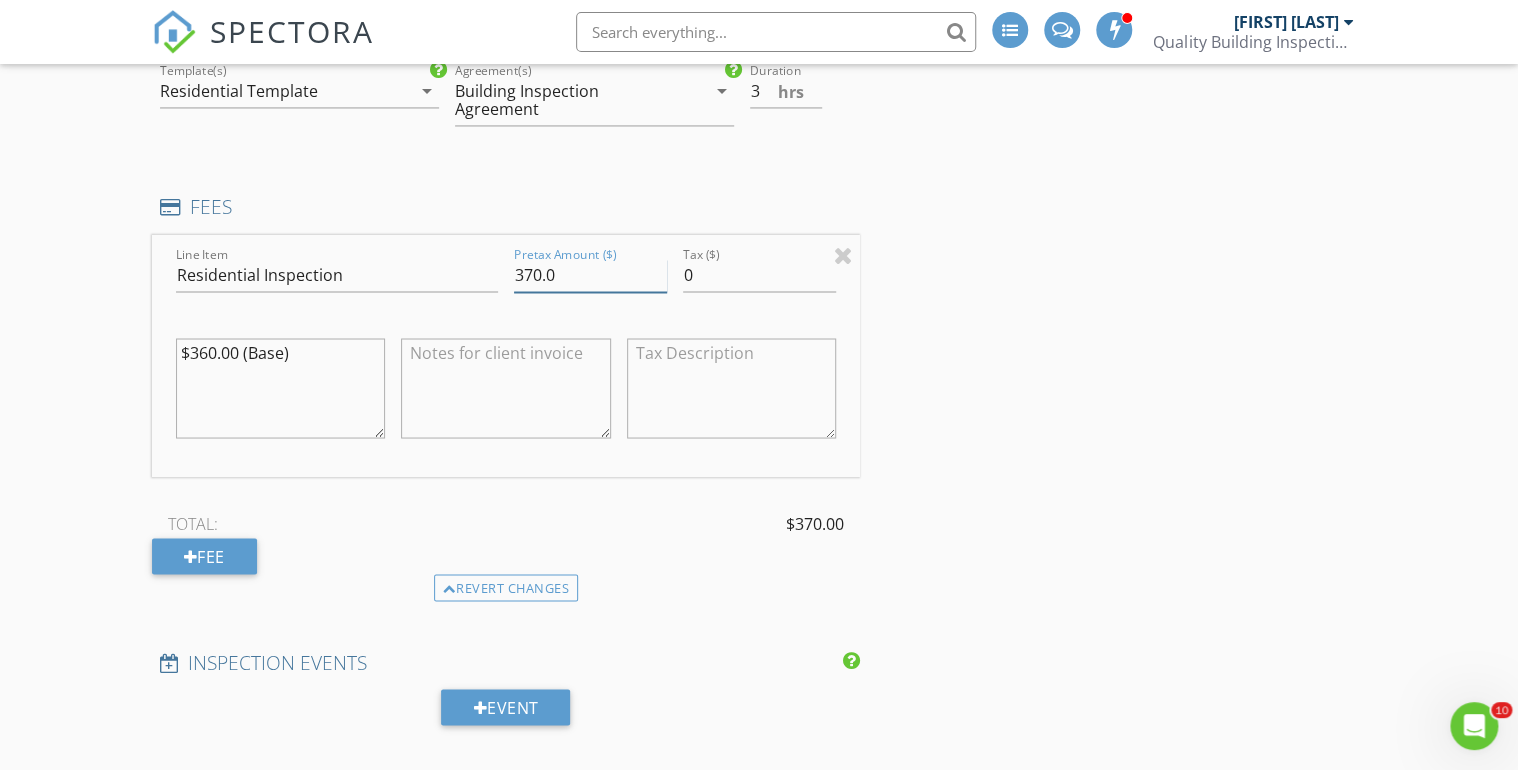 type on "370.0" 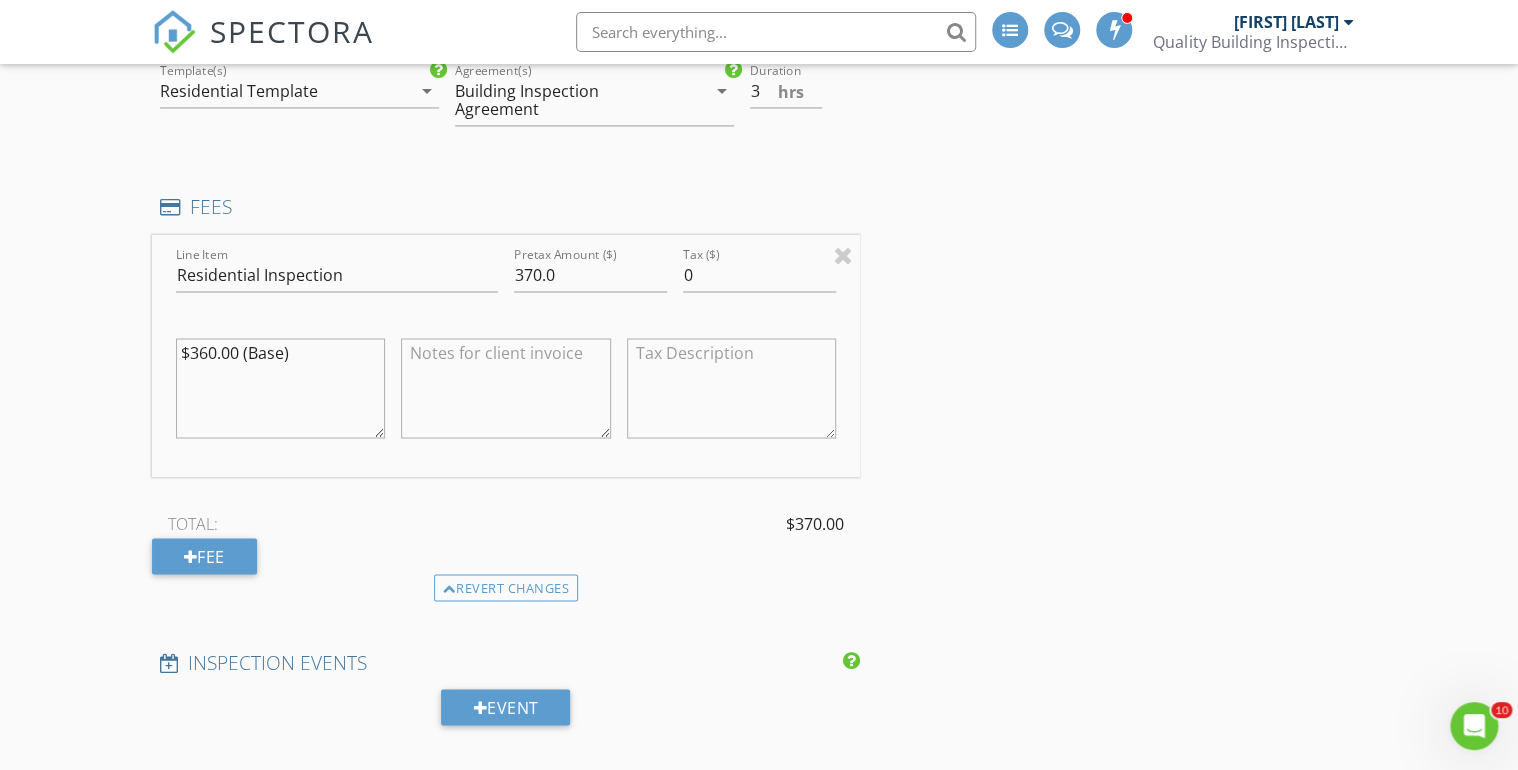 click on "INSPECTOR(S)
check_box   Doug Fast   PRIMARY   check_box_outline_blank   Bronson Reyna     Doug Fast arrow_drop_down   check_box_outline_blank Doug Fast specifically requested
Date/Time
08/06/2025 9:00 AM
Location
Address Search       Address 1974 S Haleyville Wy   Unit   City Aurora   State CO   Zip 80018   County Arapahoe     Square Feet 1099   Year Built 2025   Foundation arrow_drop_down     Doug Fast     17.3 miles     (27 minutes)
client
check_box Enable Client CC email for this inspection   Client Search     check_box_outline_blank Client is a Company/Organization     First Name Jessica   Last Name Kasprzak   Email jkasprzak730@gmail.com   CC Email   Phone 630-650-0718         Tags         Notes   Private Notes
ADD ADDITIONAL client
SERVICES
check_box_outline_blank" at bounding box center [759, 640] 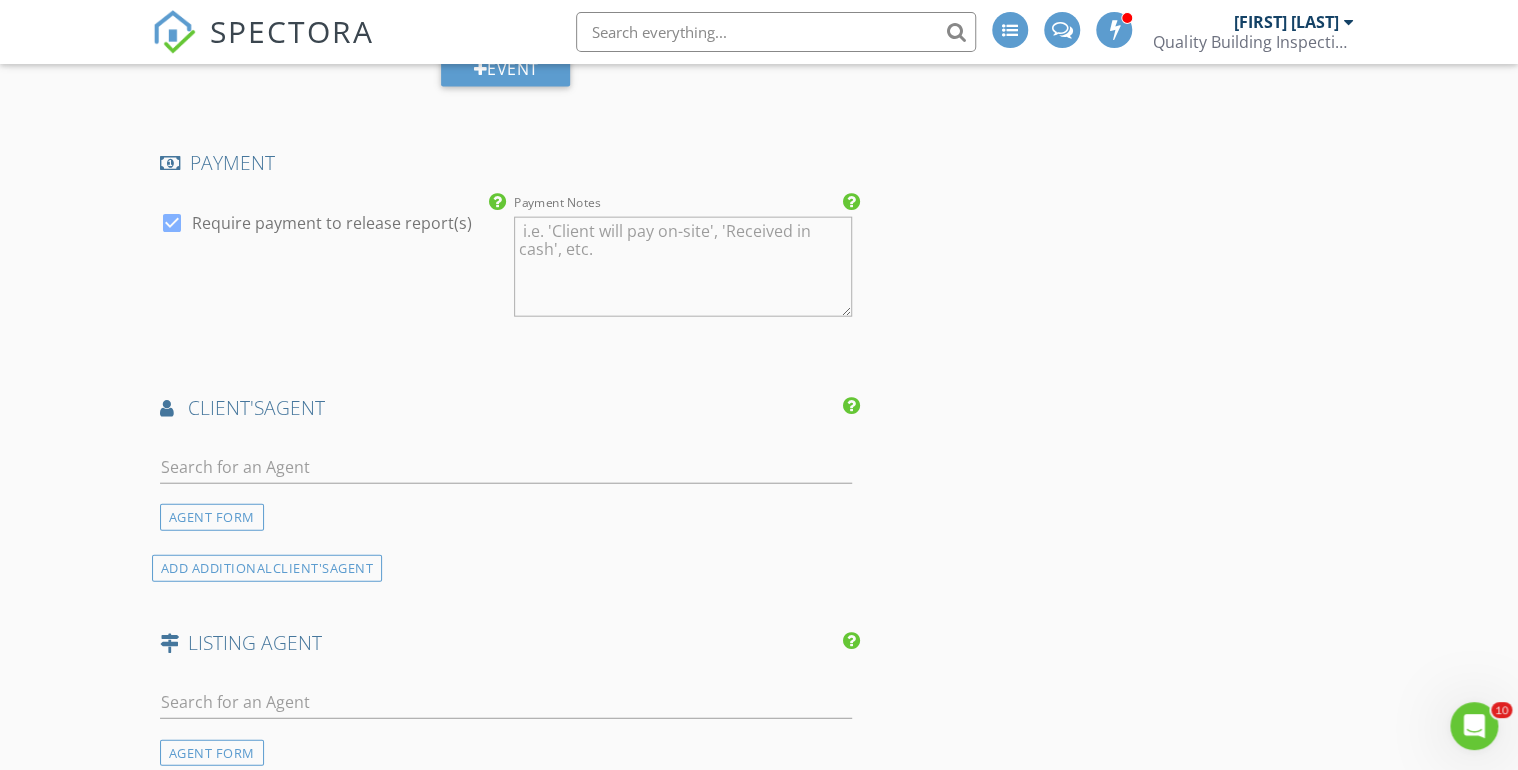 scroll, scrollTop: 2240, scrollLeft: 0, axis: vertical 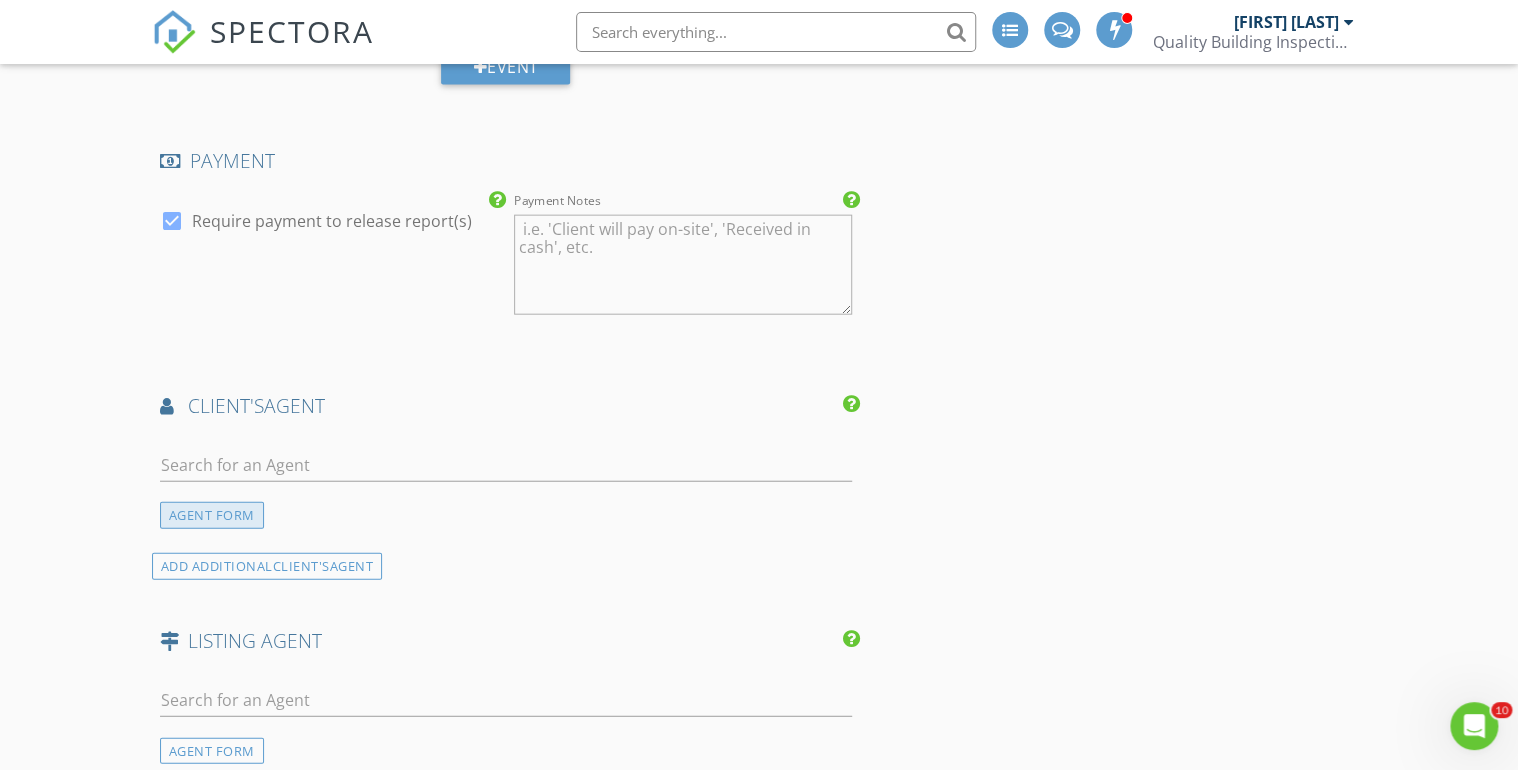click on "AGENT FORM" at bounding box center [212, 515] 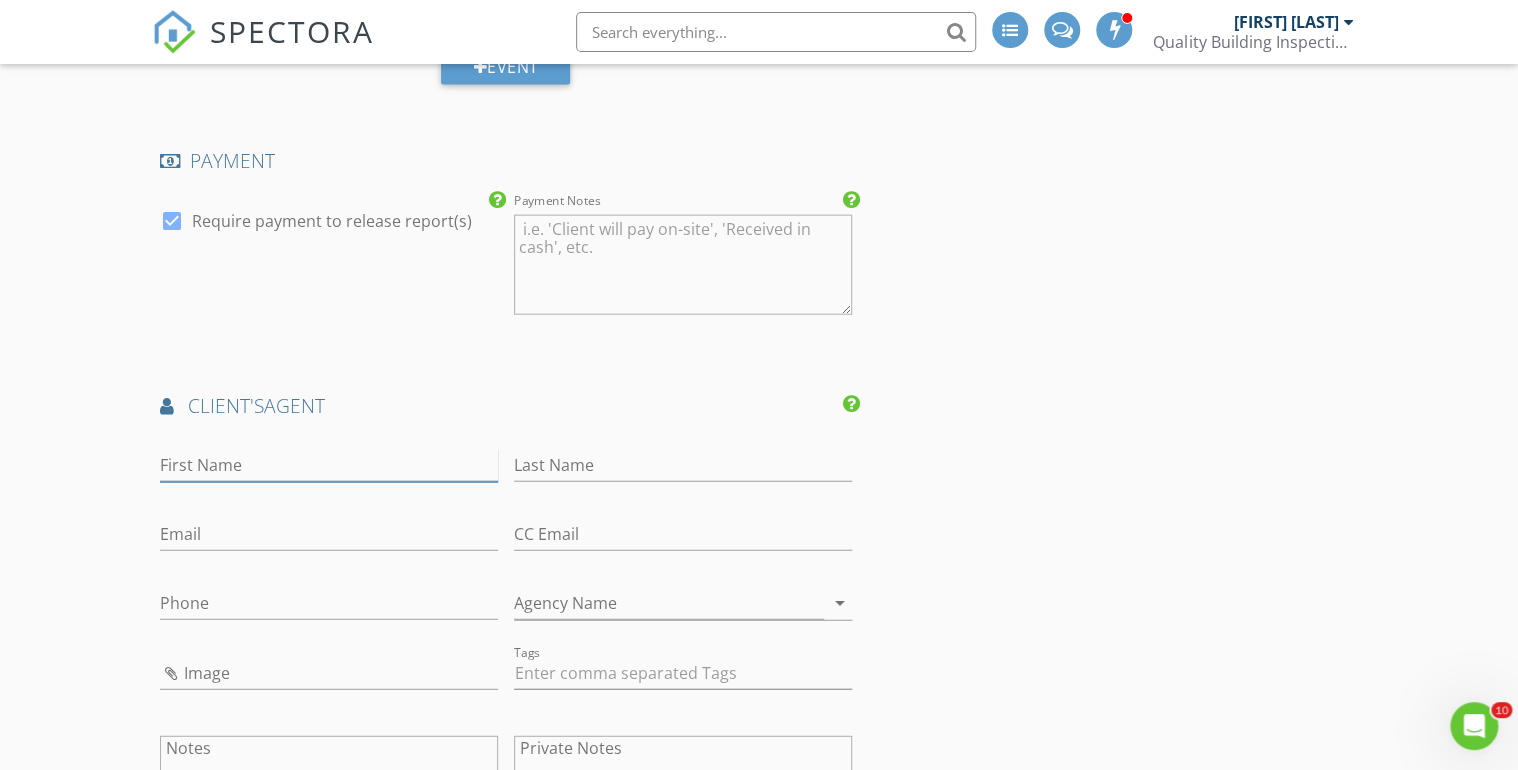 click on "First Name" at bounding box center (329, 465) 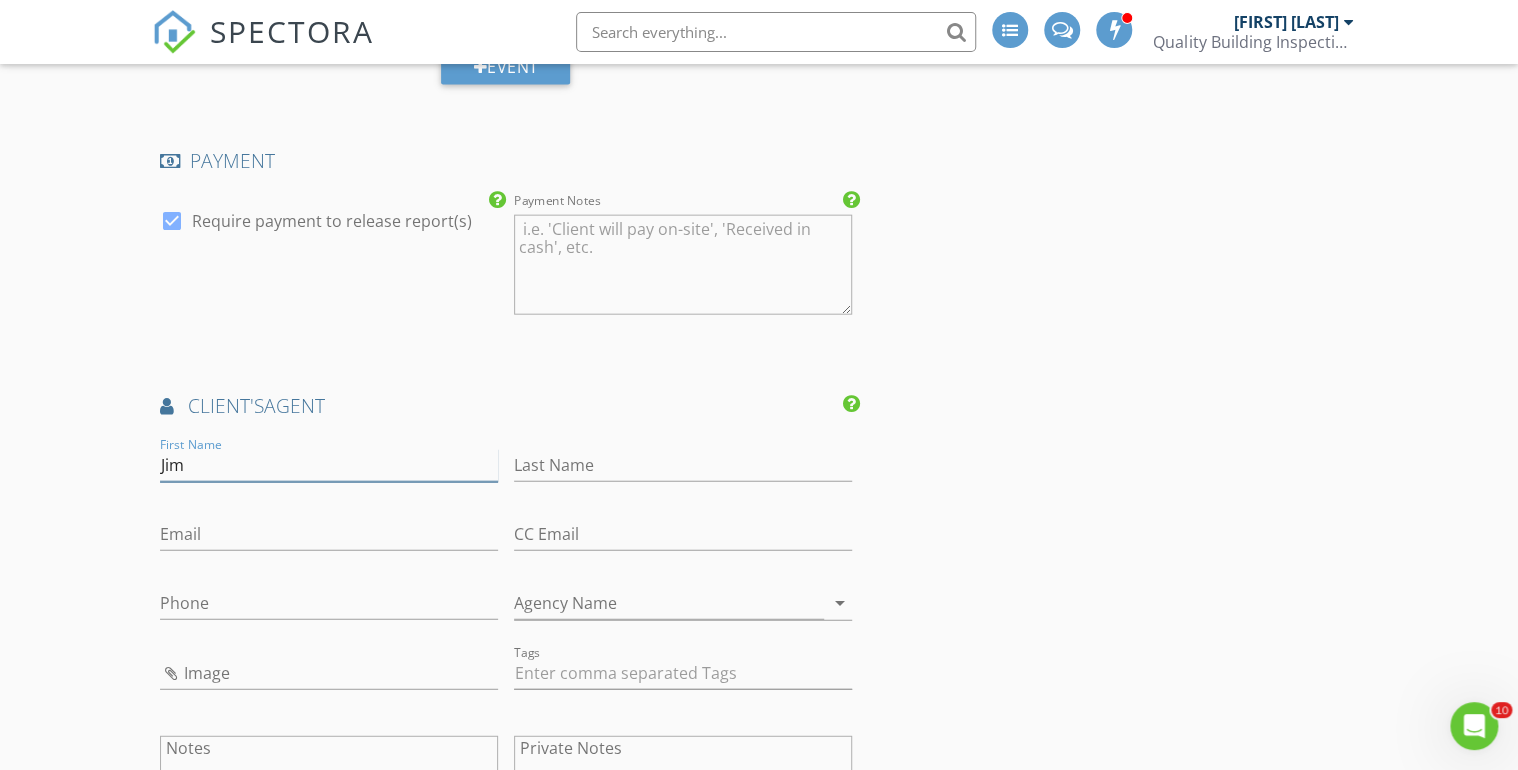 type on "Jim" 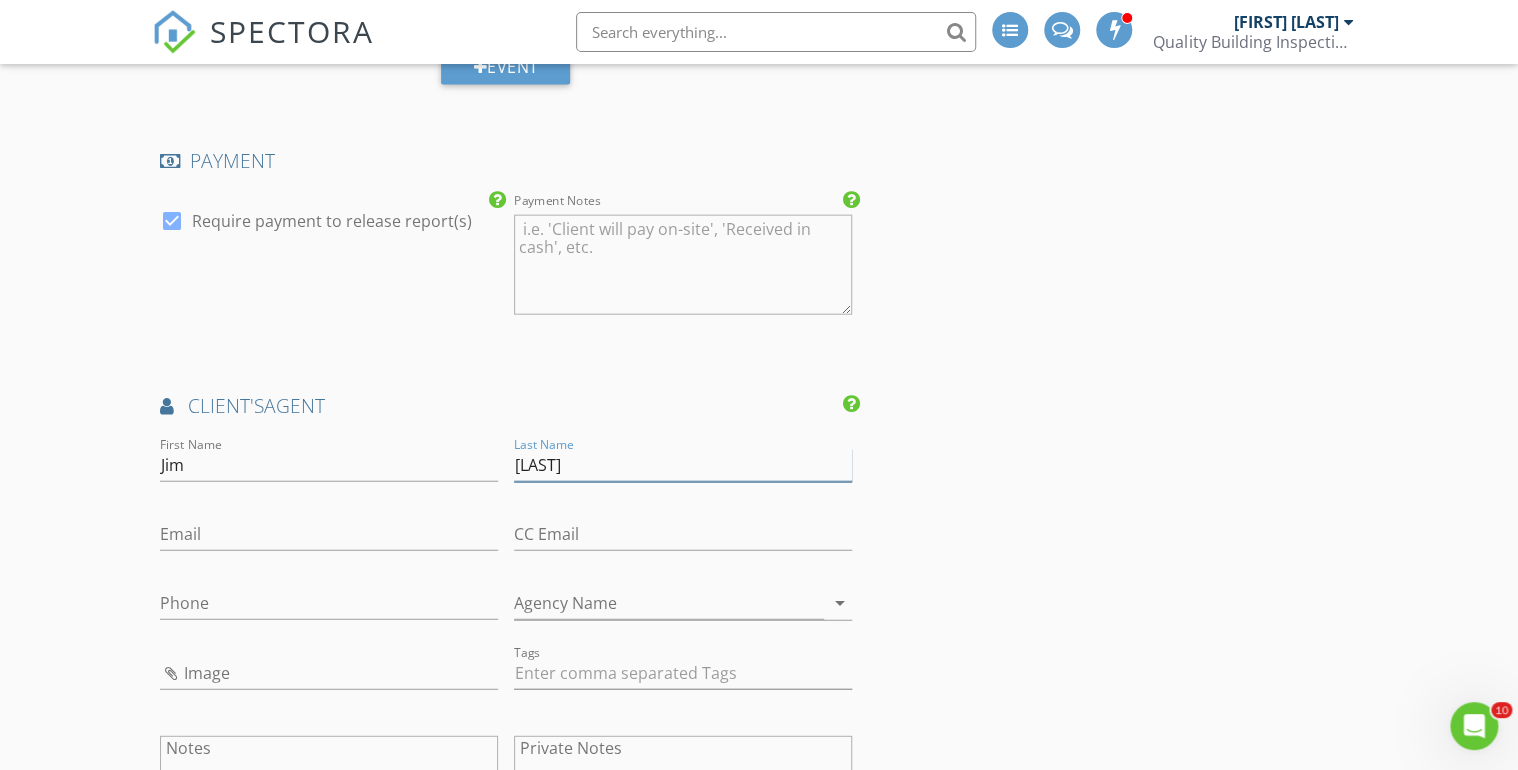 type on "Leuschner" 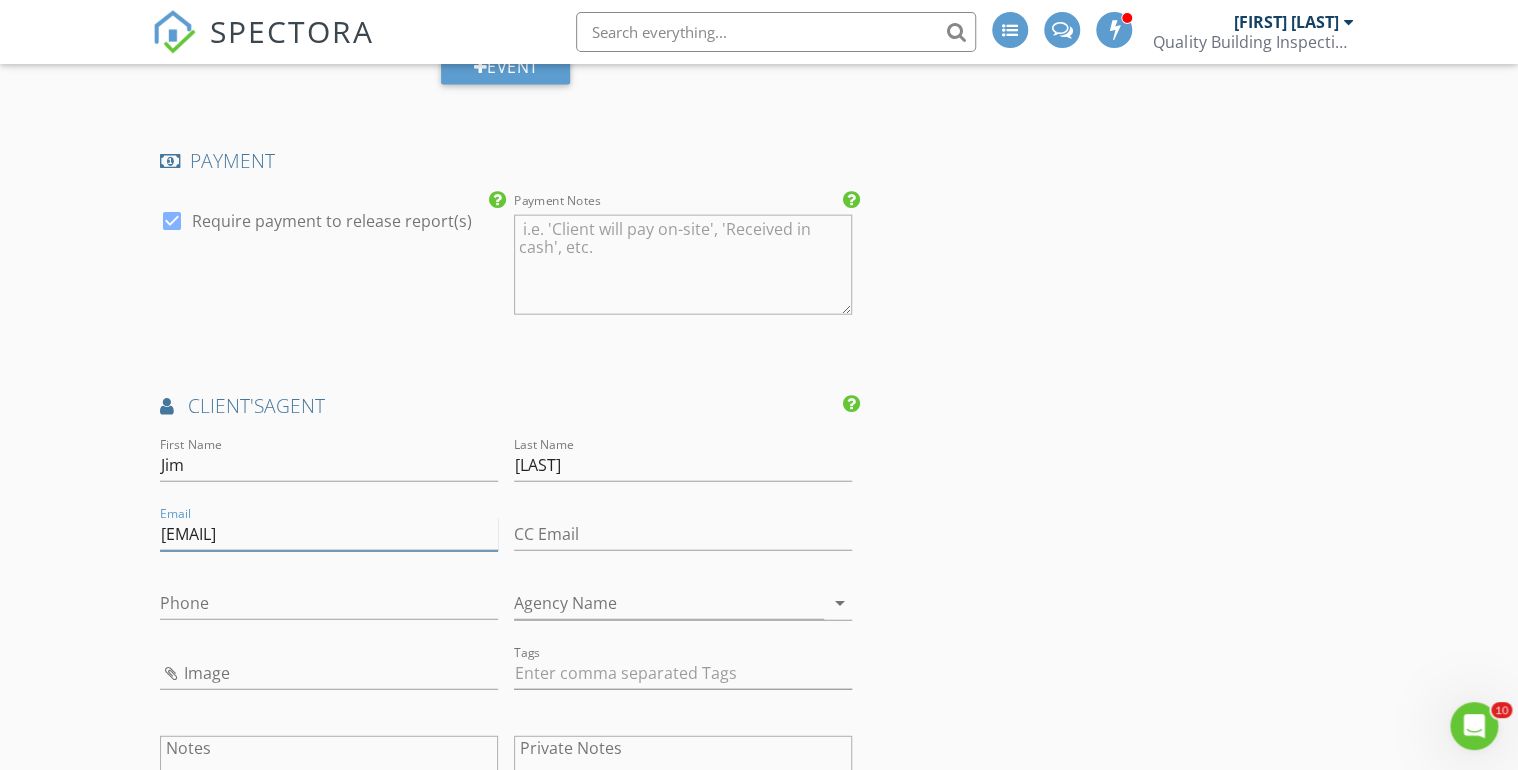 type on "[EMAIL]" 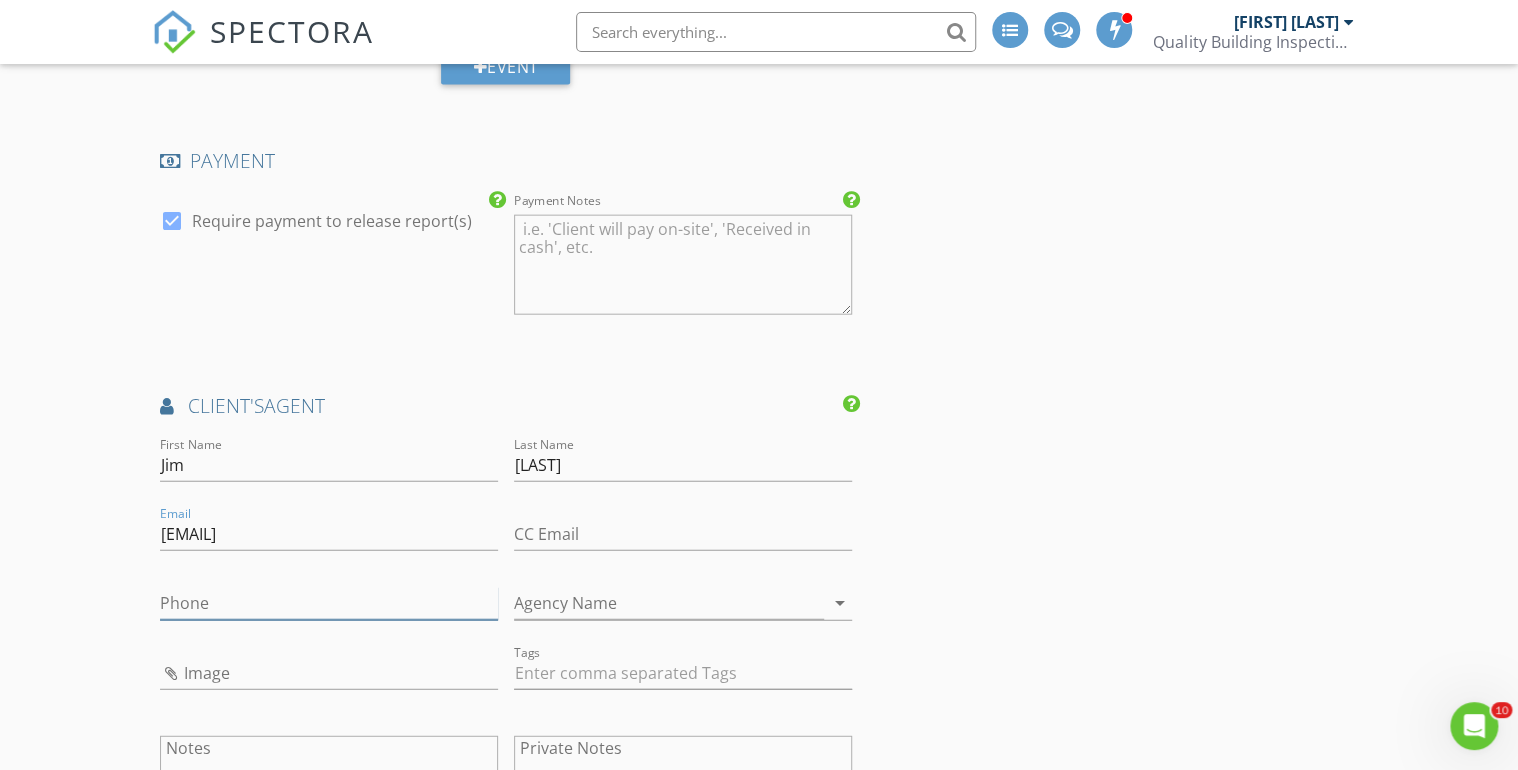 click on "Phone" at bounding box center [329, 603] 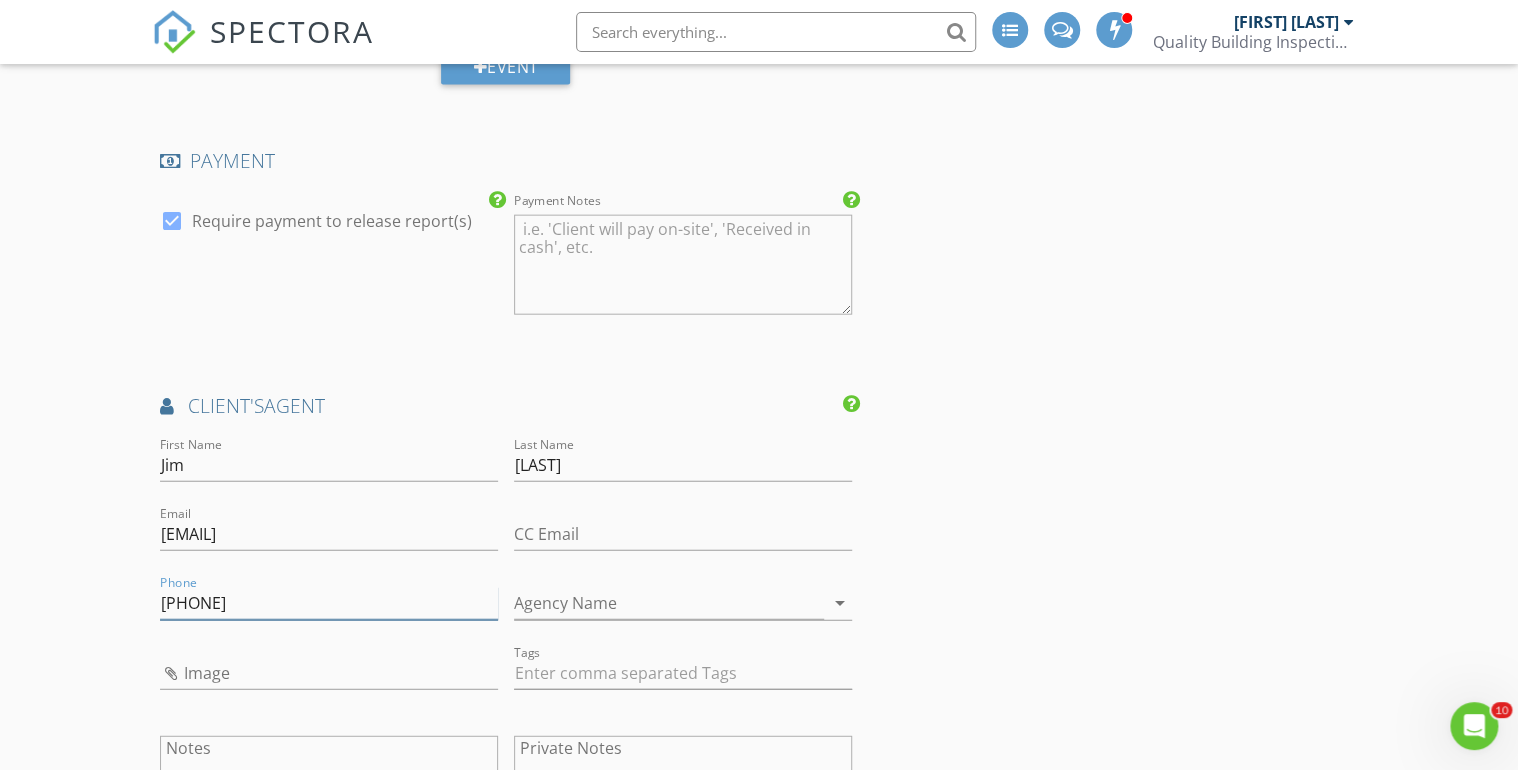 type on "[PHONE]" 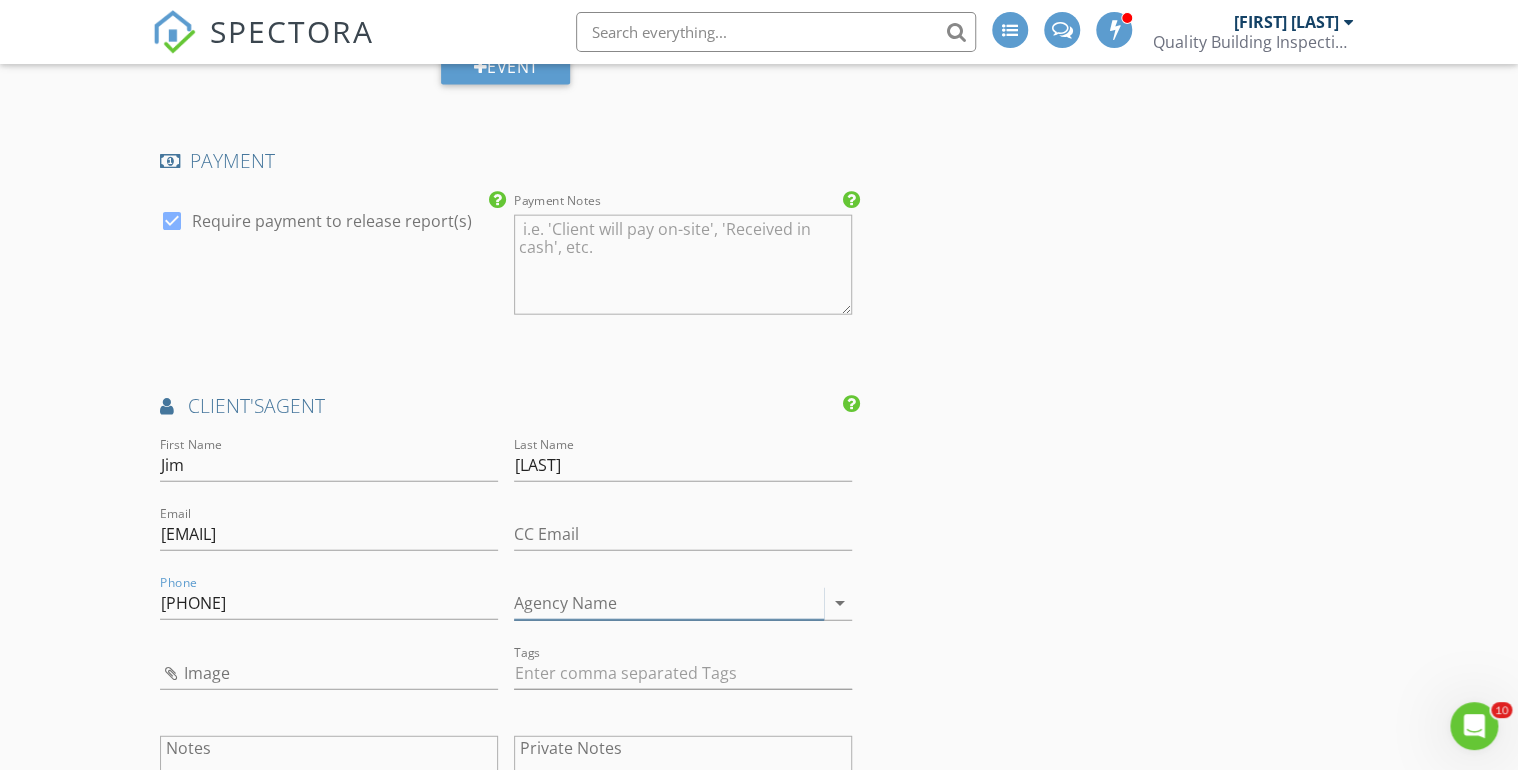 click on "Agency Name" at bounding box center [669, 603] 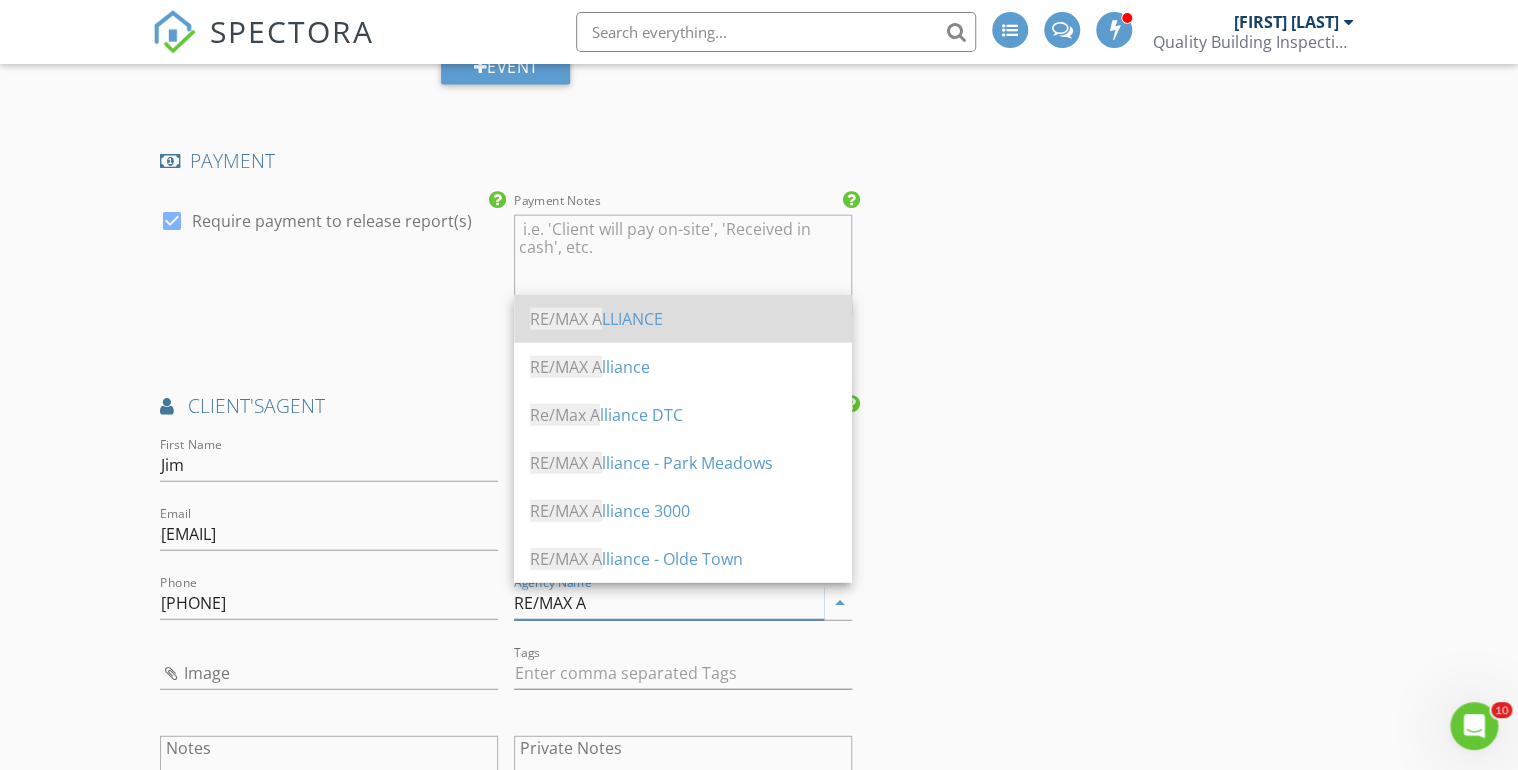 click on "RE/MAX A LLIANCE" at bounding box center [683, 319] 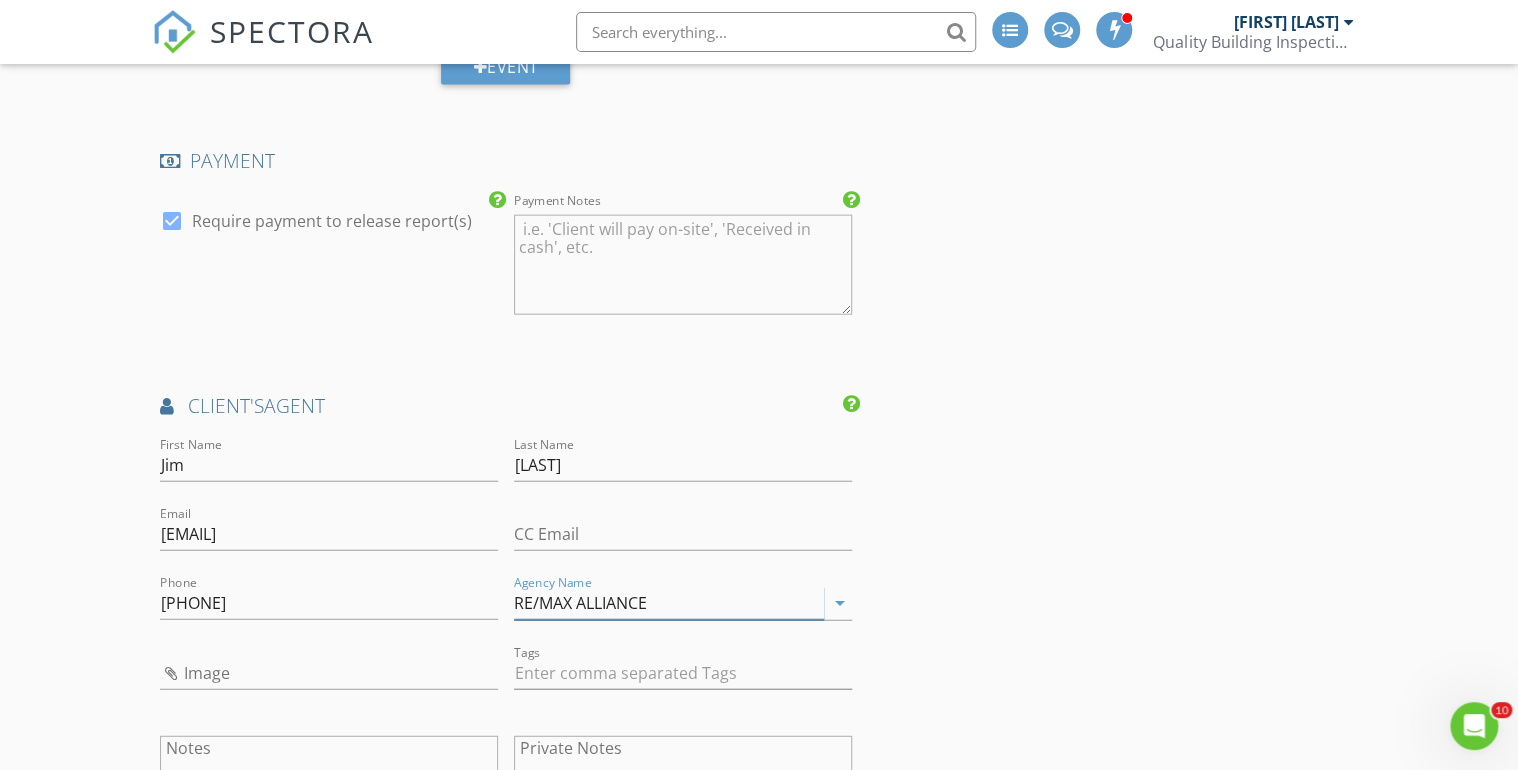 type on "RE/MAX ALLIANCE" 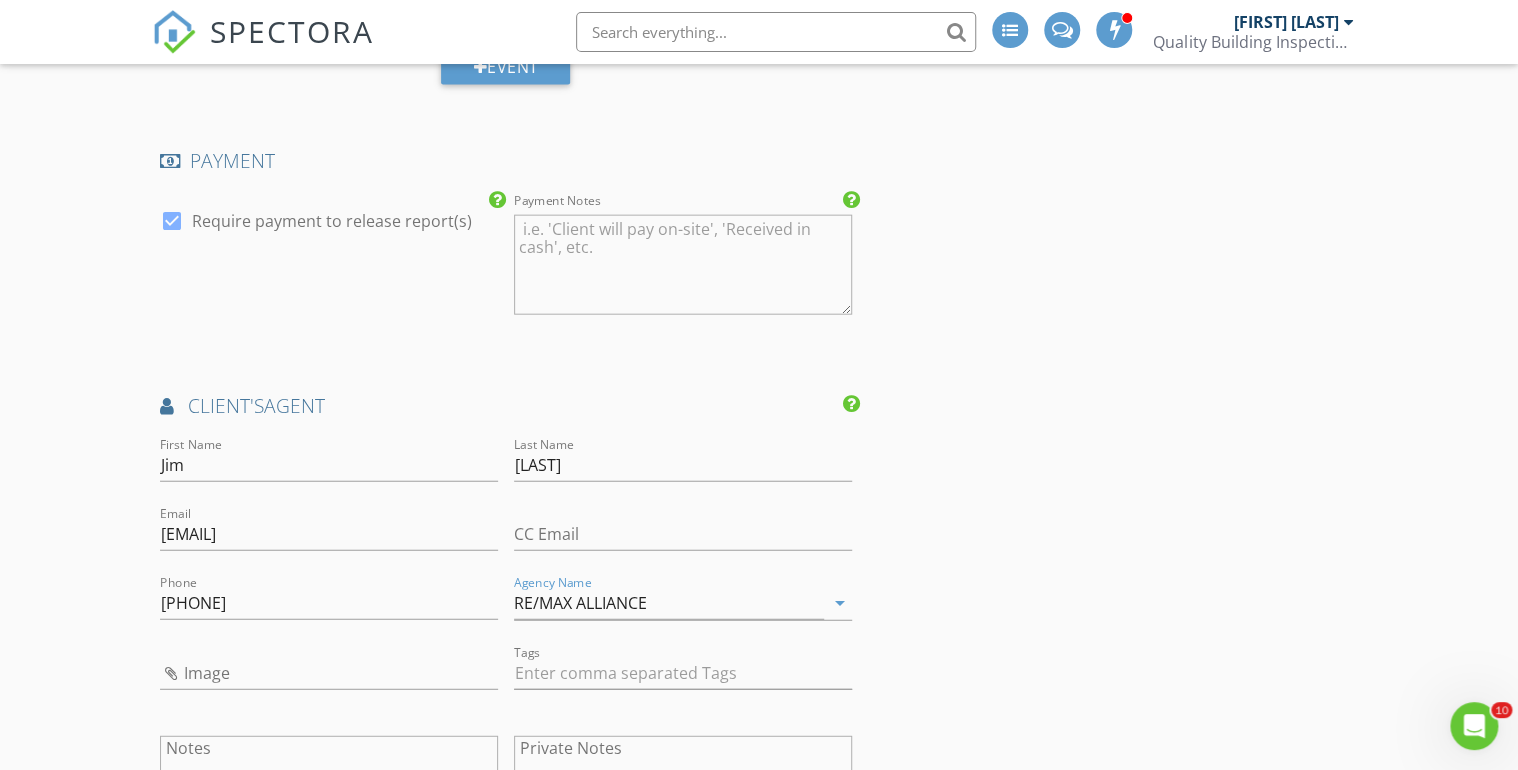 click on "INSPECTOR(S)
check_box   Doug Fast   PRIMARY   check_box_outline_blank   Bronson Reyna     Doug Fast arrow_drop_down   check_box_outline_blank Doug Fast specifically requested
Date/Time
08/06/2025 9:00 AM
Location
Address Search       Address 1974 S Haleyville Wy   Unit   City Aurora   State CO   Zip 80018   County Arapahoe     Square Feet 1099   Year Built 2025   Foundation arrow_drop_down     Doug Fast     17.3 miles     (27 minutes)
client
check_box Enable Client CC email for this inspection   Client Search     check_box_outline_blank Client is a Company/Organization     First Name Jessica   Last Name Kasprzak   Email jkasprzak730@gmail.com   CC Email   Phone 630-650-0718         Tags         Notes   Private Notes
ADD ADDITIONAL client
SERVICES
check_box_outline_blank" at bounding box center [759, 182] 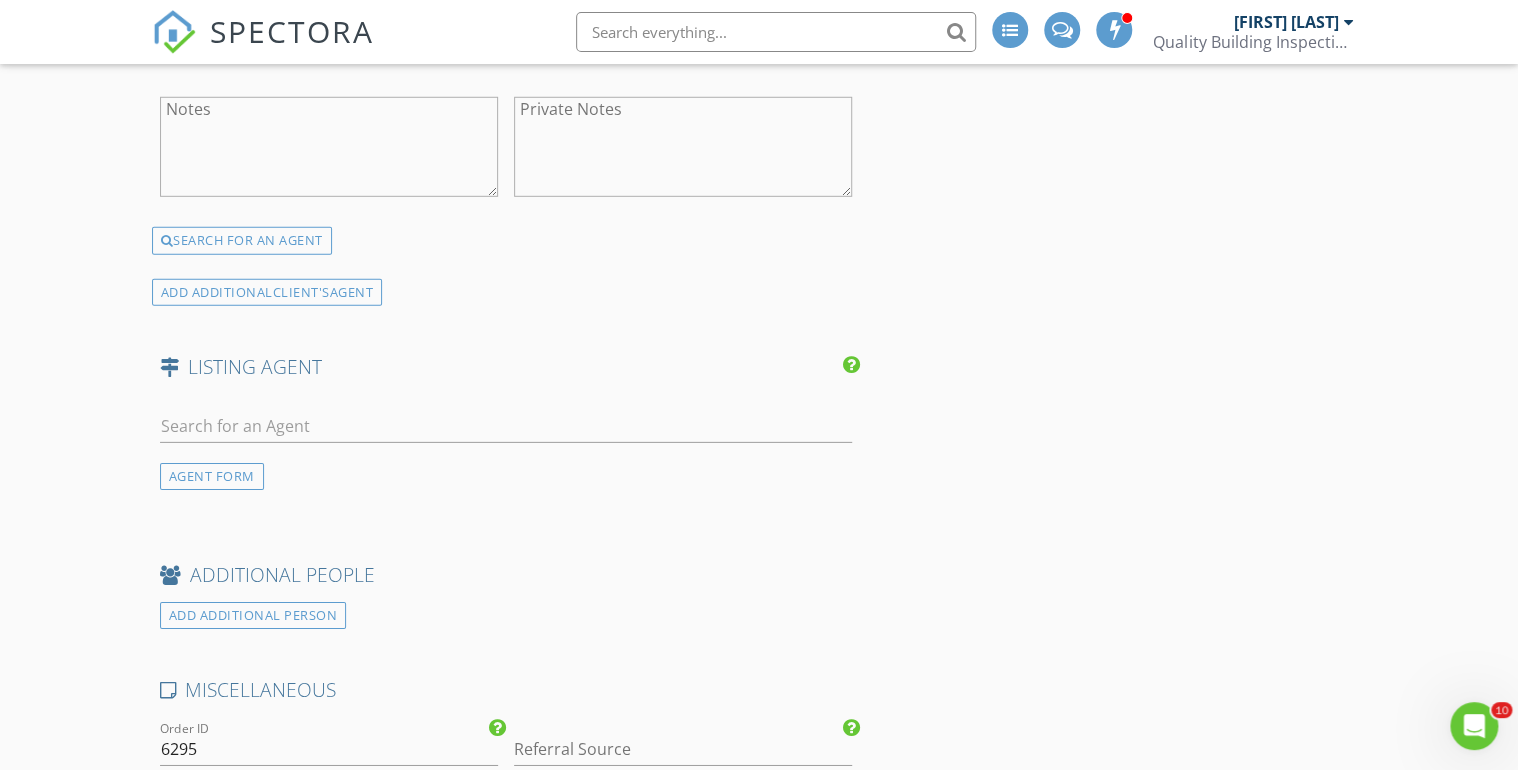 scroll, scrollTop: 2880, scrollLeft: 0, axis: vertical 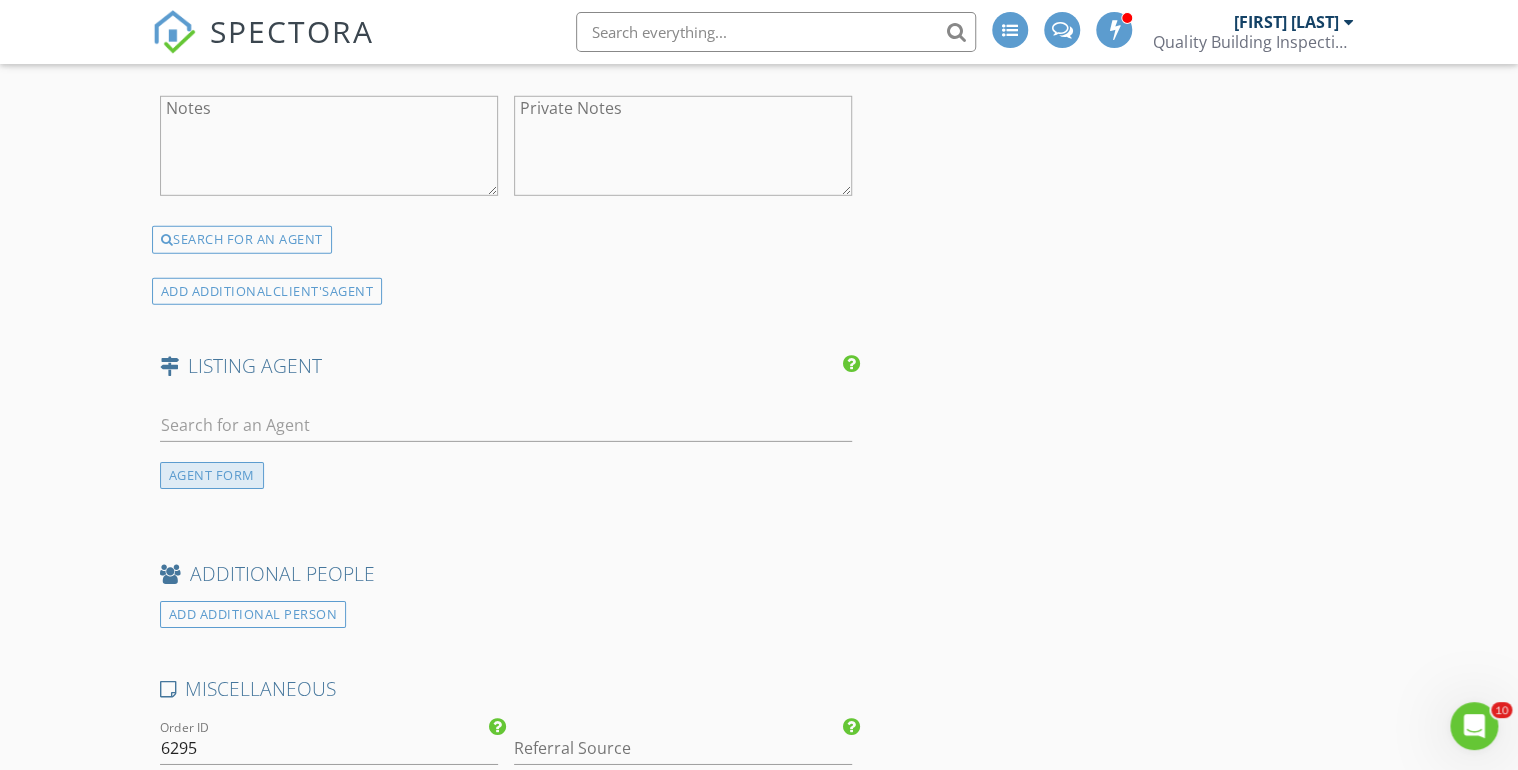 click on "AGENT FORM" at bounding box center [212, 475] 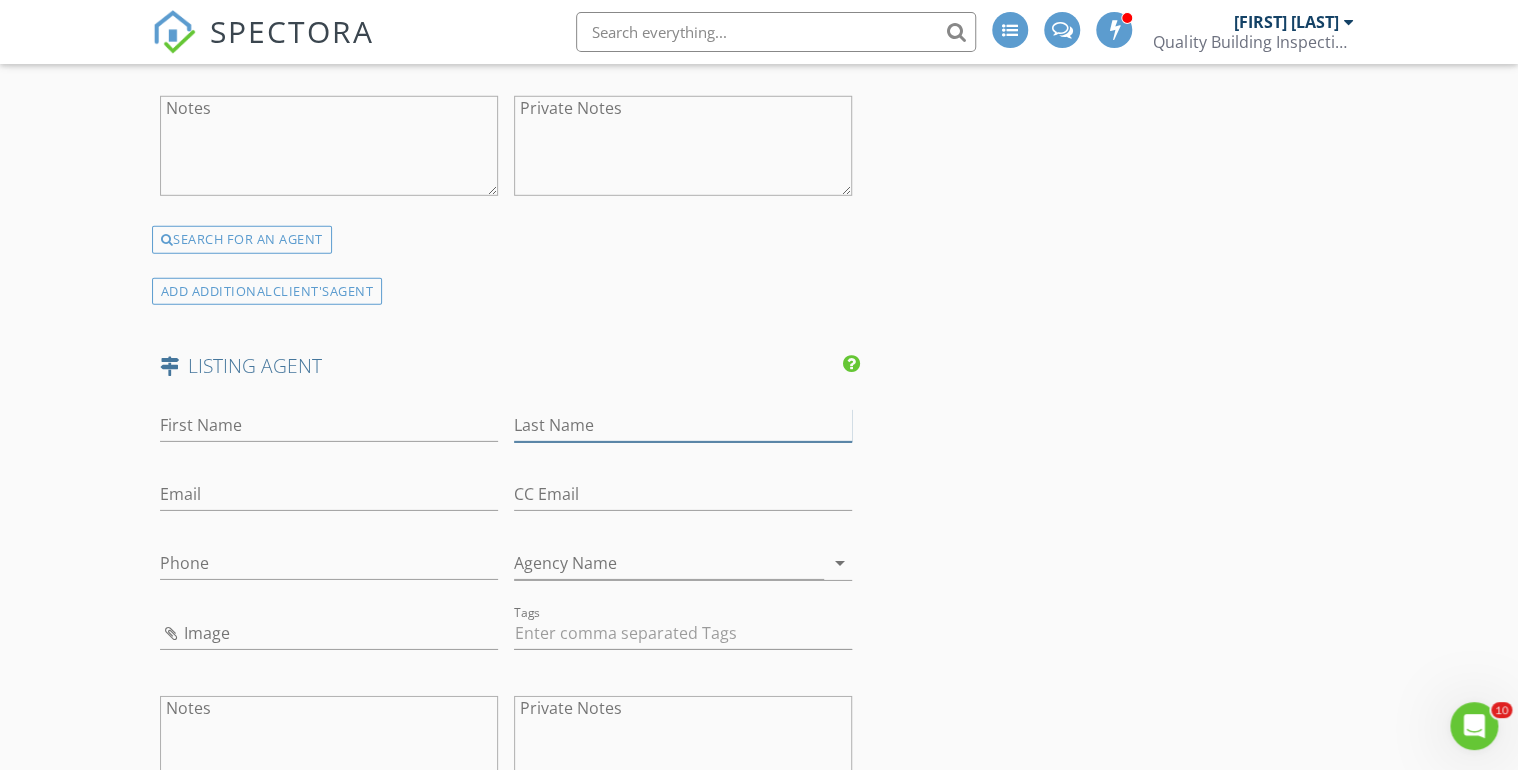 click on "Last Name" at bounding box center [683, 425] 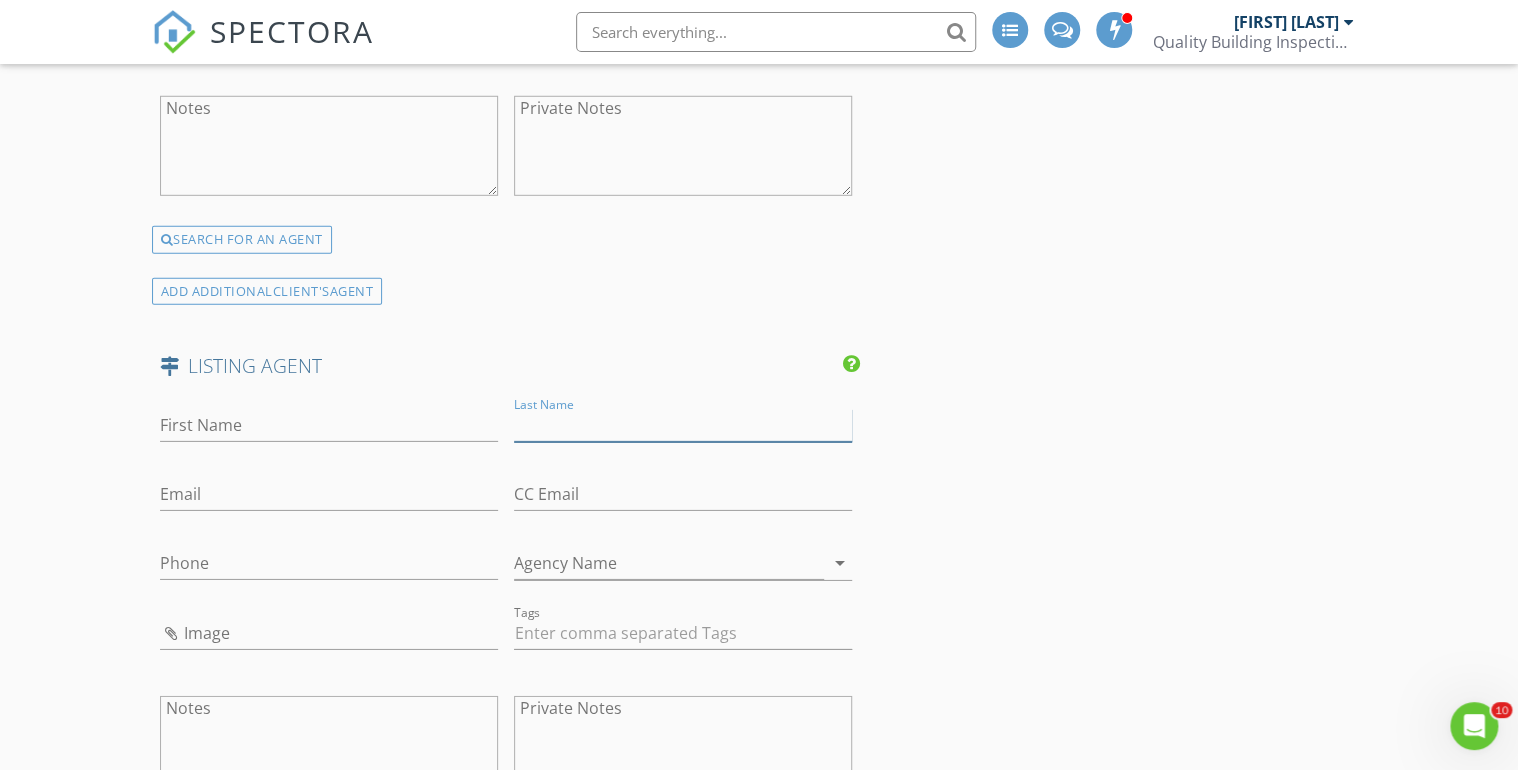 paste on "Ullrich" 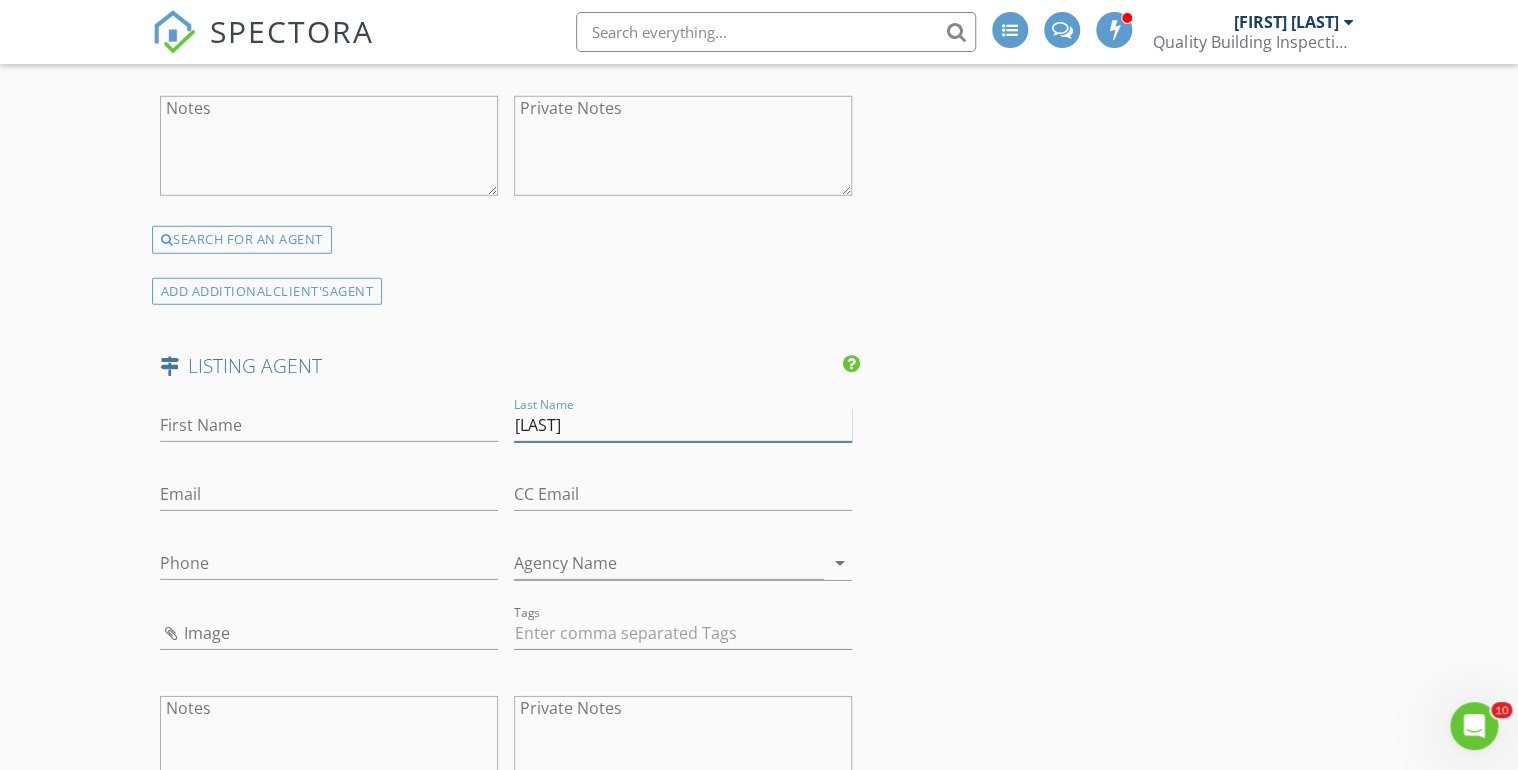 type on "Ullrich" 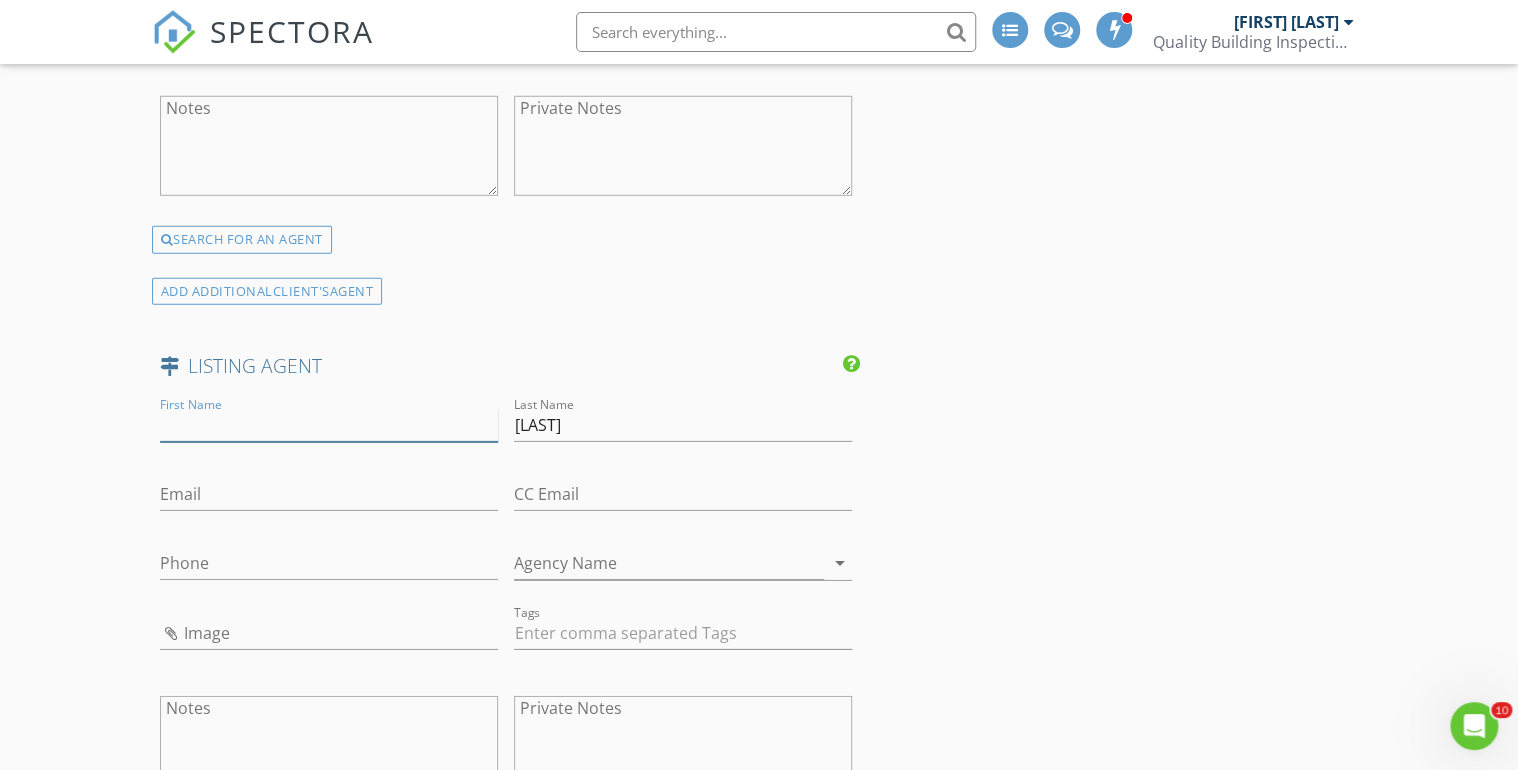 click on "First Name" at bounding box center (329, 425) 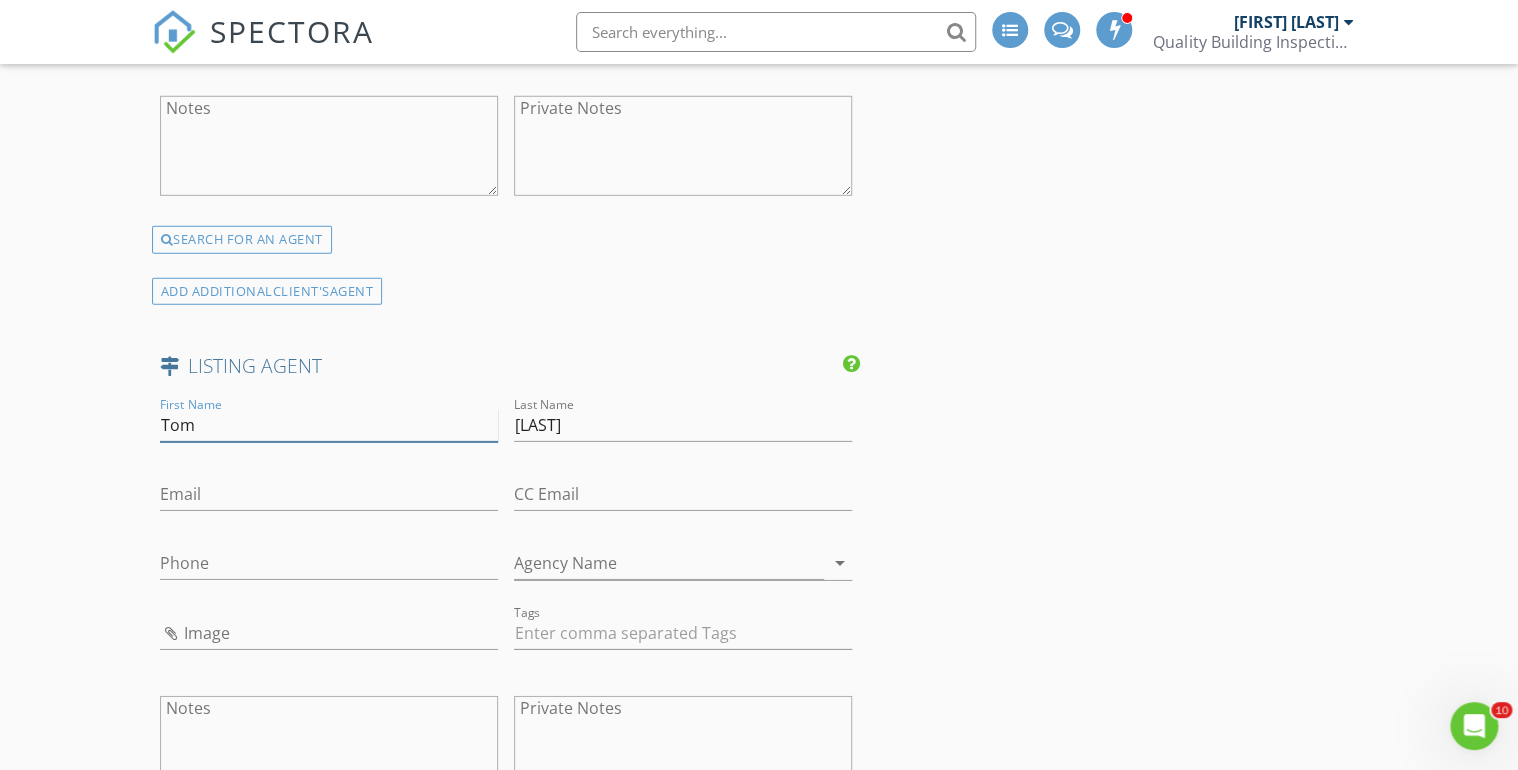 type on "Tom" 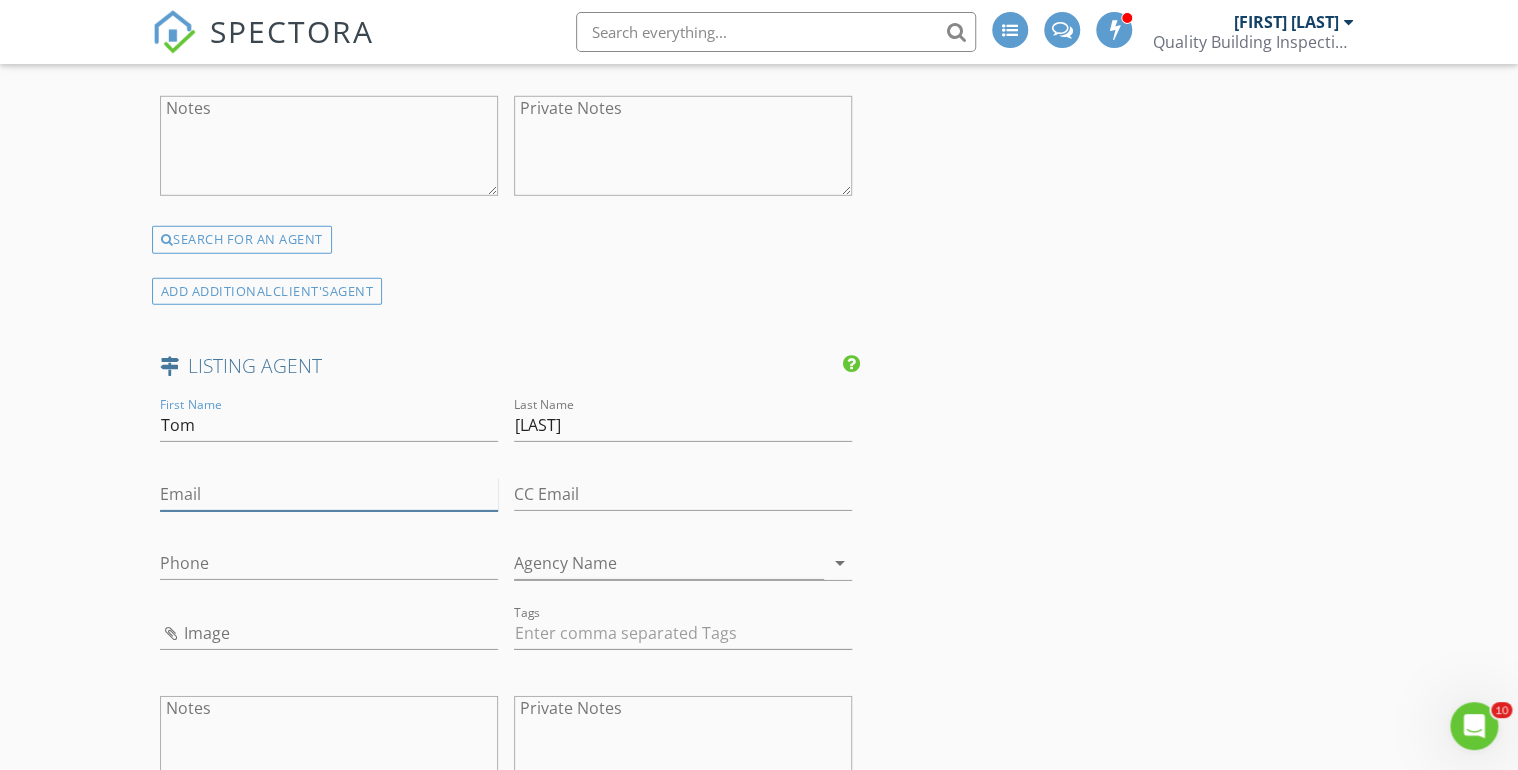 click on "Email" at bounding box center (329, 494) 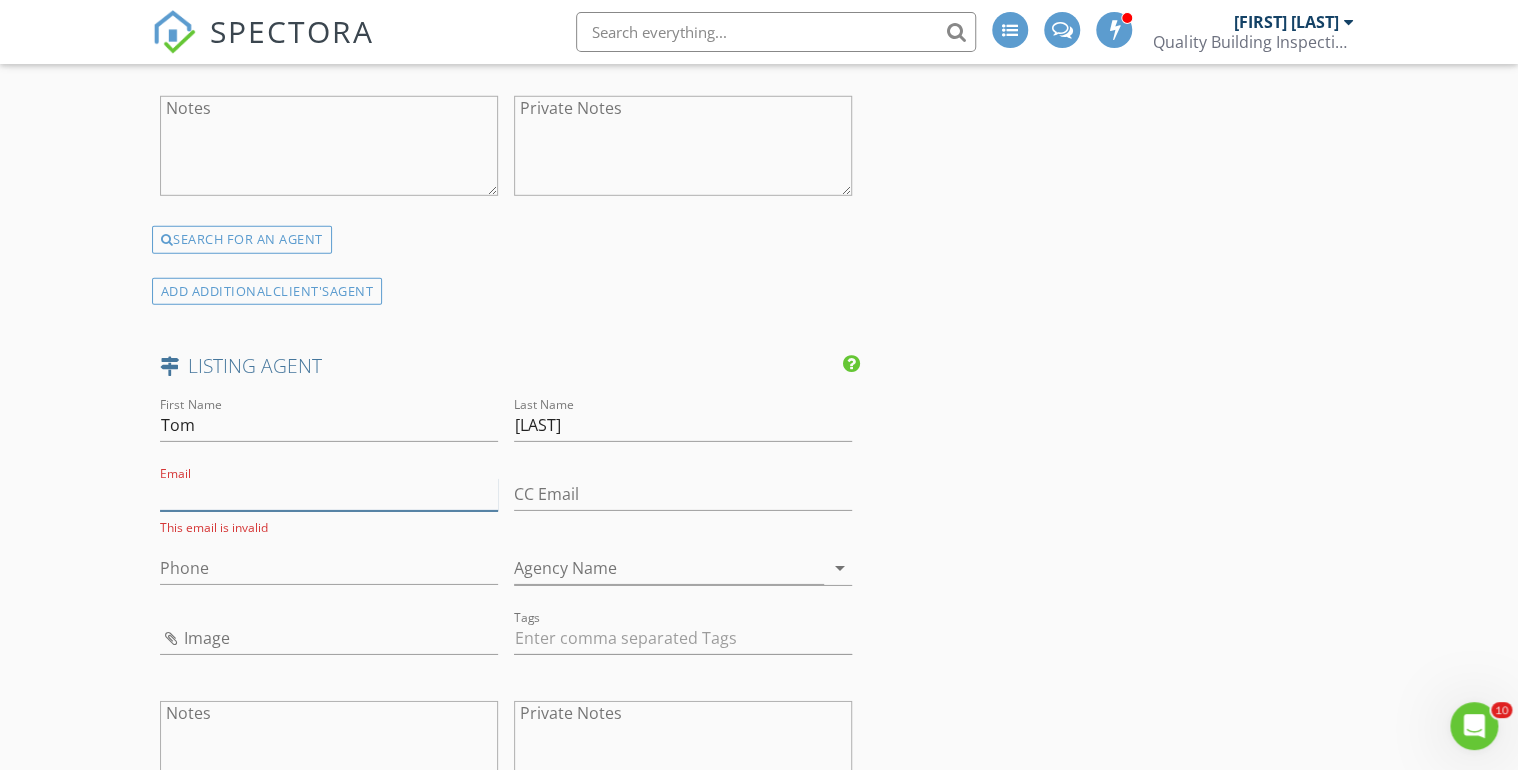 paste on "[EMAIL]" 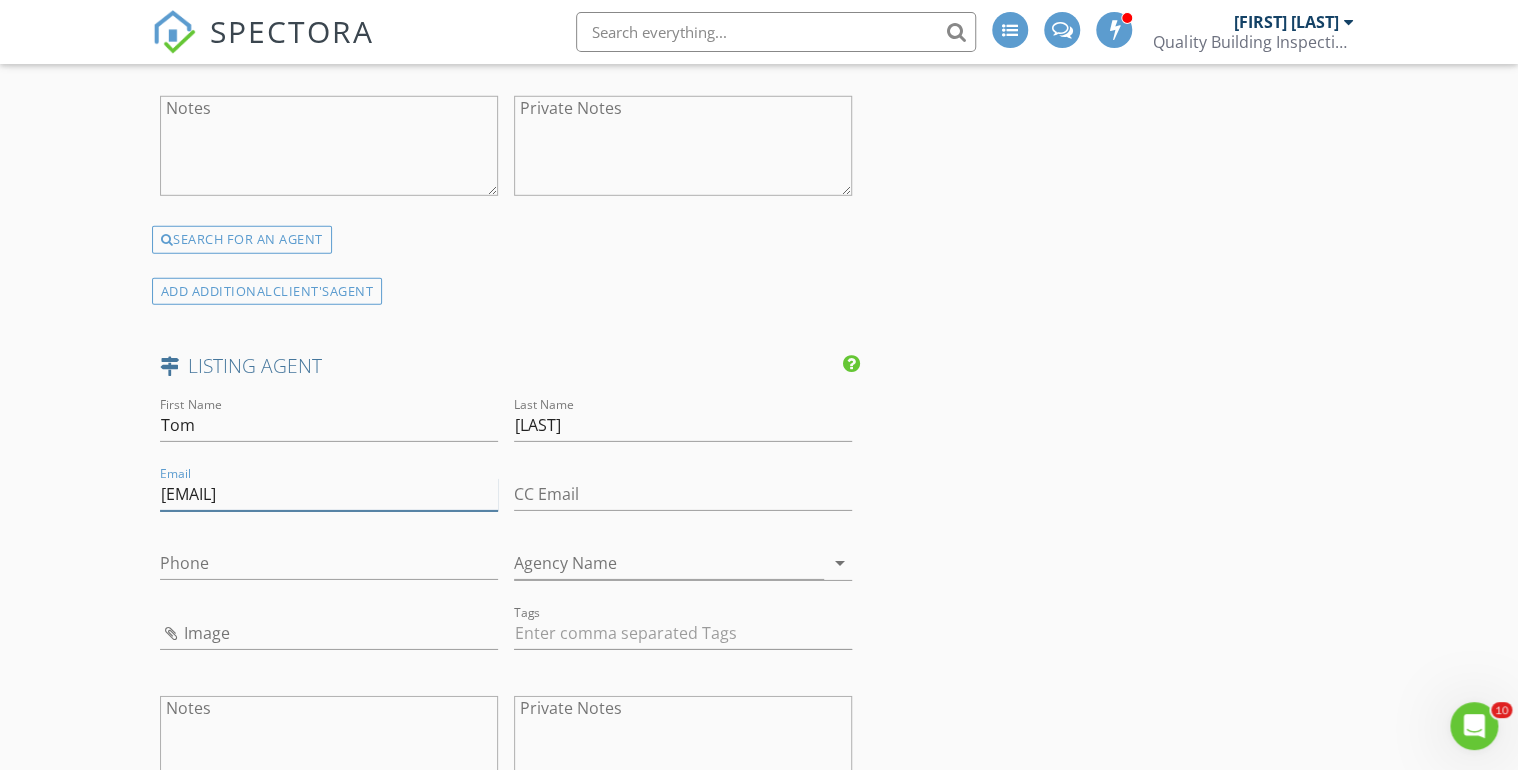 type on "[EMAIL]" 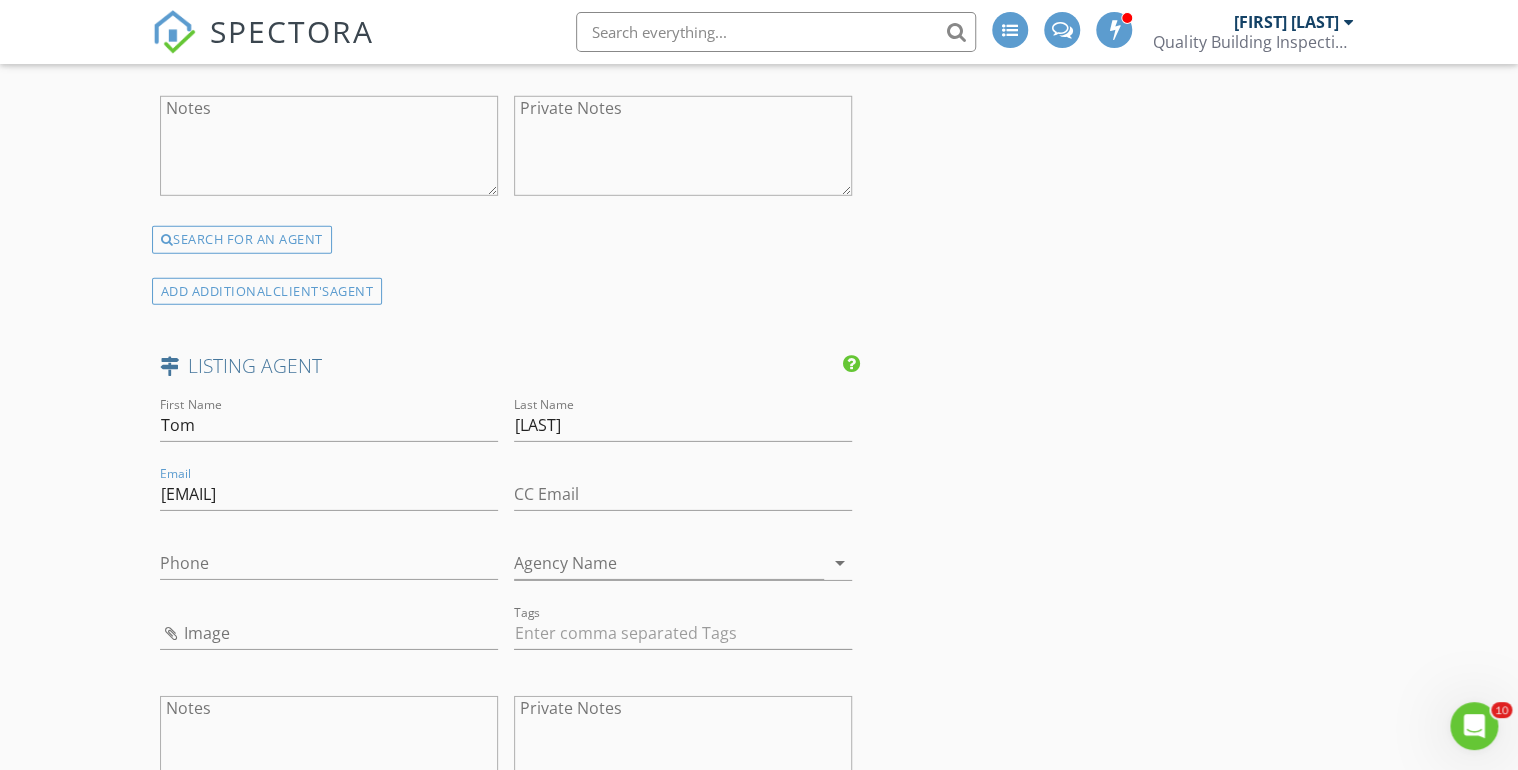 click on "INSPECTOR(S)
check_box   Doug Fast   PRIMARY   check_box_outline_blank   Bronson Reyna     Doug Fast arrow_drop_down   check_box_outline_blank Doug Fast specifically requested
Date/Time
08/06/2025 9:00 AM
Location
Address Search       Address 1974 S Haleyville Wy   Unit   City Aurora   State CO   Zip 80018   County Arapahoe     Square Feet 1099   Year Built 2025   Foundation arrow_drop_down     Doug Fast     17.3 miles     (27 minutes)
client
check_box Enable Client CC email for this inspection   Client Search     check_box_outline_blank Client is a Company/Organization     First Name Jessica   Last Name Kasprzak   Email jkasprzak730@gmail.com   CC Email   Phone 630-650-0718         Tags         Notes   Private Notes
ADD ADDITIONAL client
SERVICES
check_box_outline_blank" at bounding box center [759, -262] 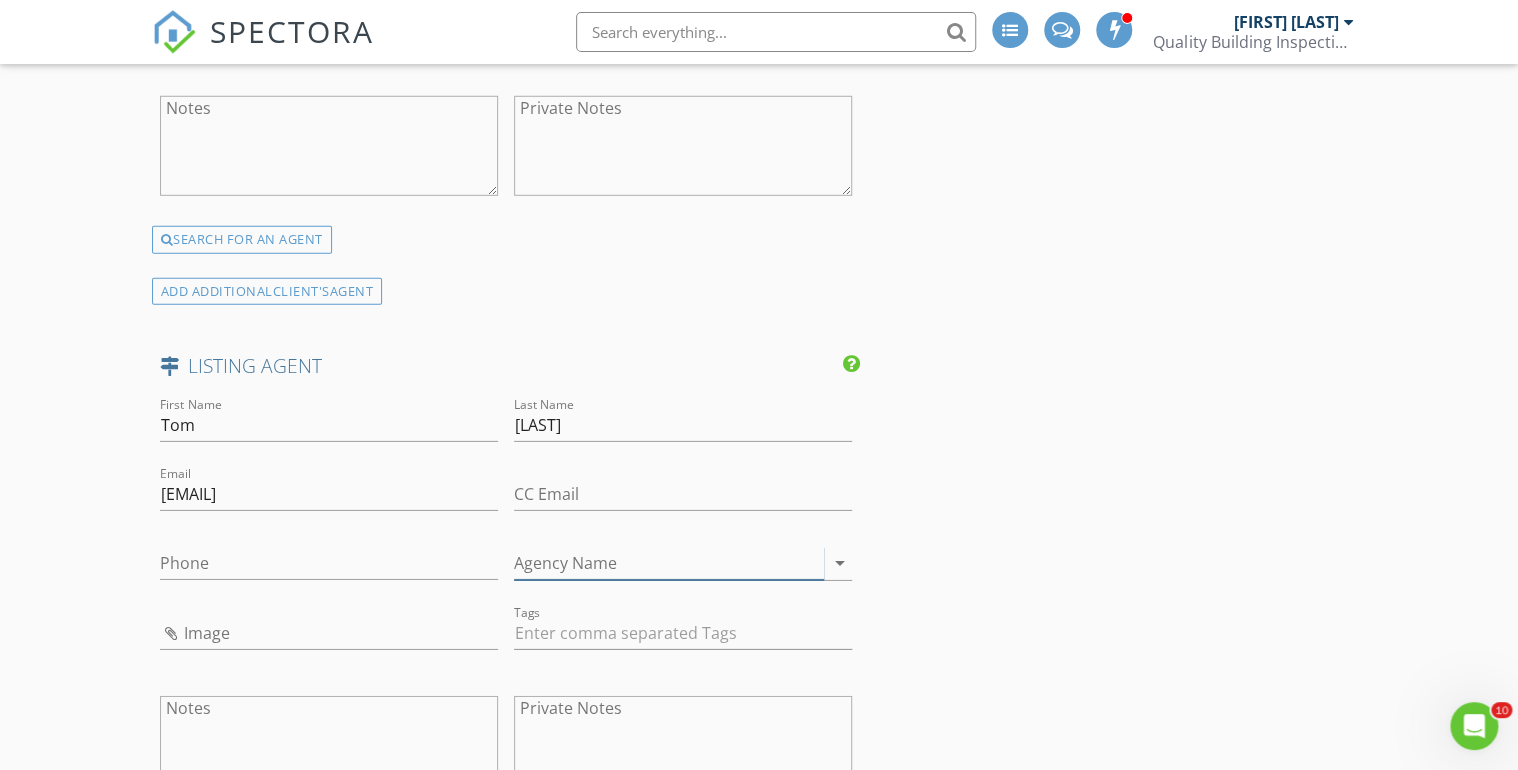 click on "Agency Name" at bounding box center (669, 563) 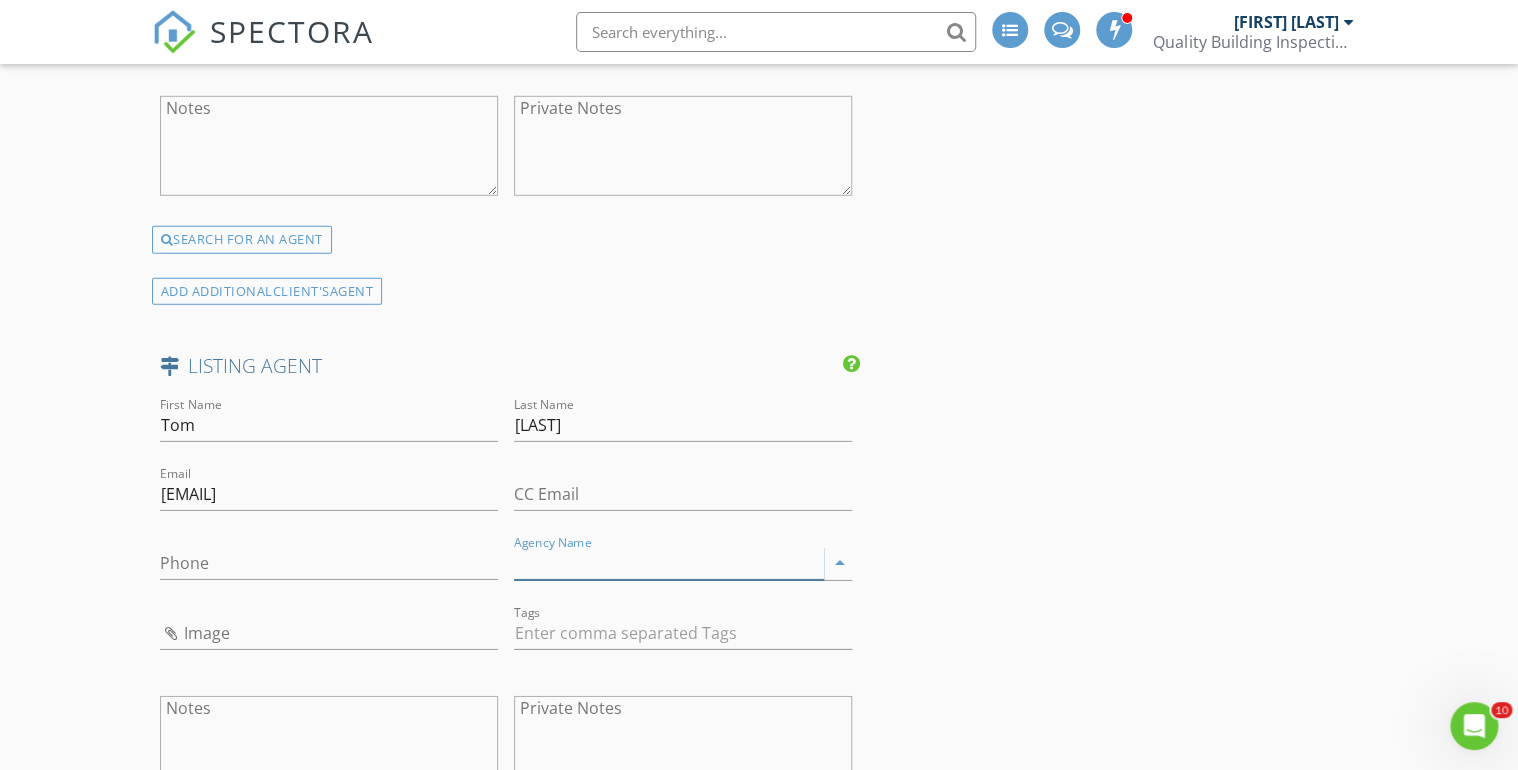 paste on "RE/MAX Professionals" 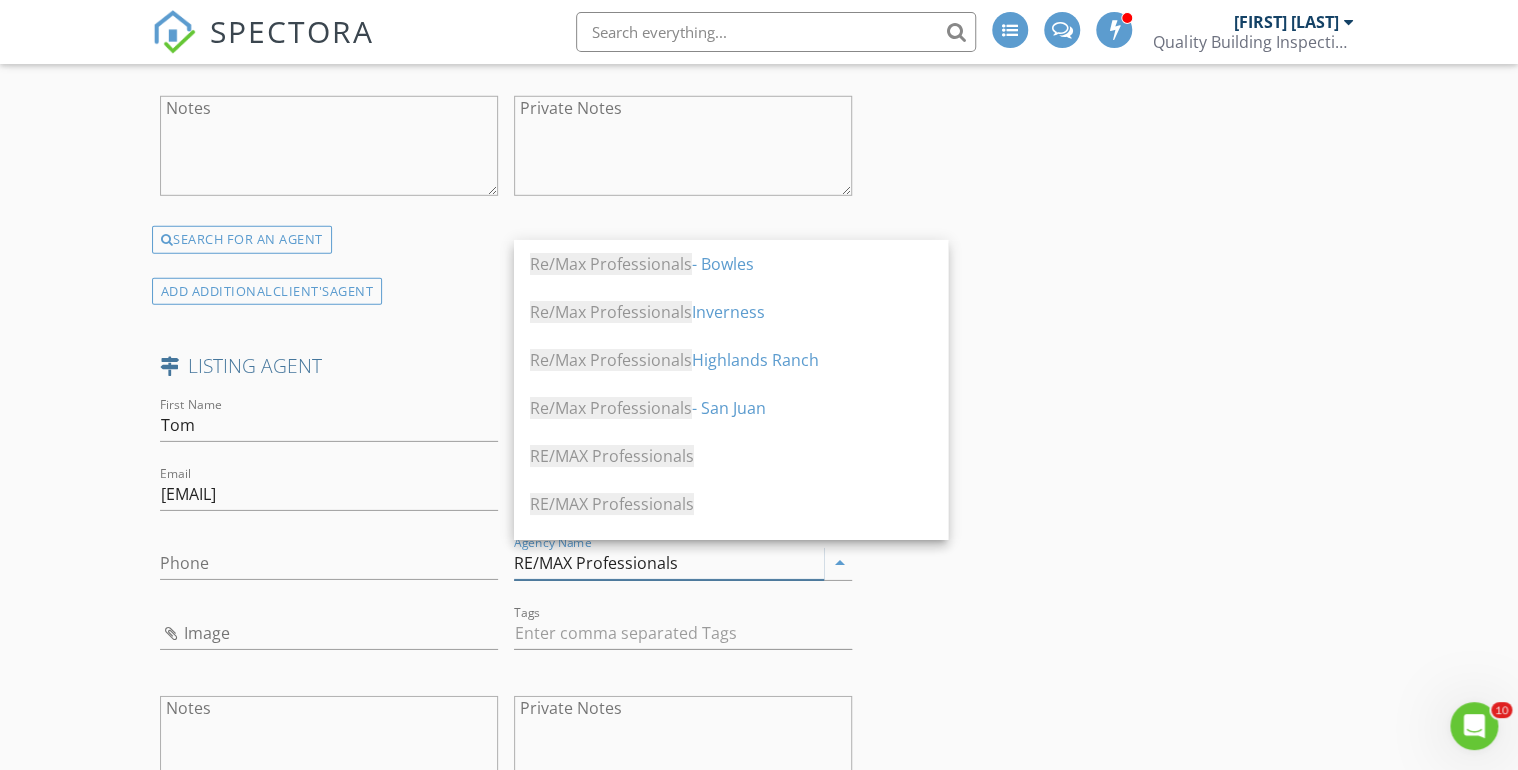 type on "RE/MAX Professionals" 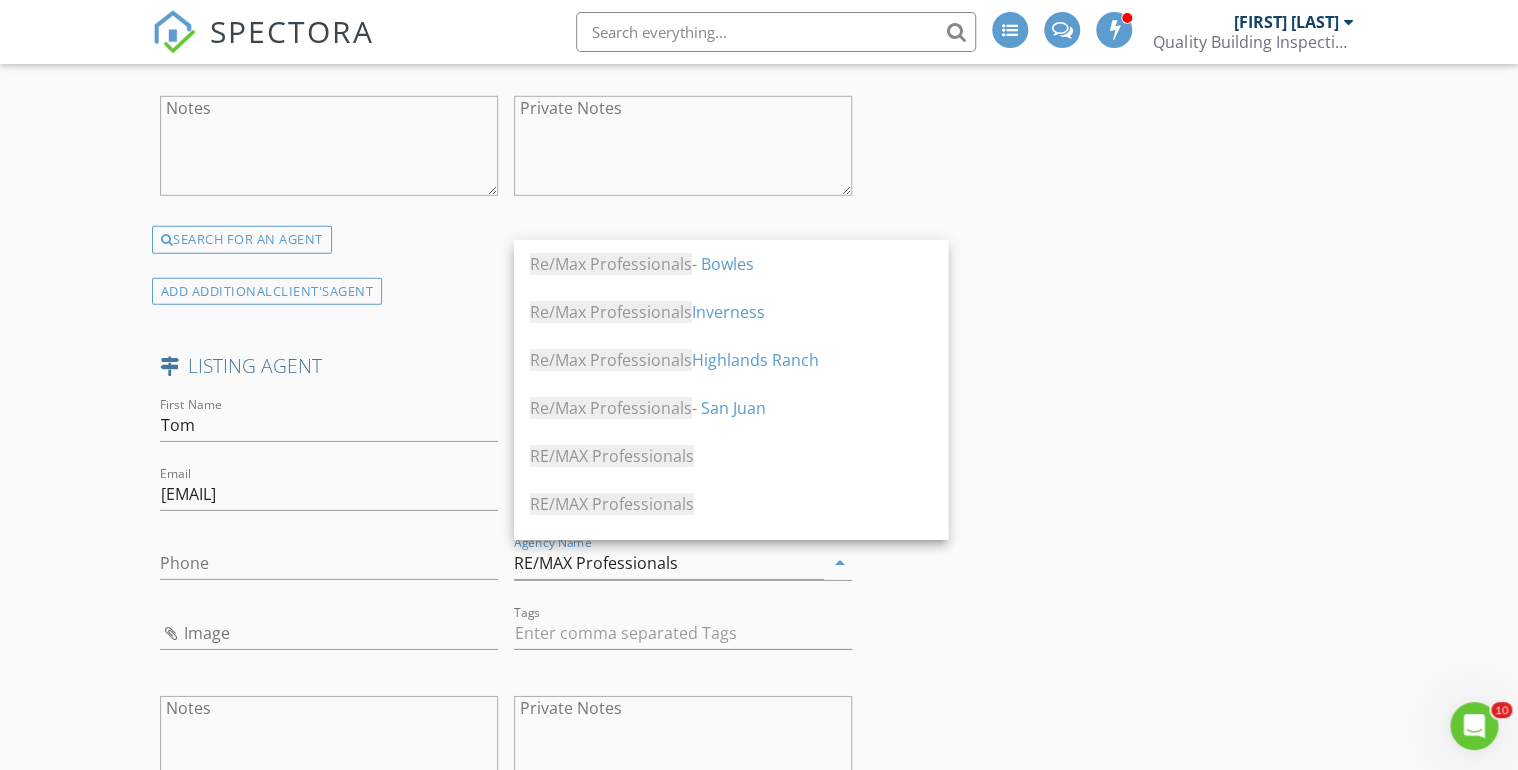 click on "INSPECTOR(S)
check_box   Doug Fast   PRIMARY   check_box_outline_blank   Bronson Reyna     Doug Fast arrow_drop_down   check_box_outline_blank Doug Fast specifically requested
Date/Time
08/06/2025 9:00 AM
Location
Address Search       Address 1974 S Haleyville Wy   Unit   City Aurora   State CO   Zip 80018   County Arapahoe     Square Feet 1099   Year Built 2025   Foundation arrow_drop_down     Doug Fast     17.3 miles     (27 minutes)
client
check_box Enable Client CC email for this inspection   Client Search     check_box_outline_blank Client is a Company/Organization     First Name Jessica   Last Name Kasprzak   Email jkasprzak730@gmail.com   CC Email   Phone 630-650-0718         Tags         Notes   Private Notes
ADD ADDITIONAL client
SERVICES
check_box_outline_blank" at bounding box center [759, -262] 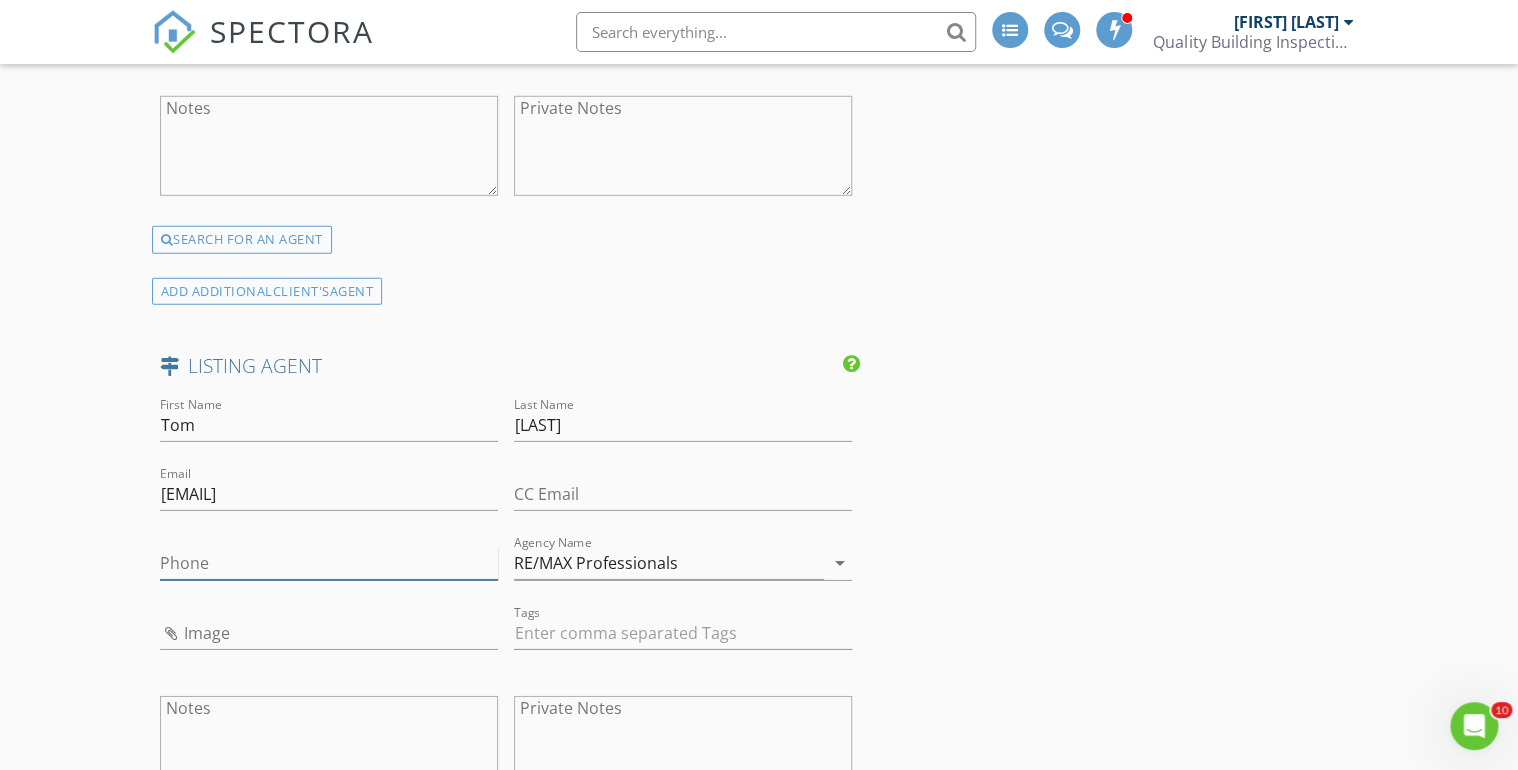 click on "Phone" at bounding box center [329, 563] 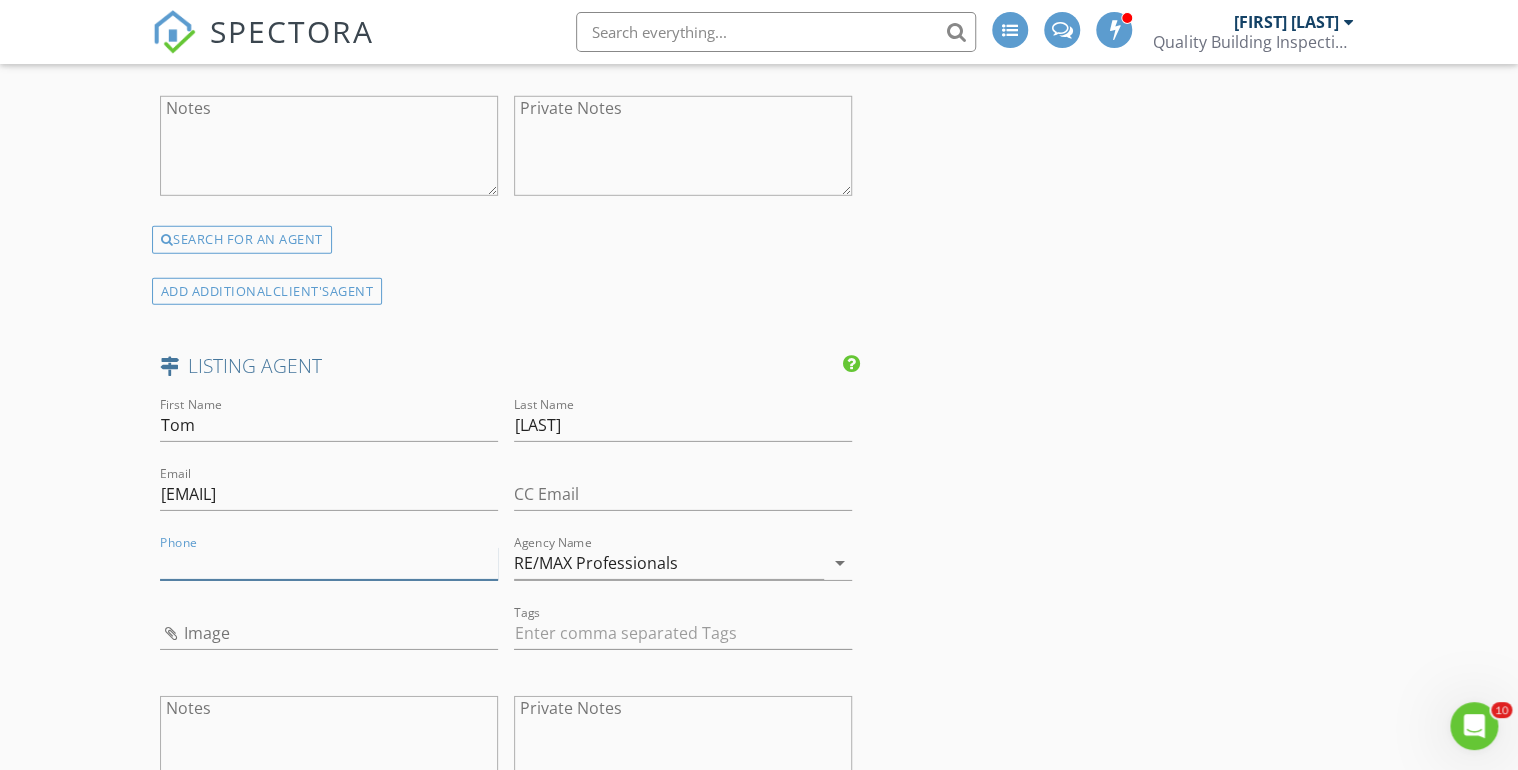 paste on "[PHONE]" 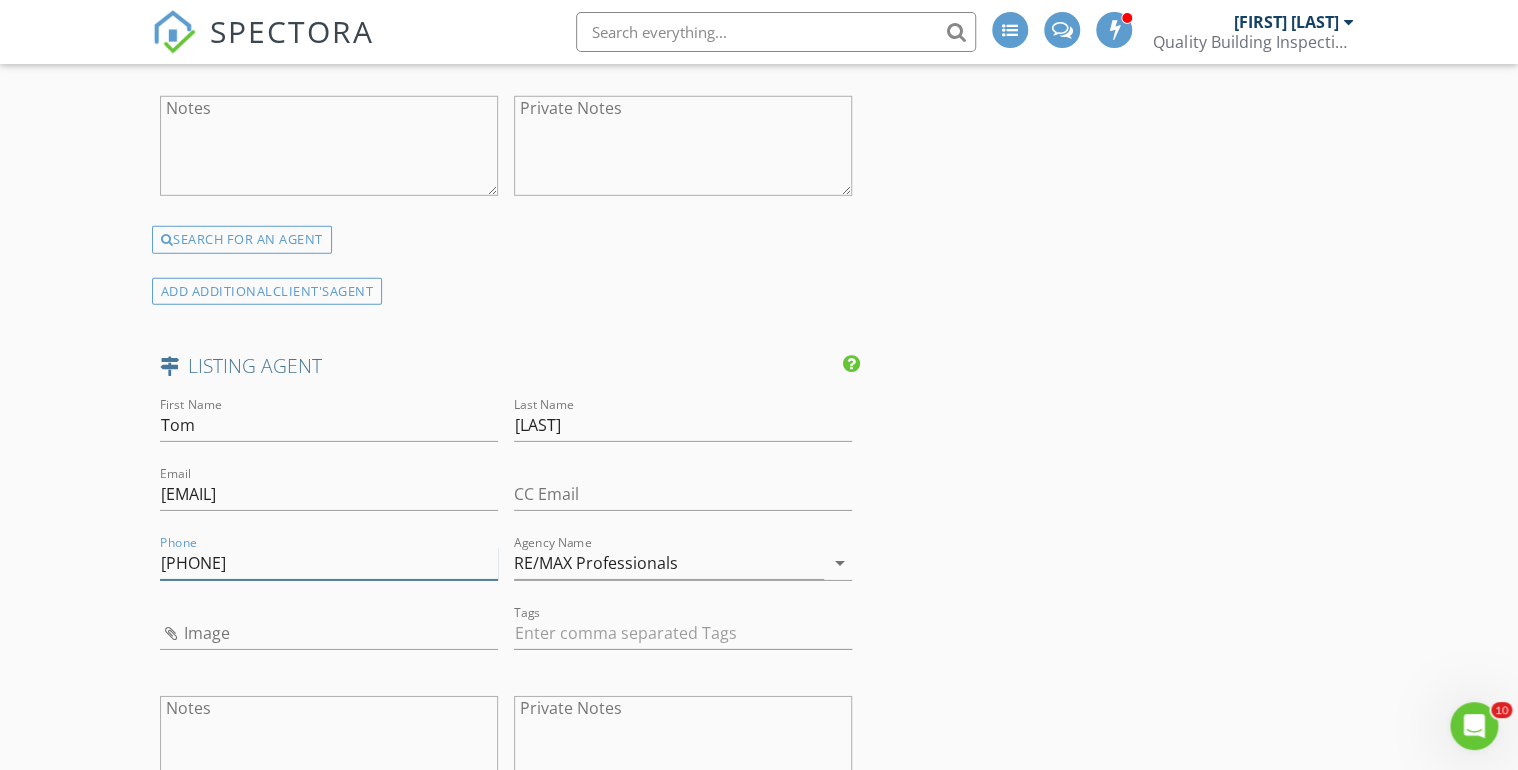 type on "[PHONE]" 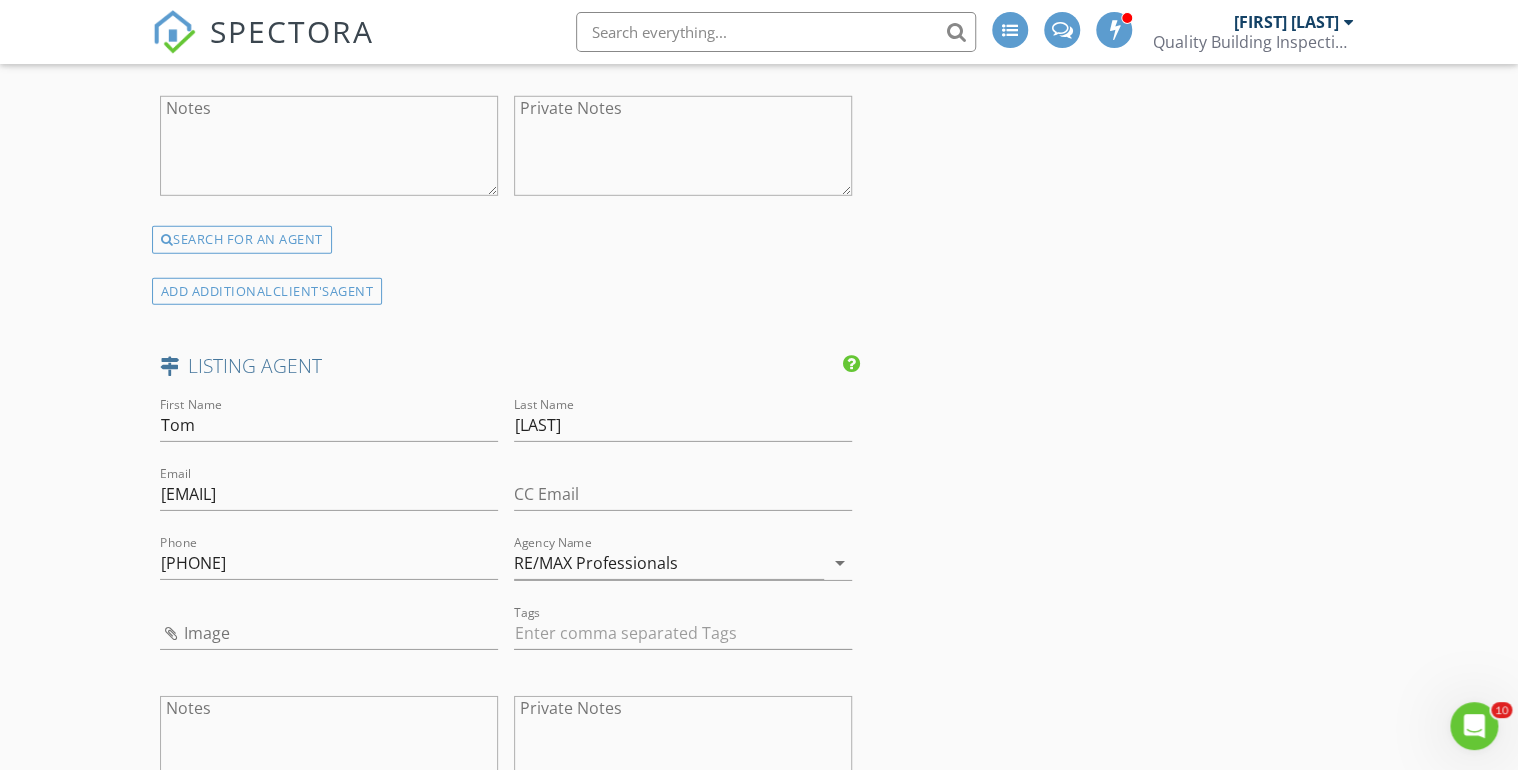 click on "INSPECTOR(S)
check_box   Doug Fast   PRIMARY   check_box_outline_blank   Bronson Reyna     Doug Fast arrow_drop_down   check_box_outline_blank Doug Fast specifically requested
Date/Time
08/06/2025 9:00 AM
Location
Address Search       Address 1974 S Haleyville Wy   Unit   City Aurora   State CO   Zip 80018   County Arapahoe     Square Feet 1099   Year Built 2025   Foundation arrow_drop_down     Doug Fast     17.3 miles     (27 minutes)
client
check_box Enable Client CC email for this inspection   Client Search     check_box_outline_blank Client is a Company/Organization     First Name Jessica   Last Name Kasprzak   Email jkasprzak730@gmail.com   CC Email   Phone 630-650-0718         Tags         Notes   Private Notes
ADD ADDITIONAL client
SERVICES
check_box_outline_blank" at bounding box center (759, -262) 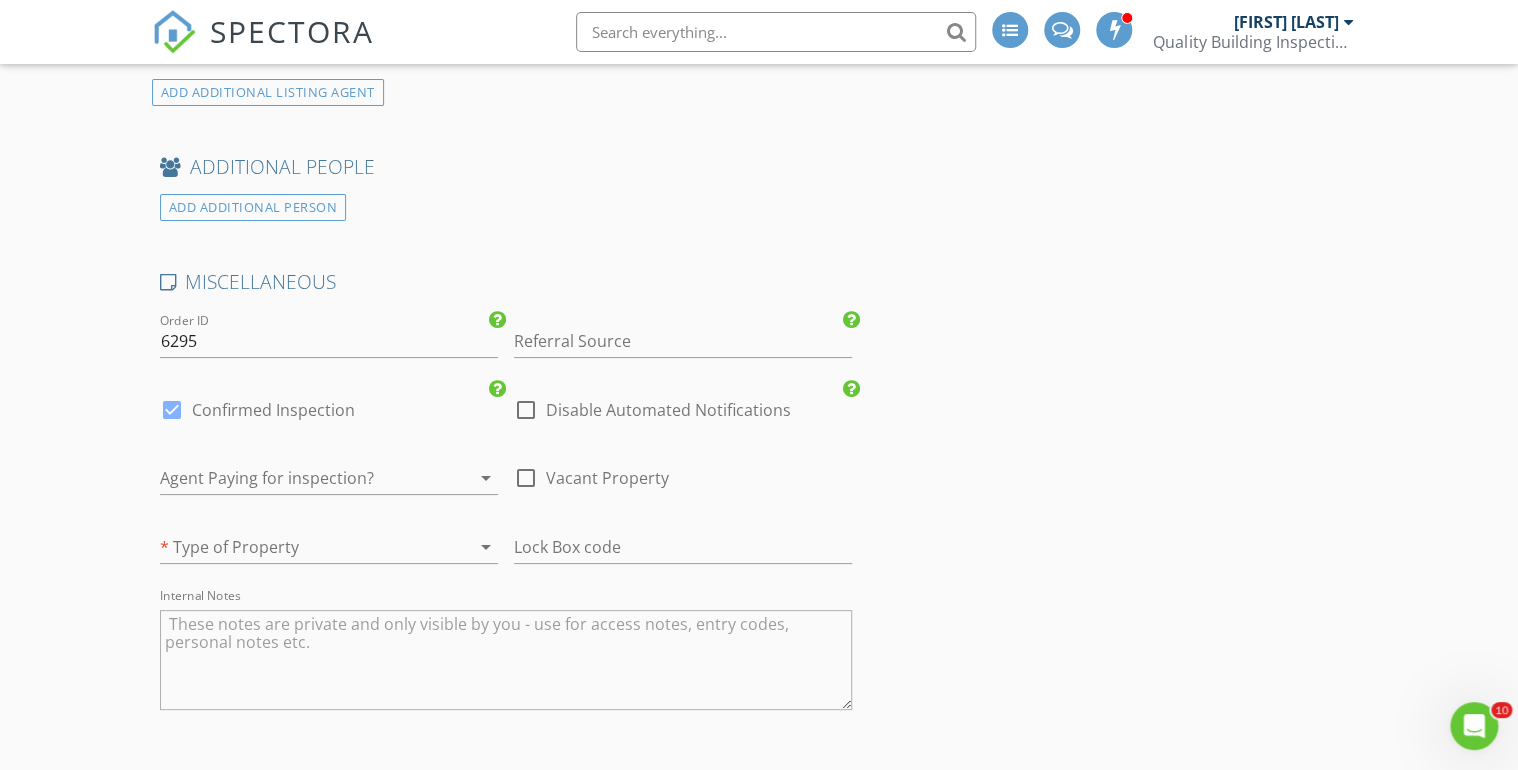 scroll, scrollTop: 3680, scrollLeft: 0, axis: vertical 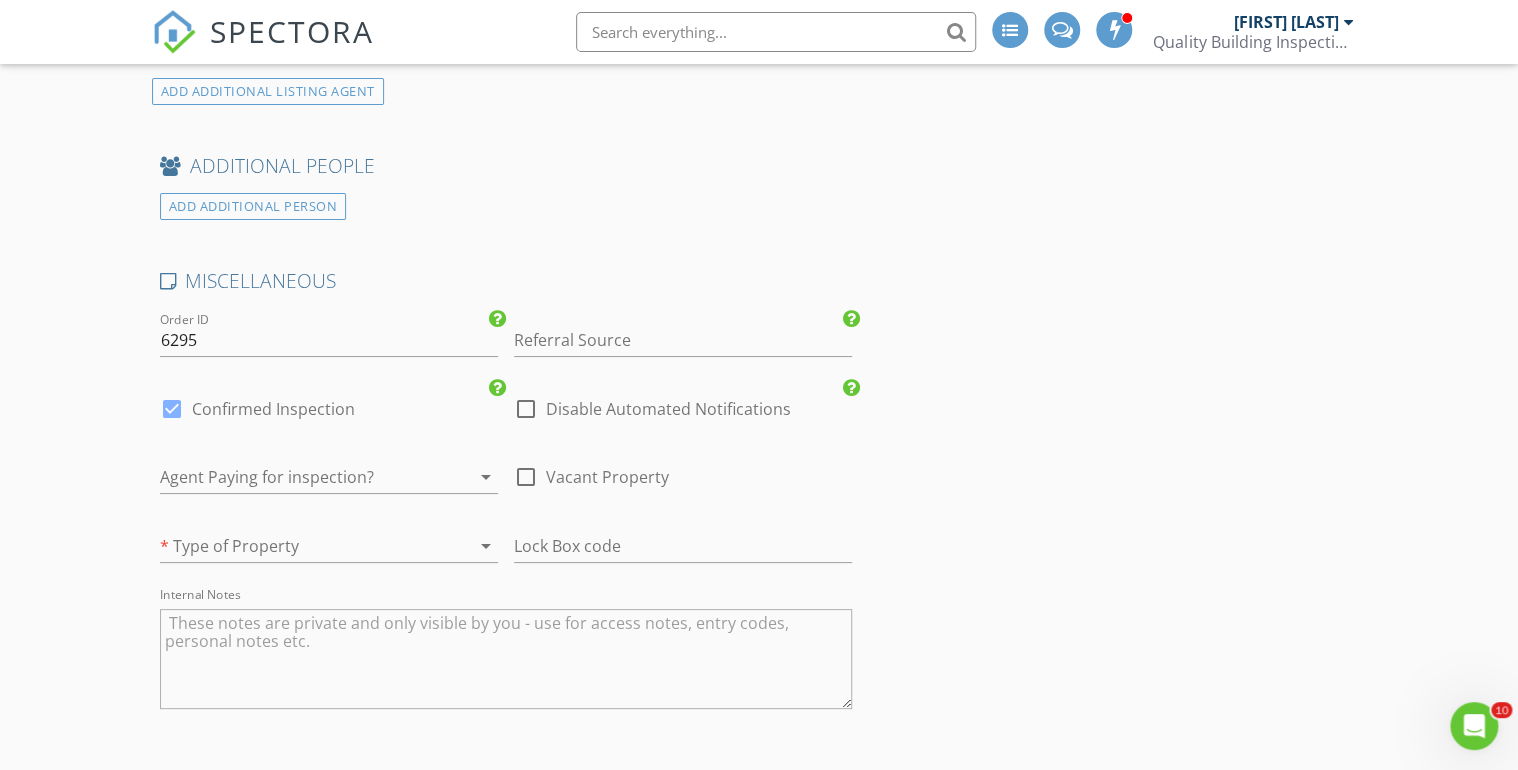 click on "arrow_drop_down" at bounding box center [486, 546] 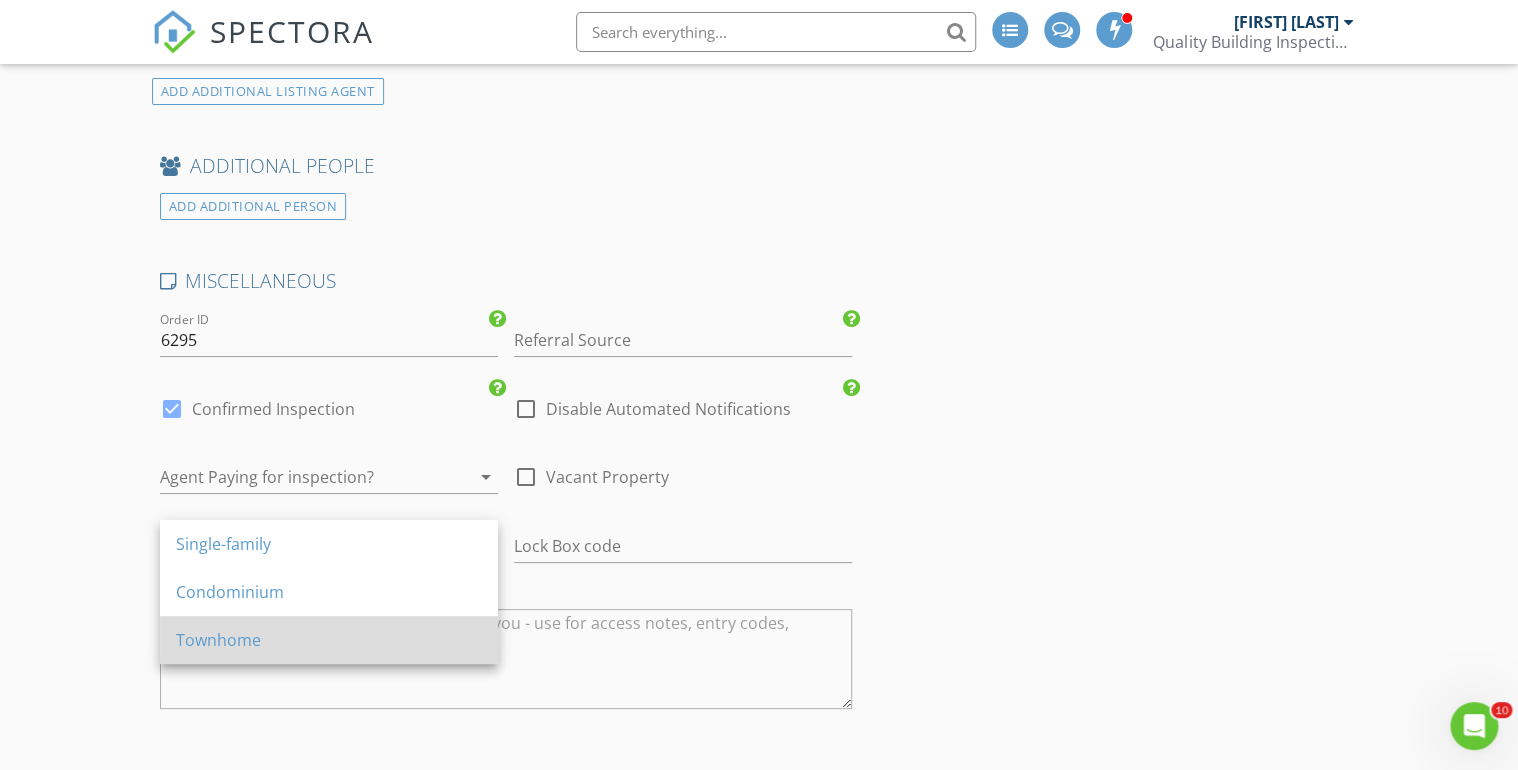 click on "Townhome" at bounding box center [329, 640] 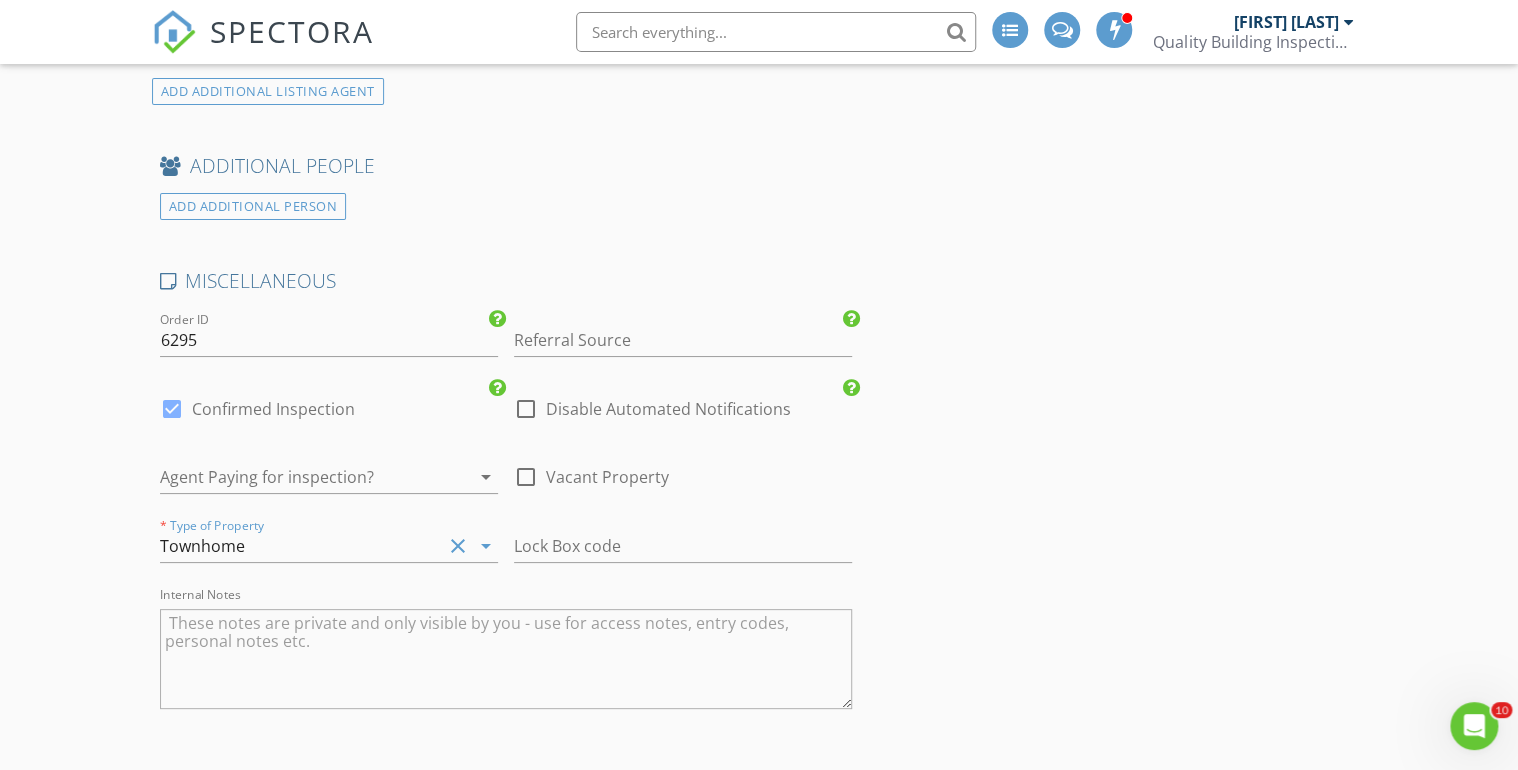 click at bounding box center [526, 477] 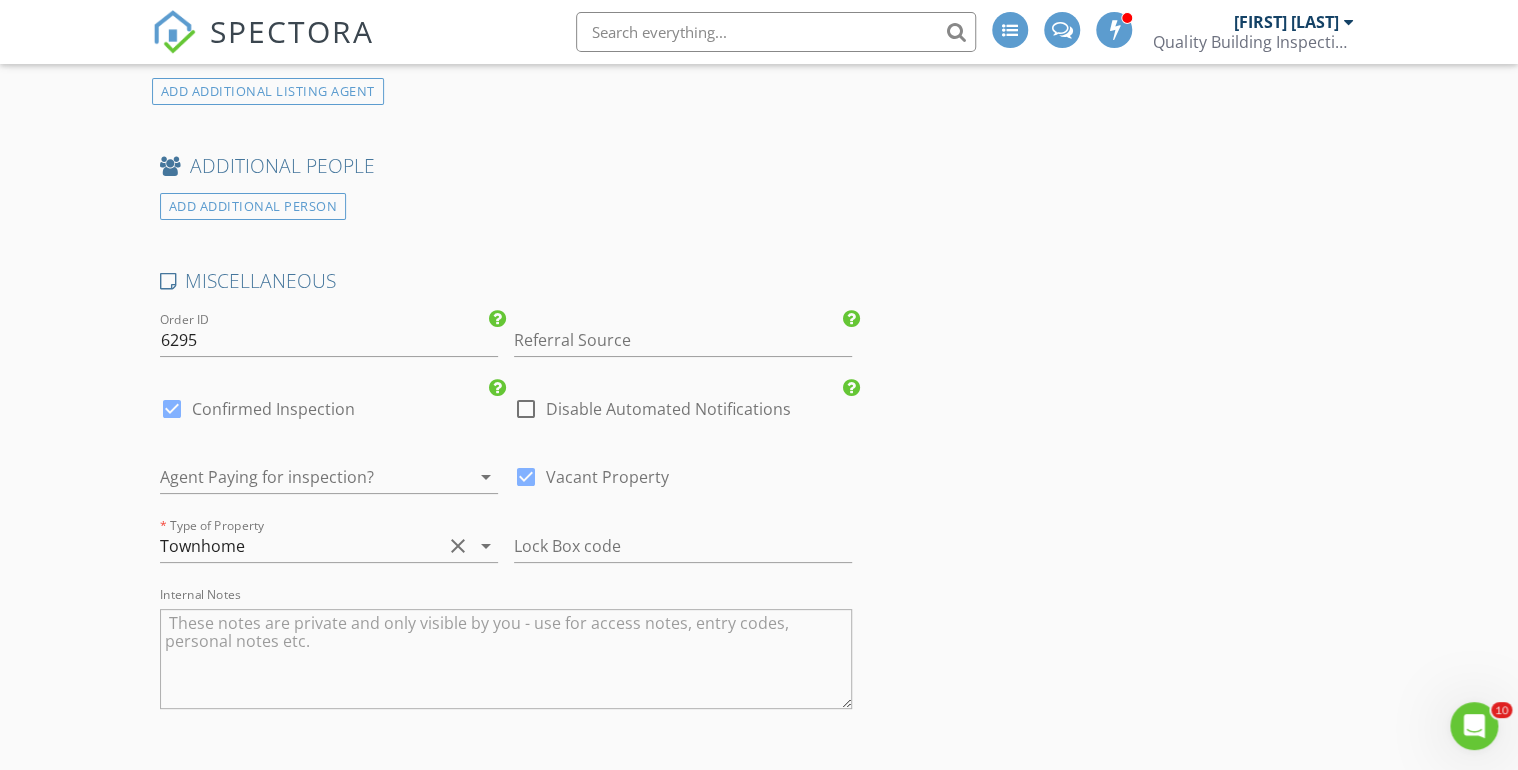 click on "INSPECTOR(S)
check_box   Doug Fast   PRIMARY   check_box_outline_blank   Bronson Reyna     Doug Fast arrow_drop_down   check_box_outline_blank Doug Fast specifically requested
Date/Time
08/06/2025 9:00 AM
Location
Address Search       Address 1974 S Haleyville Wy   Unit   City Aurora   State CO   Zip 80018   County Arapahoe     Square Feet 1099   Year Built 2025   Foundation arrow_drop_down     Doug Fast     17.3 miles     (27 minutes)
client
check_box Enable Client CC email for this inspection   Client Search     check_box_outline_blank Client is a Company/Organization     First Name Jessica   Last Name Kasprzak   Email jkasprzak730@gmail.com   CC Email   Phone 630-650-0718         Tags         Notes   Private Notes
ADD ADDITIONAL client
SERVICES
check_box_outline_blank" at bounding box center (759, -1062) 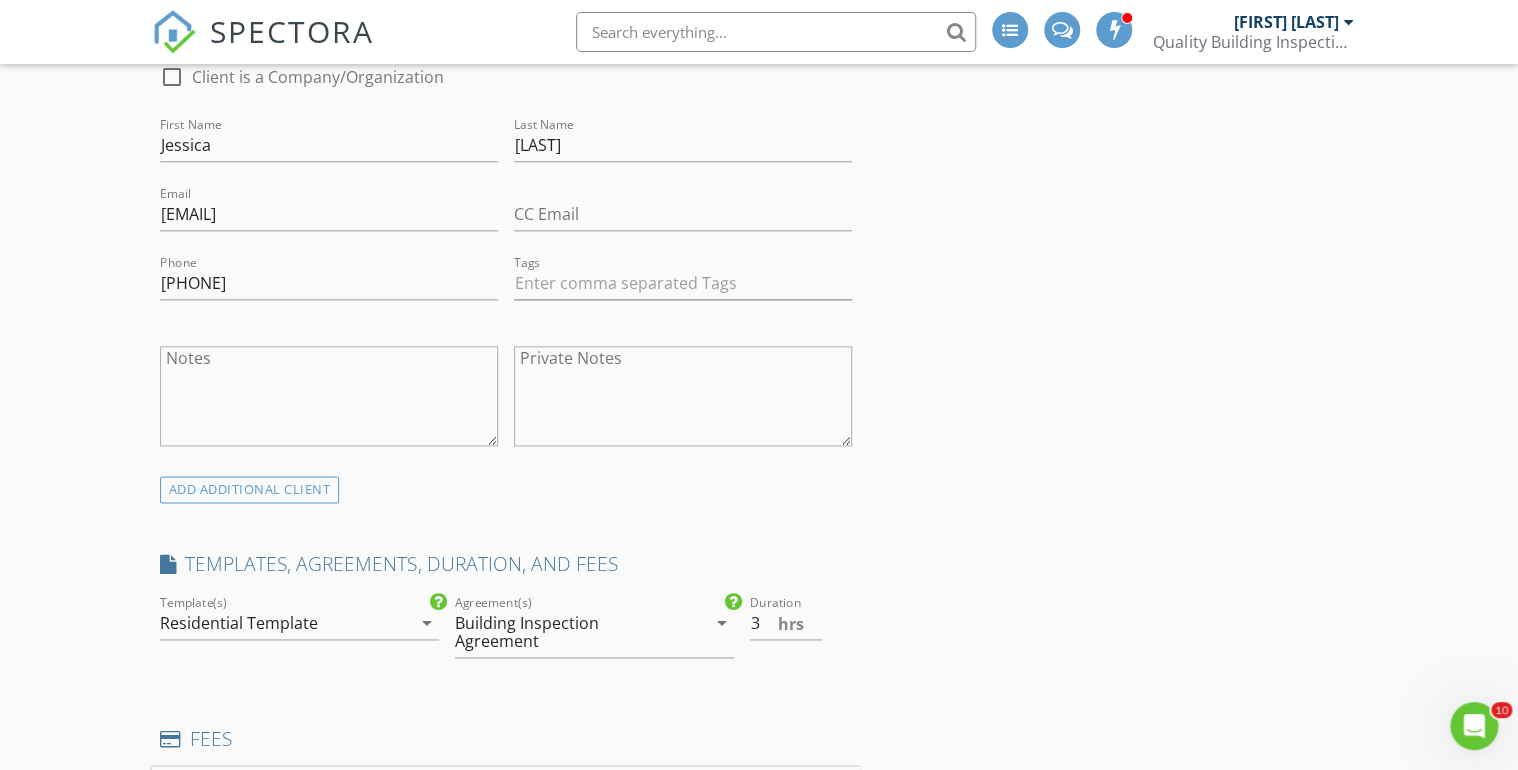 scroll, scrollTop: 1280, scrollLeft: 0, axis: vertical 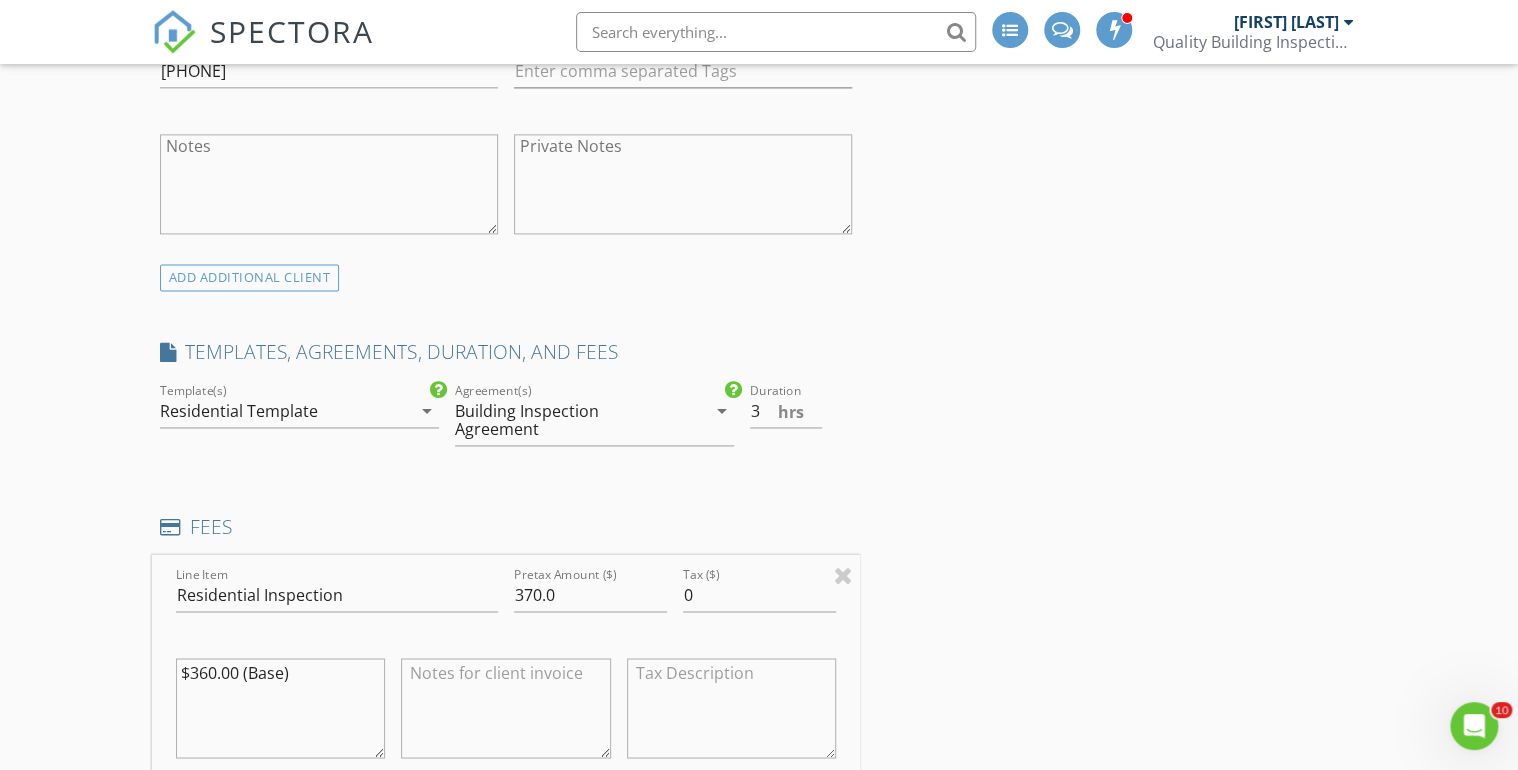 type on "Builder is Lennar. Realtor & buyer will meet you." 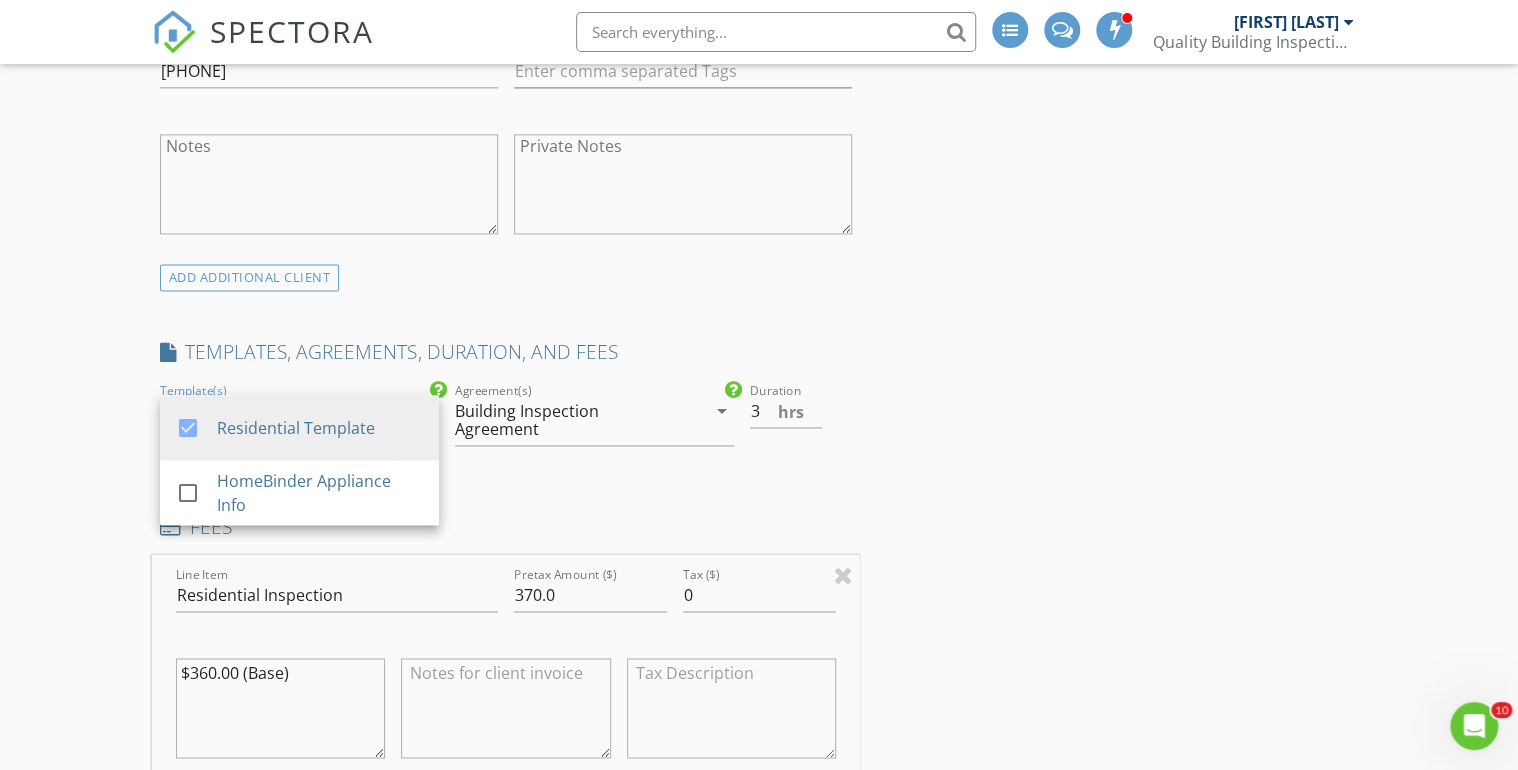 click on "INSPECTOR(S)
check_box   Doug Fast   PRIMARY   check_box_outline_blank   Bronson Reyna     Doug Fast arrow_drop_down   check_box_outline_blank Doug Fast specifically requested
Date/Time
08/06/2025 9:00 AM
Location
Address Search       Address 1974 S Haleyville Wy   Unit   City Aurora   State CO   Zip 80018   County Arapahoe     Square Feet 1099   Year Built 2025   Foundation arrow_drop_down     Doug Fast     17.3 miles     (27 minutes)
client
check_box Enable Client CC email for this inspection   Client Search     check_box_outline_blank Client is a Company/Organization     First Name Jessica   Last Name Kasprzak   Email jkasprzak730@gmail.com   CC Email   Phone 630-650-0718         Tags         Notes   Private Notes
ADD ADDITIONAL client
SERVICES
check_box_outline_blank" at bounding box center [759, 1338] 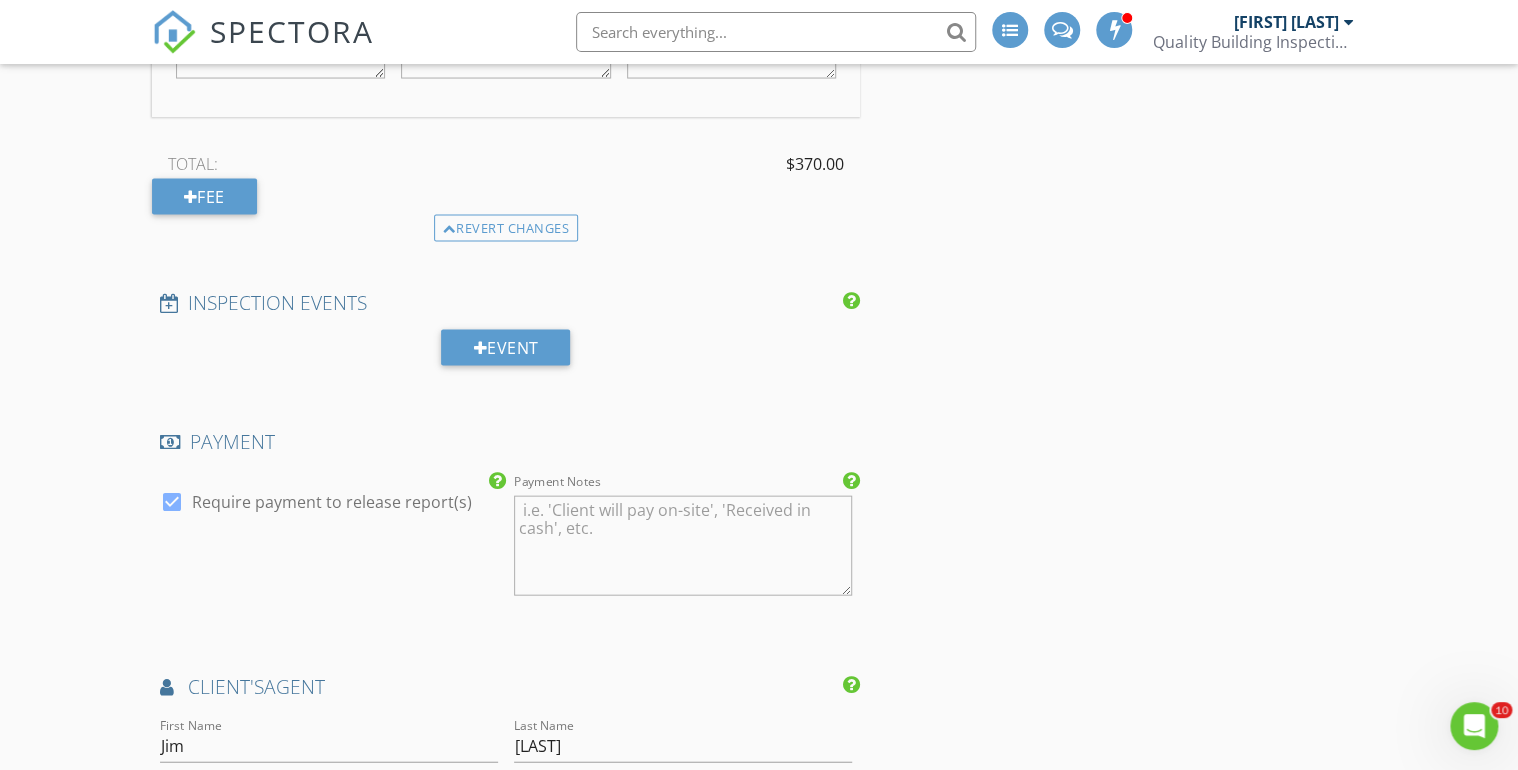 scroll, scrollTop: 1920, scrollLeft: 0, axis: vertical 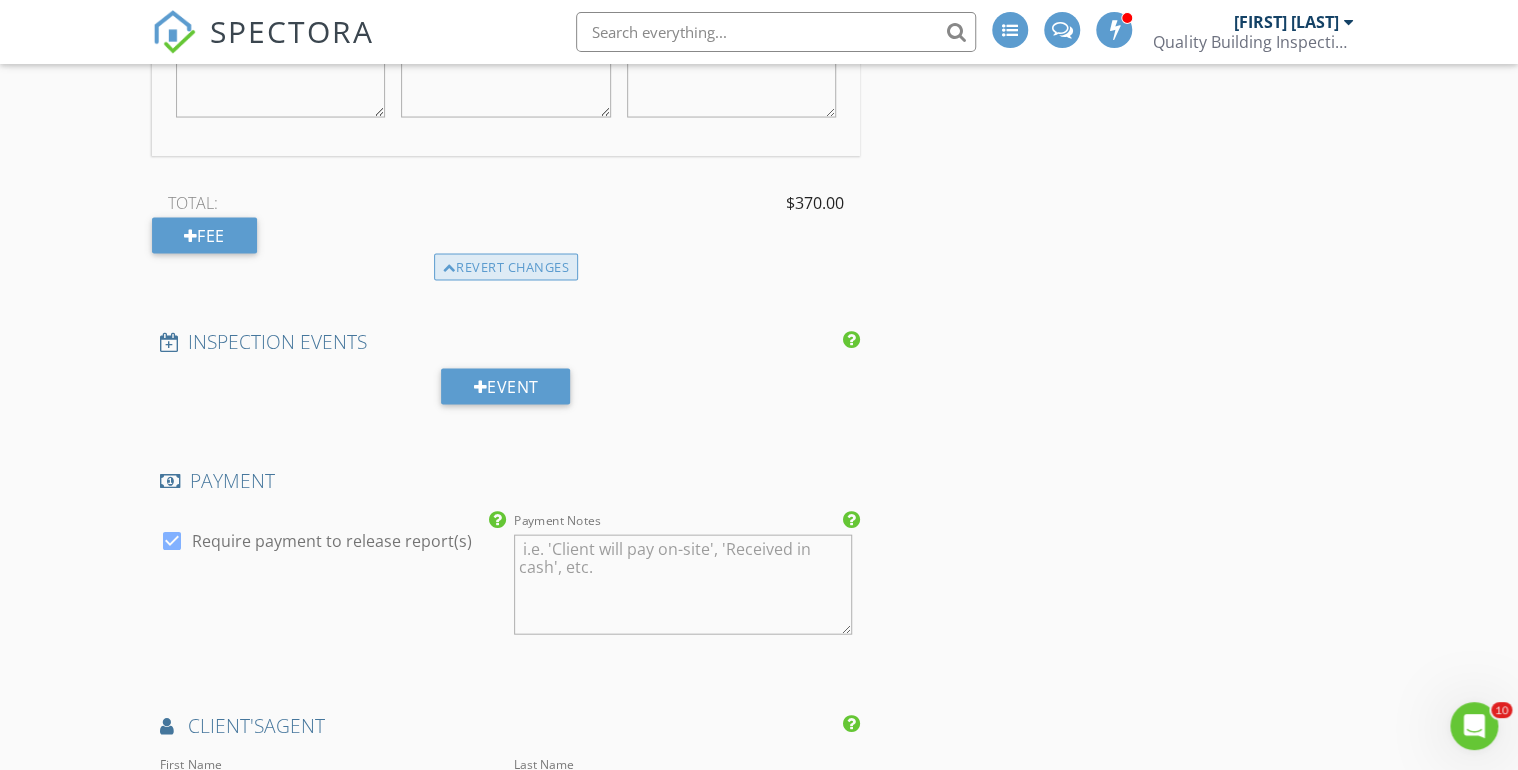 click on "Revert changes" at bounding box center [506, 268] 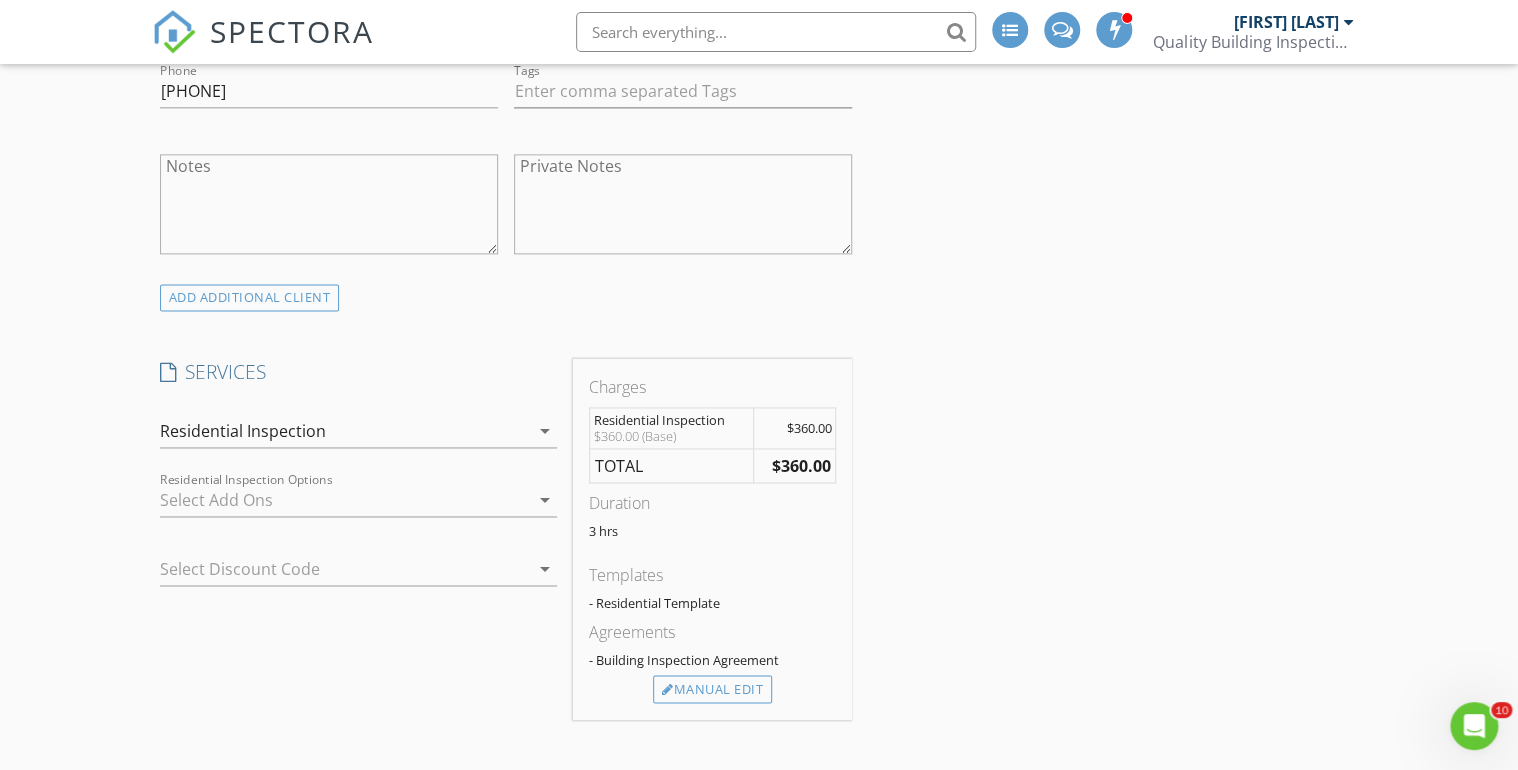 scroll, scrollTop: 1248, scrollLeft: 0, axis: vertical 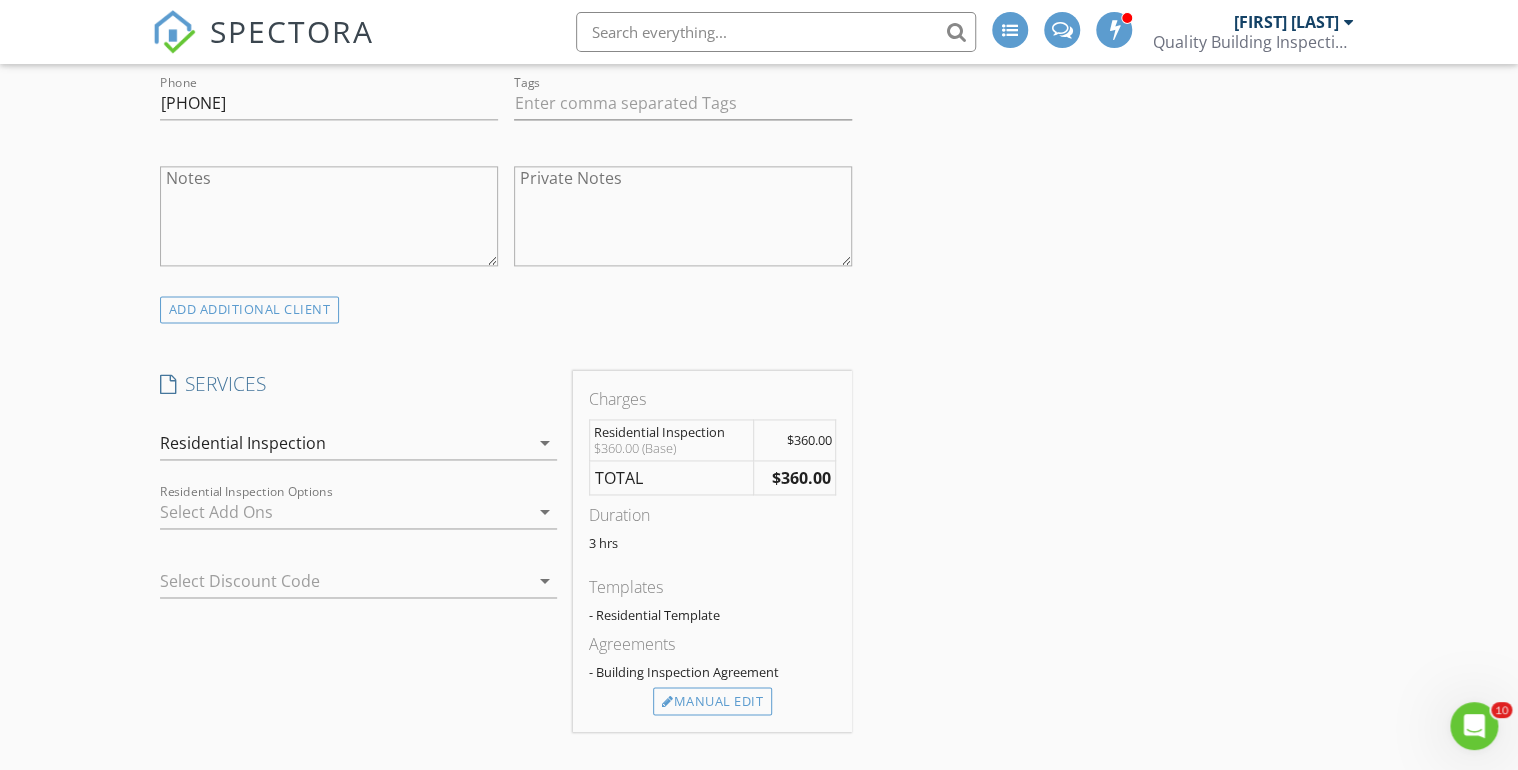 click on "arrow_drop_down" at bounding box center [545, 443] 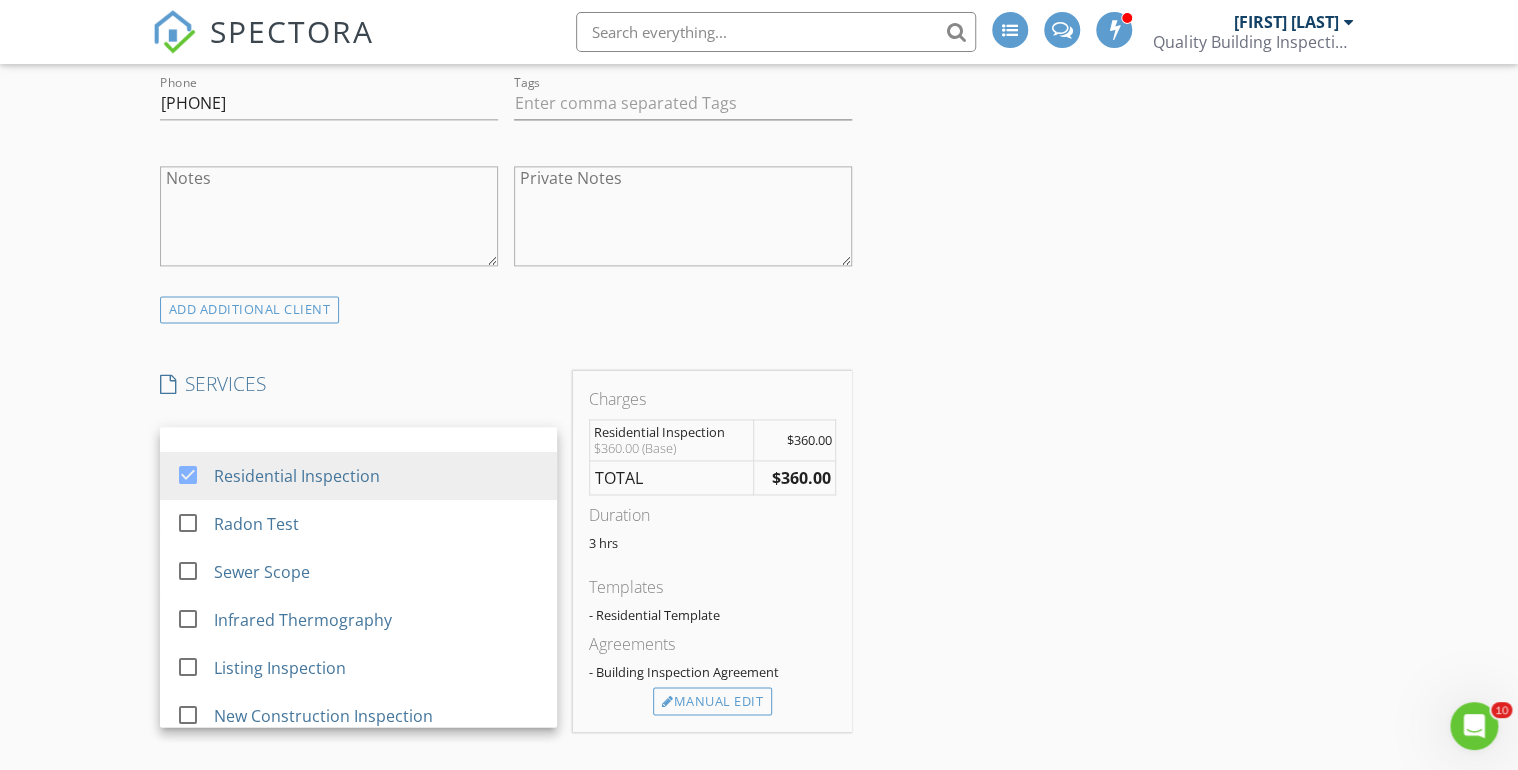 scroll, scrollTop: 240, scrollLeft: 0, axis: vertical 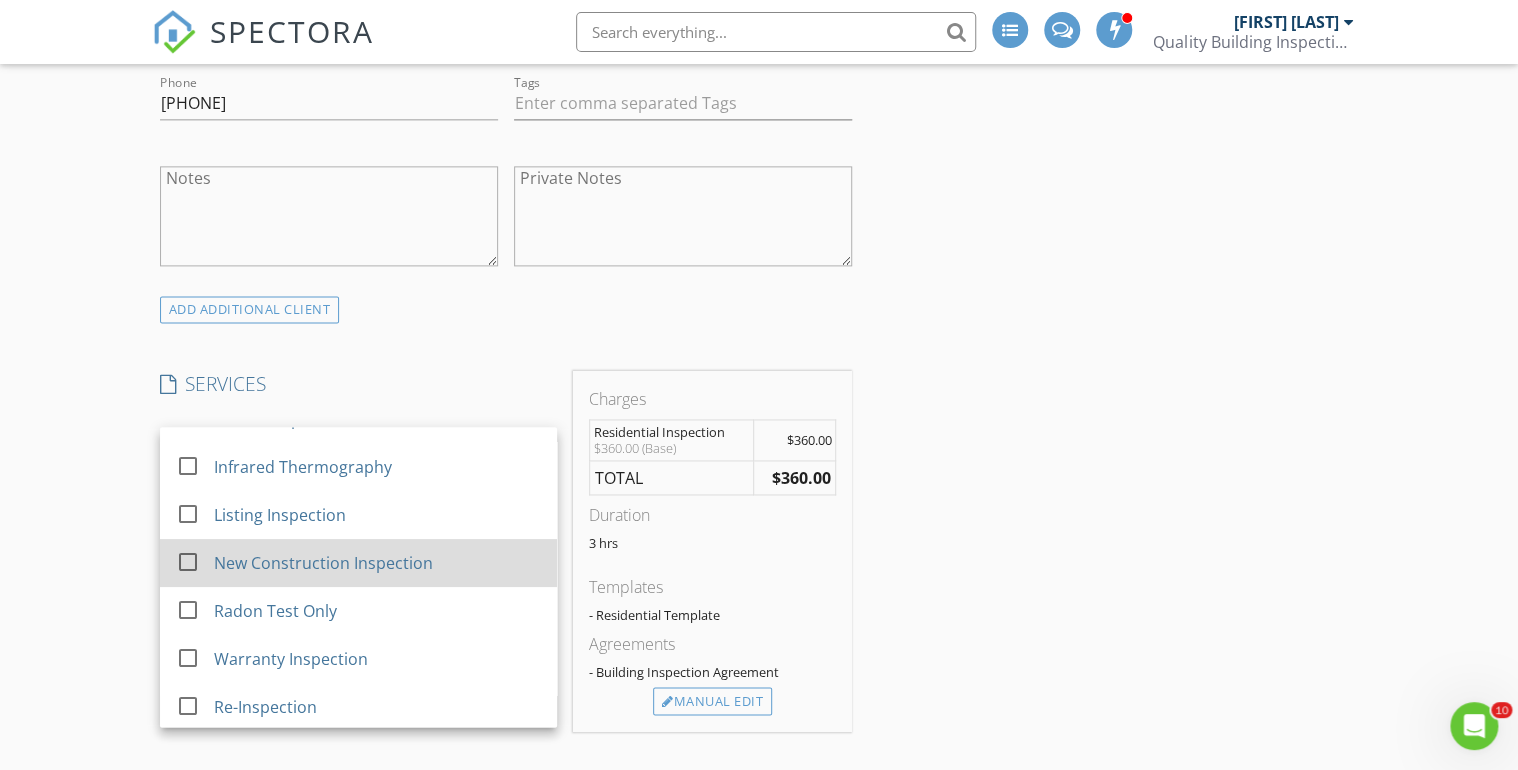 click at bounding box center (188, 562) 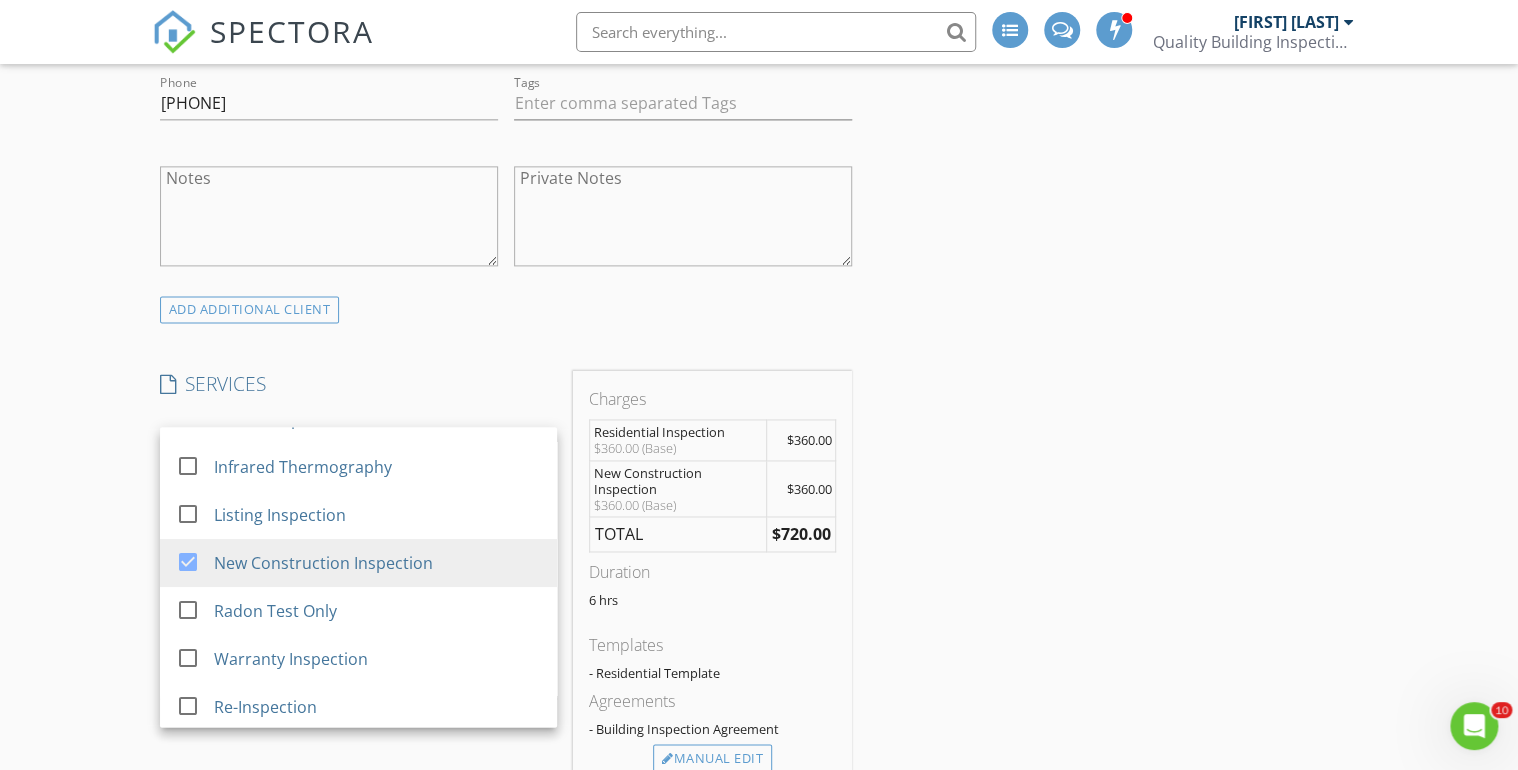 scroll, scrollTop: 0, scrollLeft: 0, axis: both 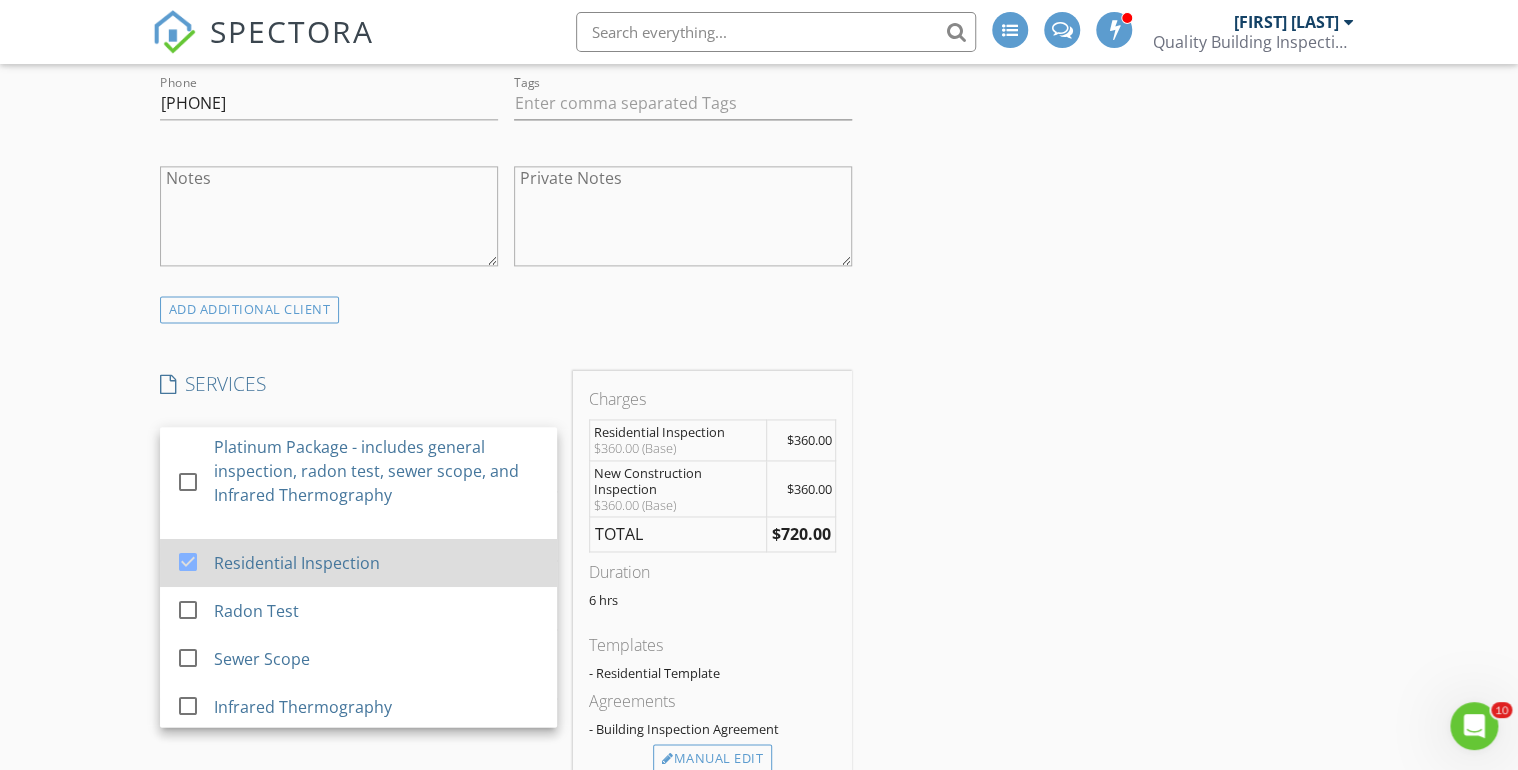 click at bounding box center [188, 562] 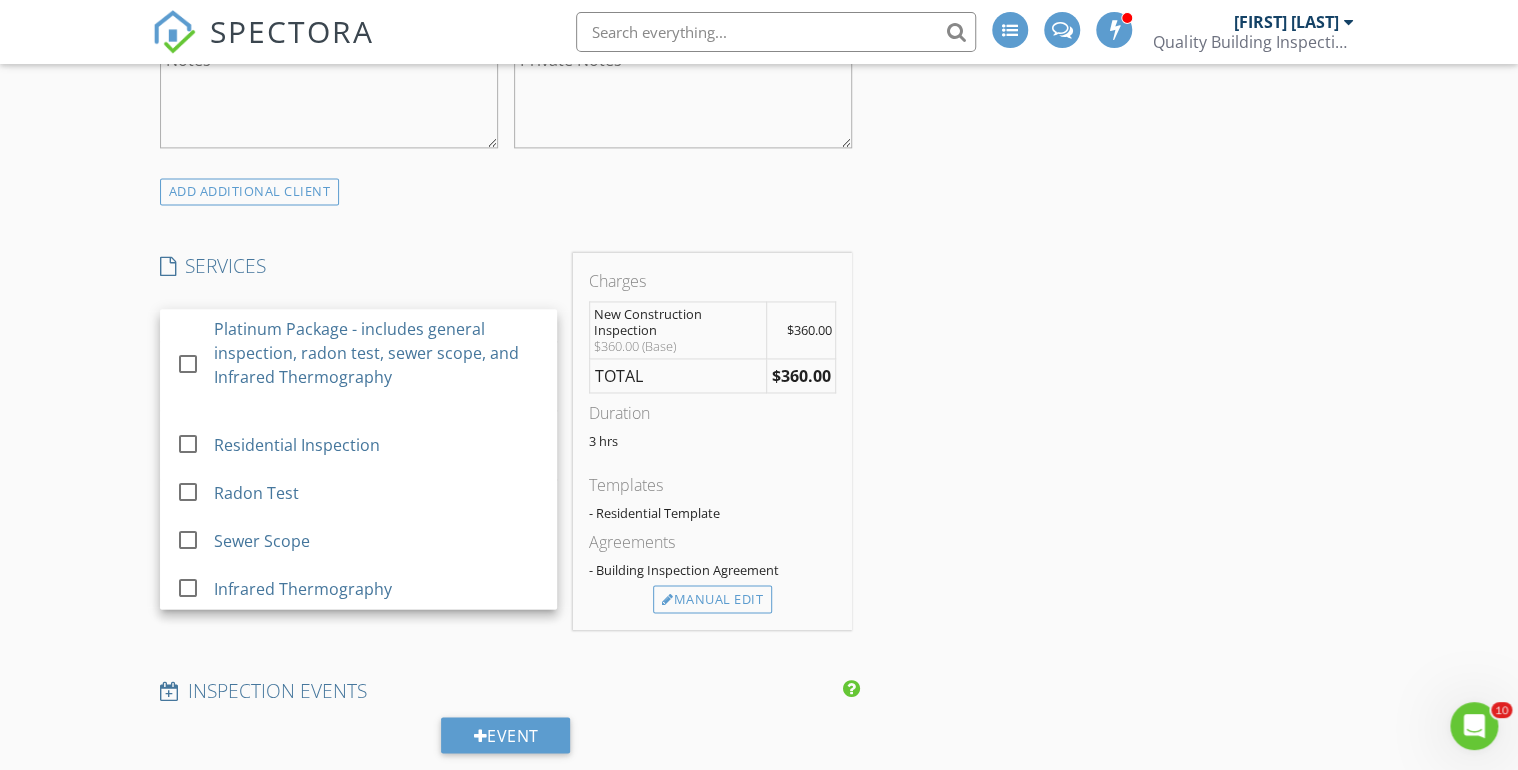 scroll, scrollTop: 1488, scrollLeft: 0, axis: vertical 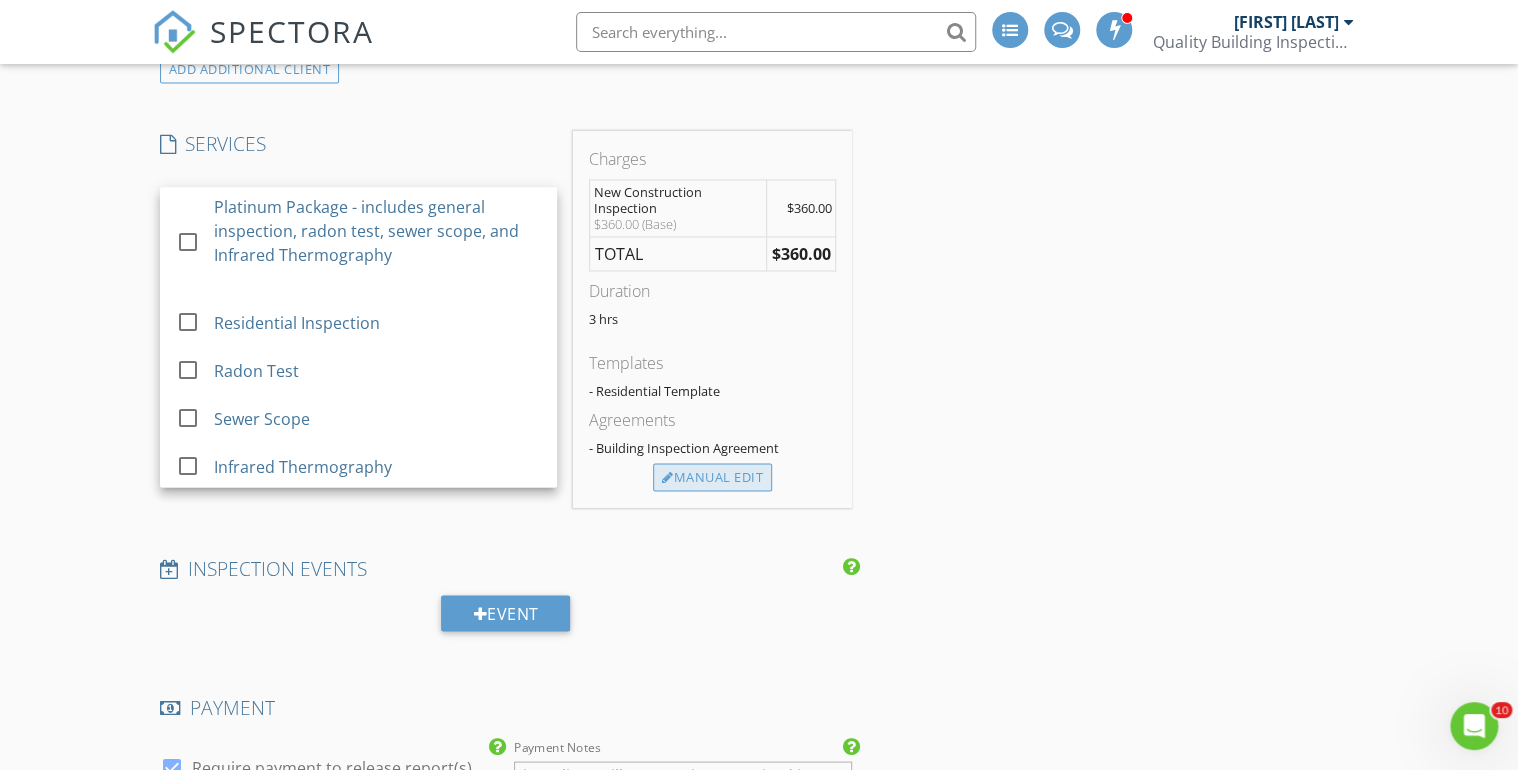 click on "Manual Edit" at bounding box center (712, 477) 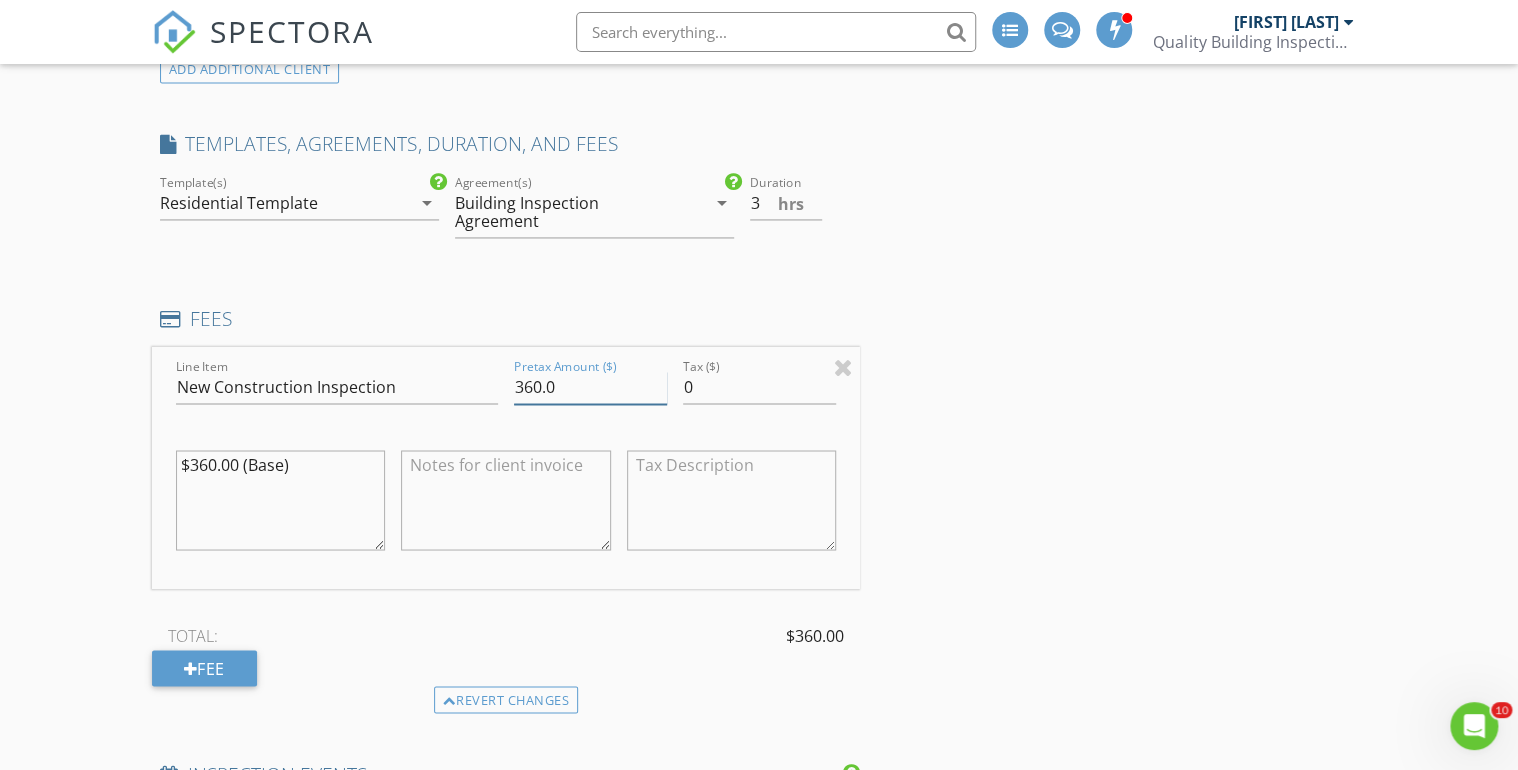 click on "360.0" at bounding box center [590, 387] 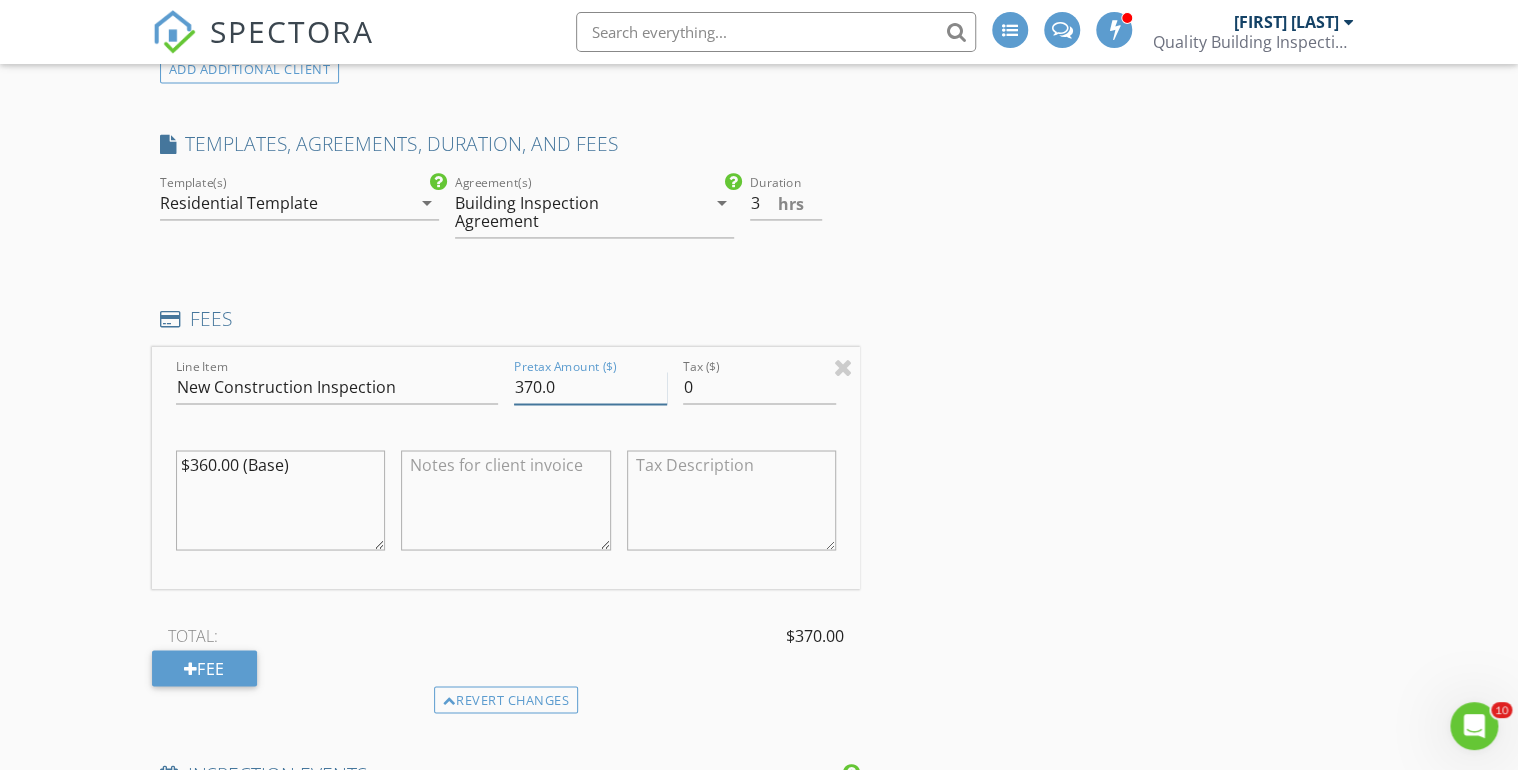 type on "370.0" 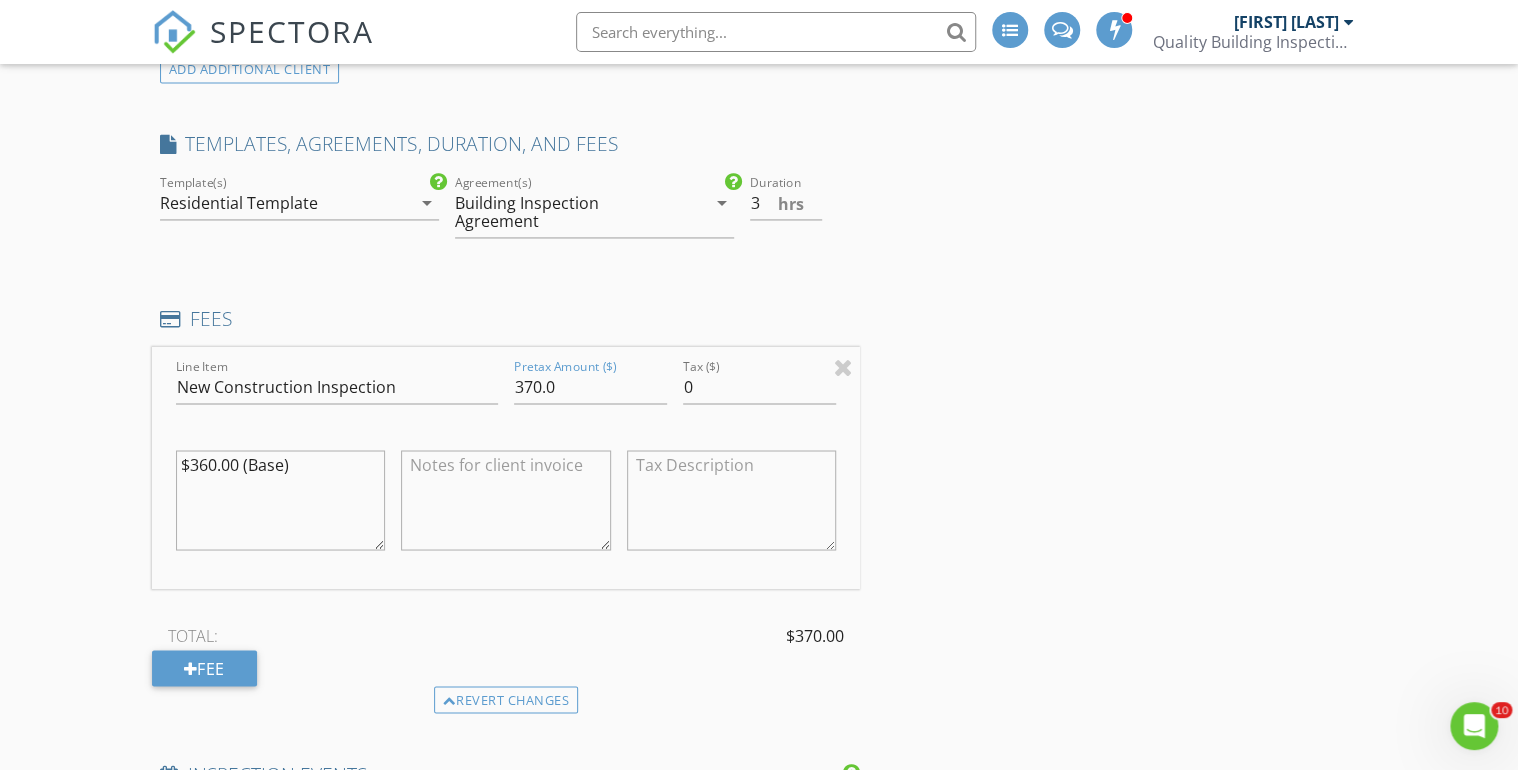 click on "INSPECTOR(S)
check_box   Doug Fast   PRIMARY   check_box_outline_blank   Bronson Reyna     Doug Fast arrow_drop_down   check_box_outline_blank Doug Fast specifically requested
Date/Time
08/06/2025 9:00 AM
Location
Address Search       Address 1974 S Haleyville Wy   Unit   City Aurora   State CO   Zip 80018   County Arapahoe     Square Feet 1099   Year Built 2025   Foundation arrow_drop_down     Doug Fast     17.3 miles     (27 minutes)
client
check_box Enable Client CC email for this inspection   Client Search     check_box_outline_blank Client is a Company/Organization     First Name Jessica   Last Name Kasprzak   Email jkasprzak730@gmail.com   CC Email   Phone 630-650-0718         Tags         Notes   Private Notes
ADD ADDITIONAL client
SERVICES
check_box_outline_blank" at bounding box center (759, 1130) 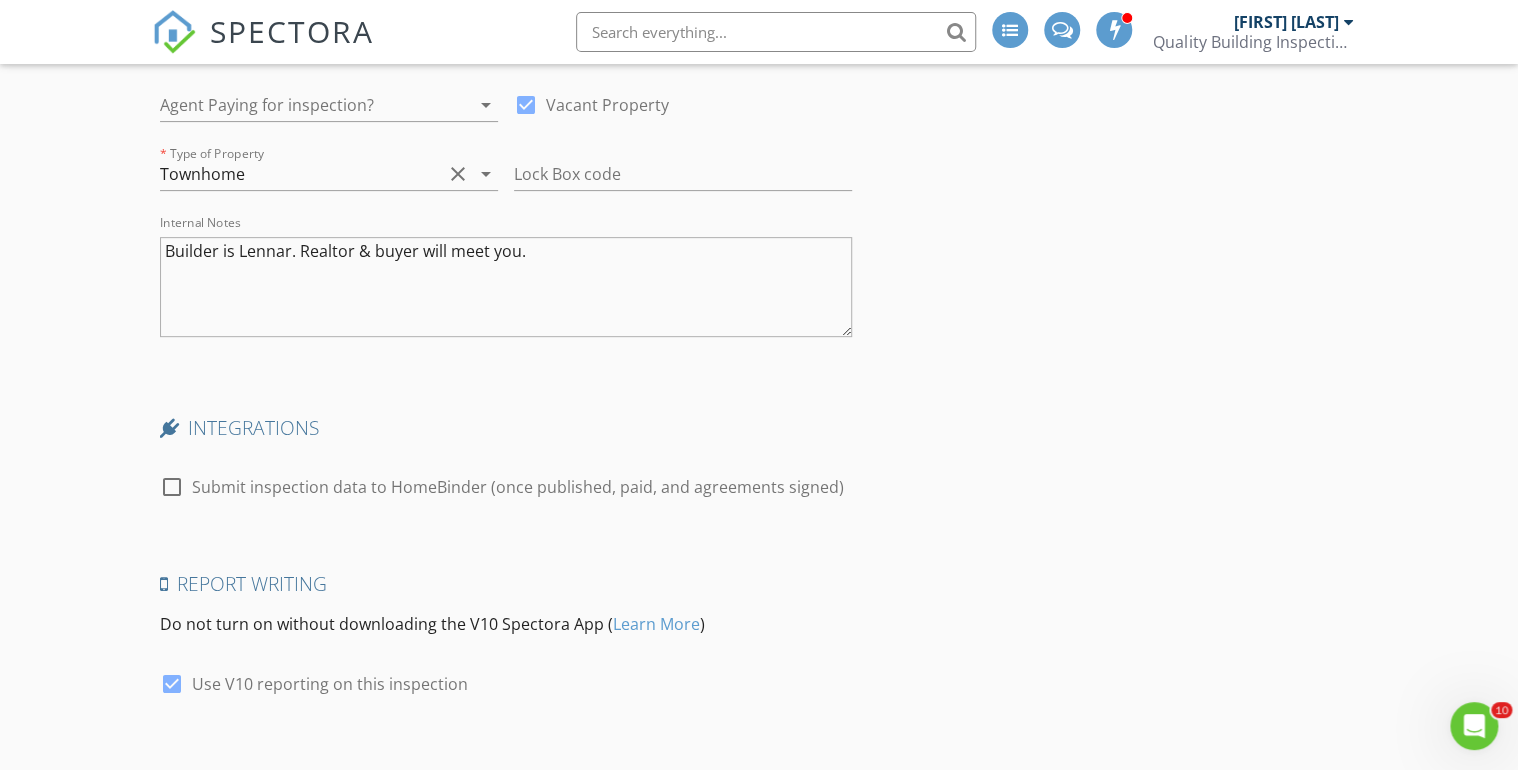 scroll, scrollTop: 4271, scrollLeft: 0, axis: vertical 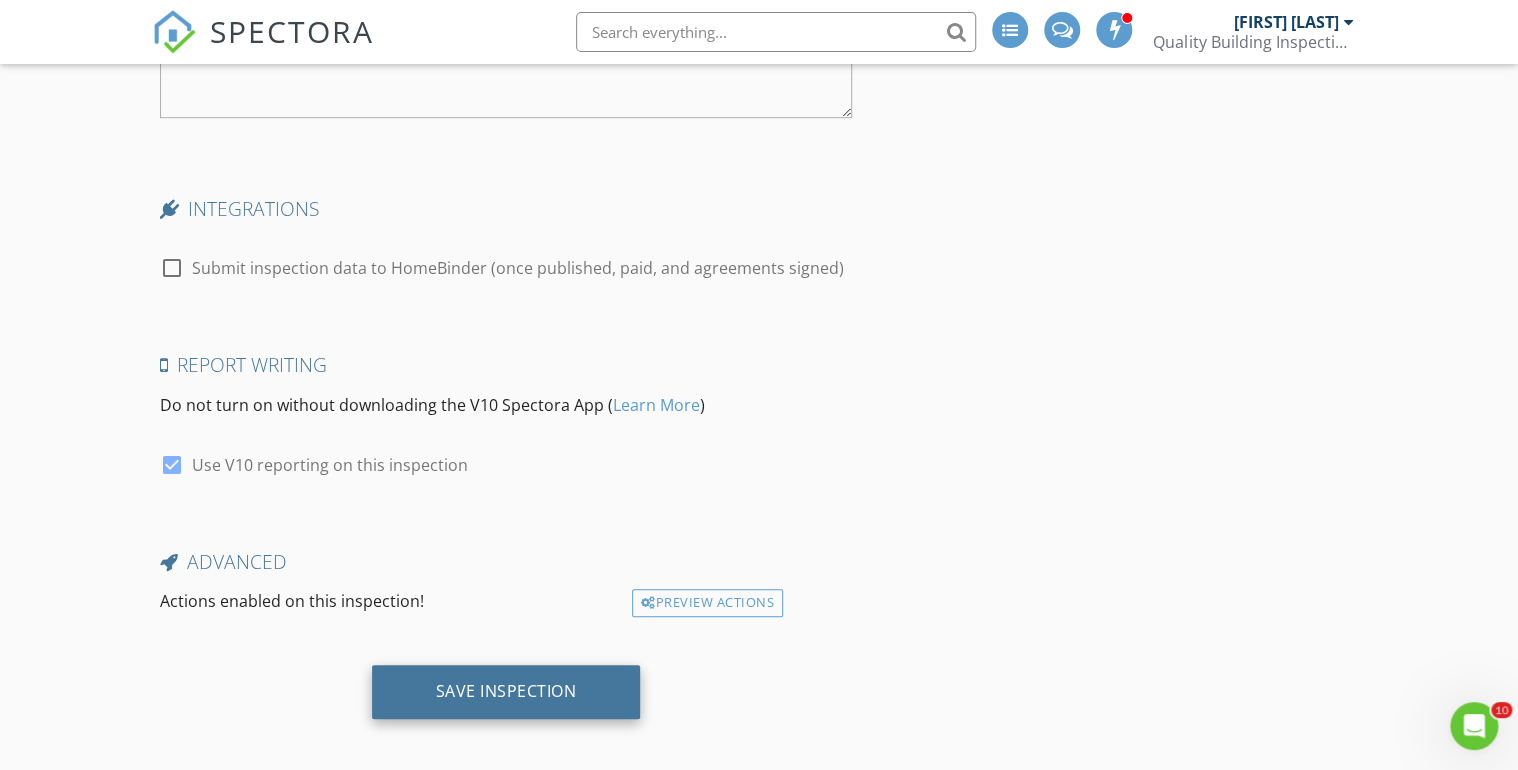 click on "Save Inspection" at bounding box center (506, 692) 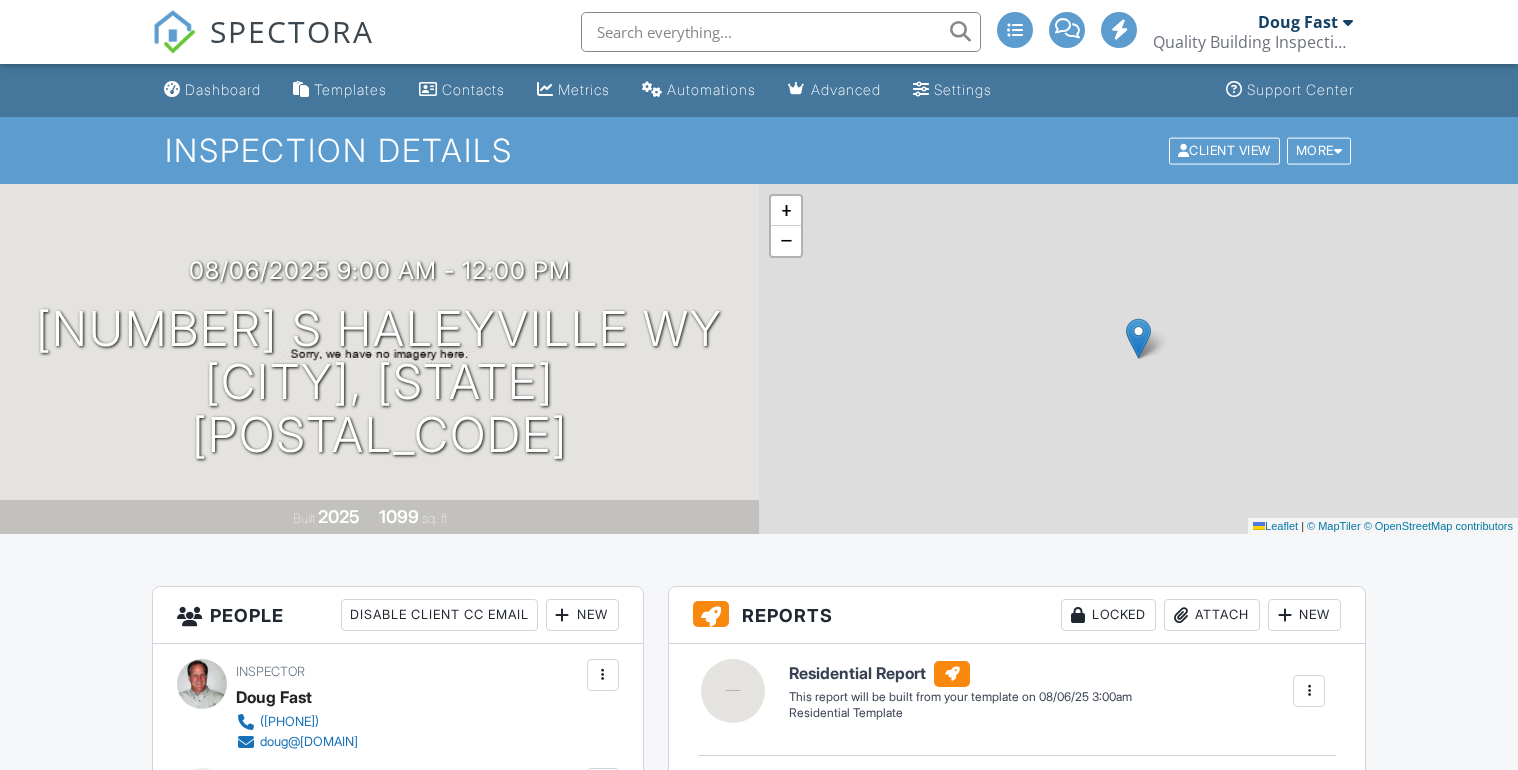 scroll, scrollTop: 0, scrollLeft: 0, axis: both 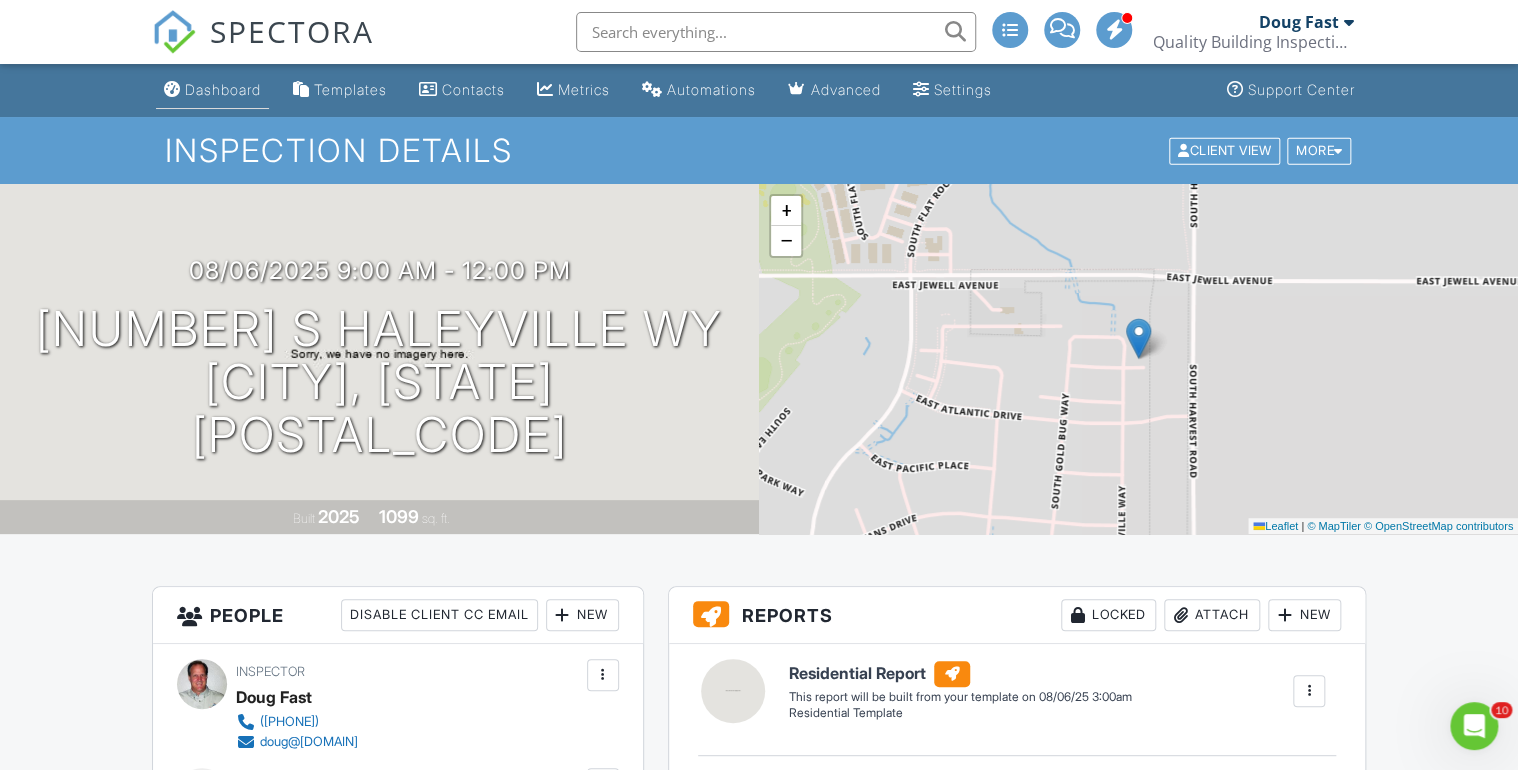 click on "Dashboard" at bounding box center (223, 89) 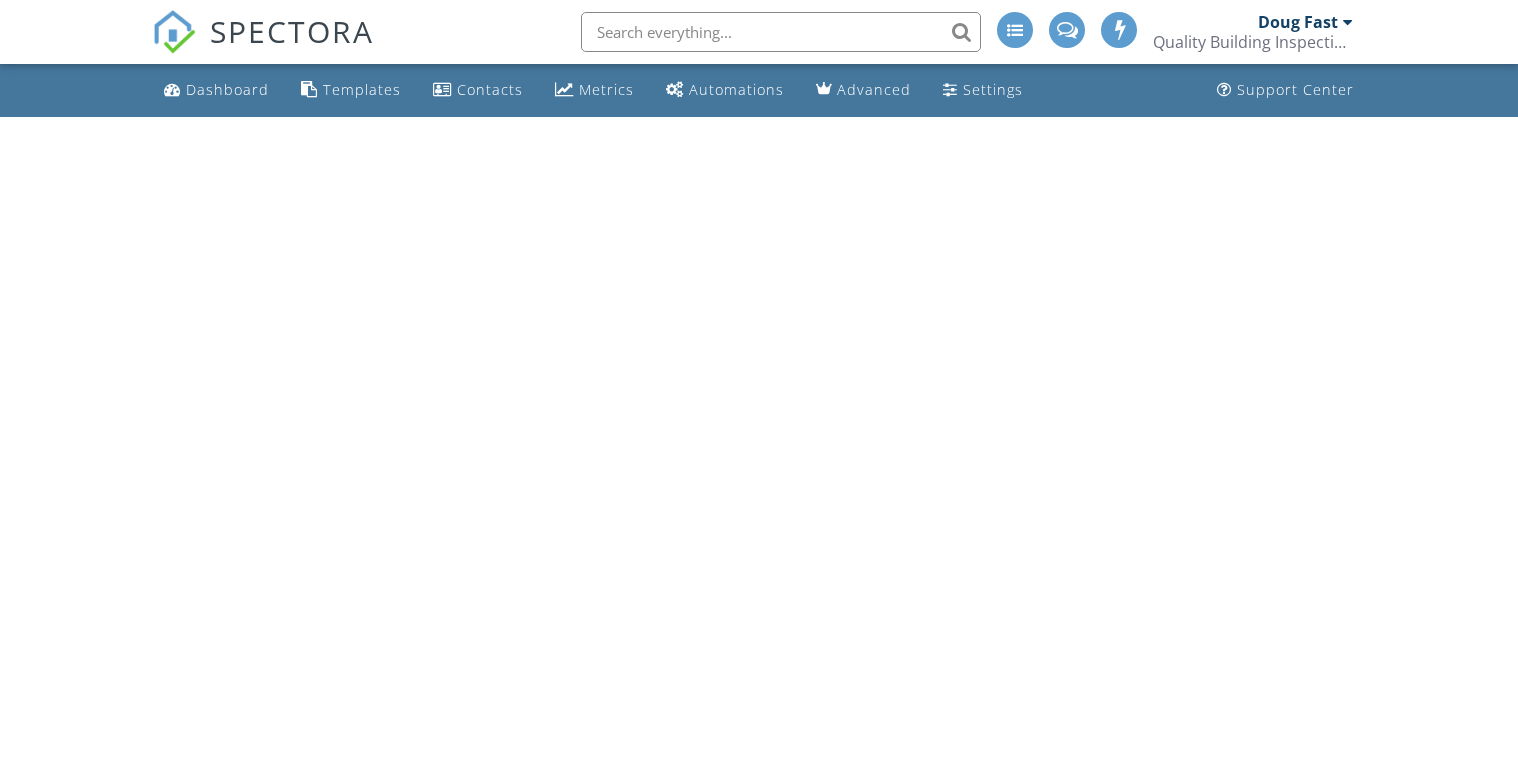 scroll, scrollTop: 0, scrollLeft: 0, axis: both 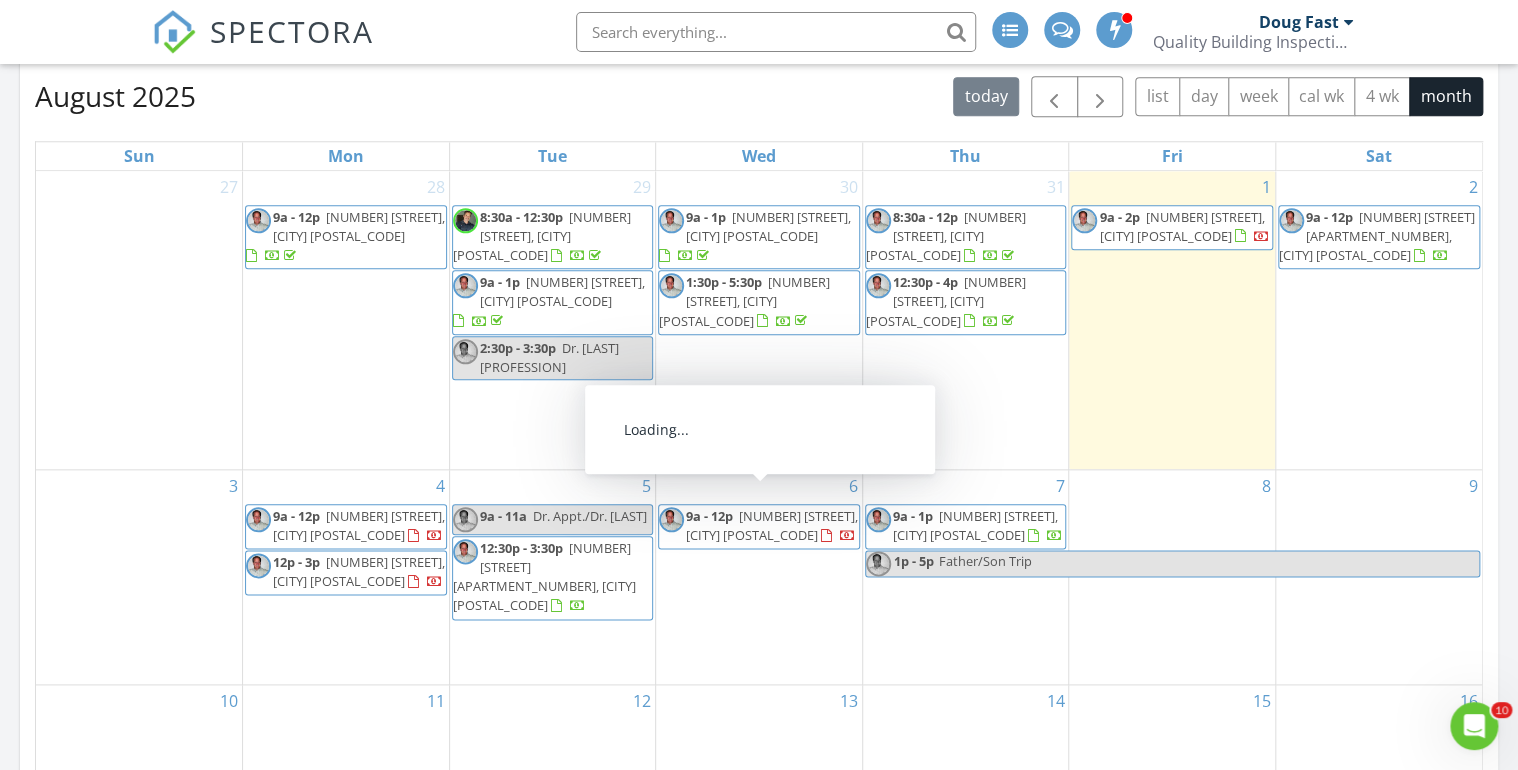 click on "[NUMBER] [STREET], [CITY] [POSTAL_CODE]" at bounding box center (772, 525) 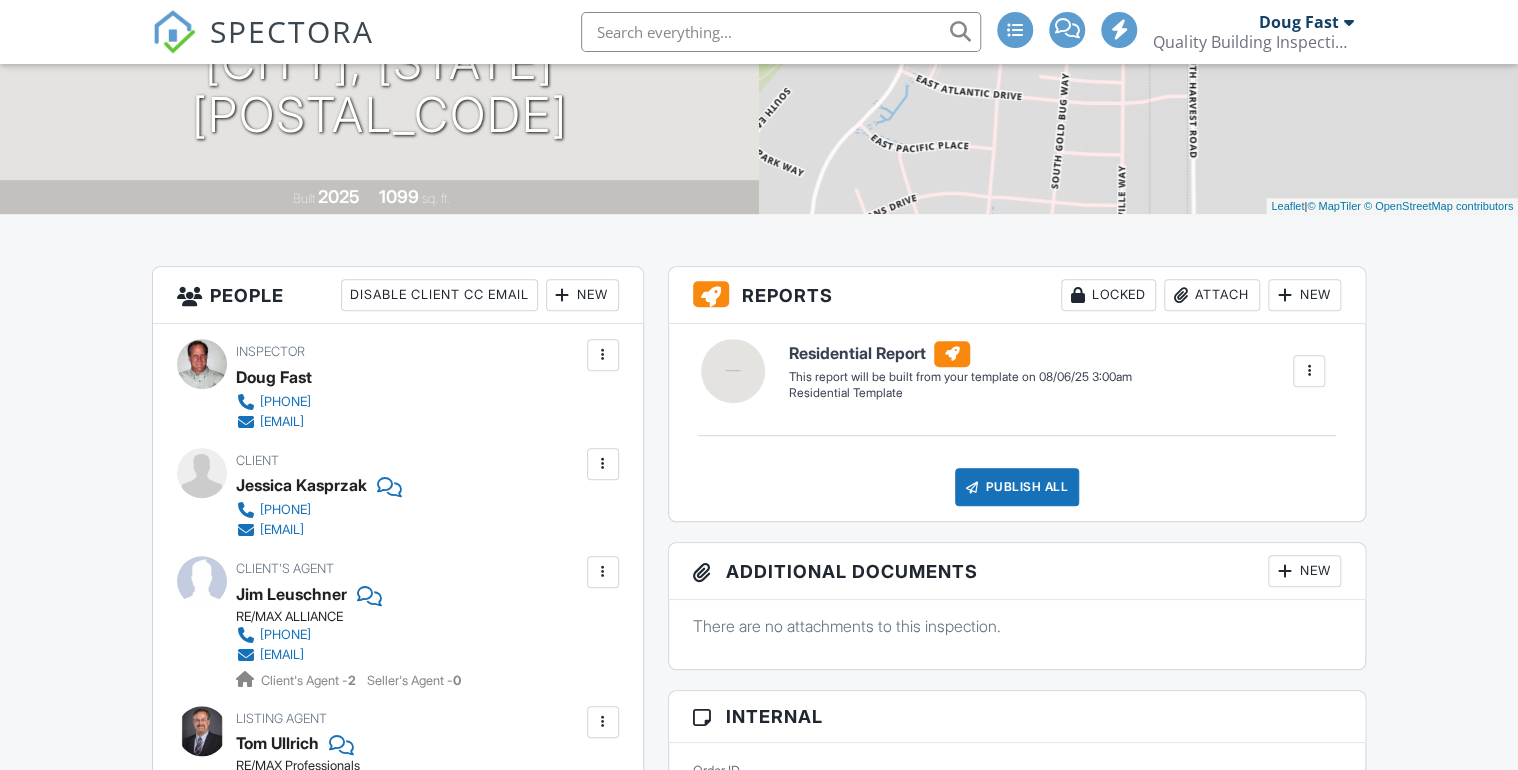 scroll, scrollTop: 560, scrollLeft: 0, axis: vertical 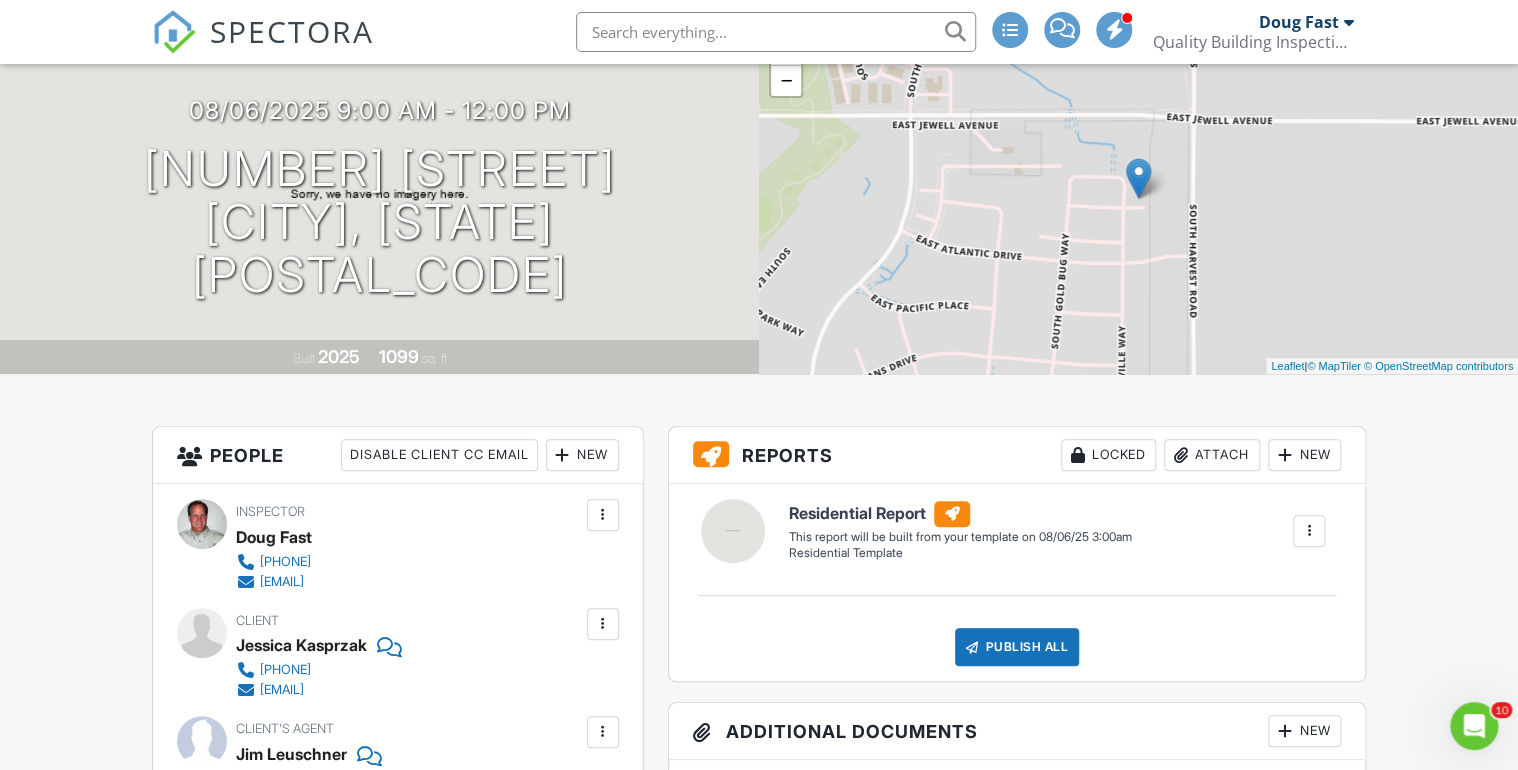 click on "SPECTORA" at bounding box center (292, 31) 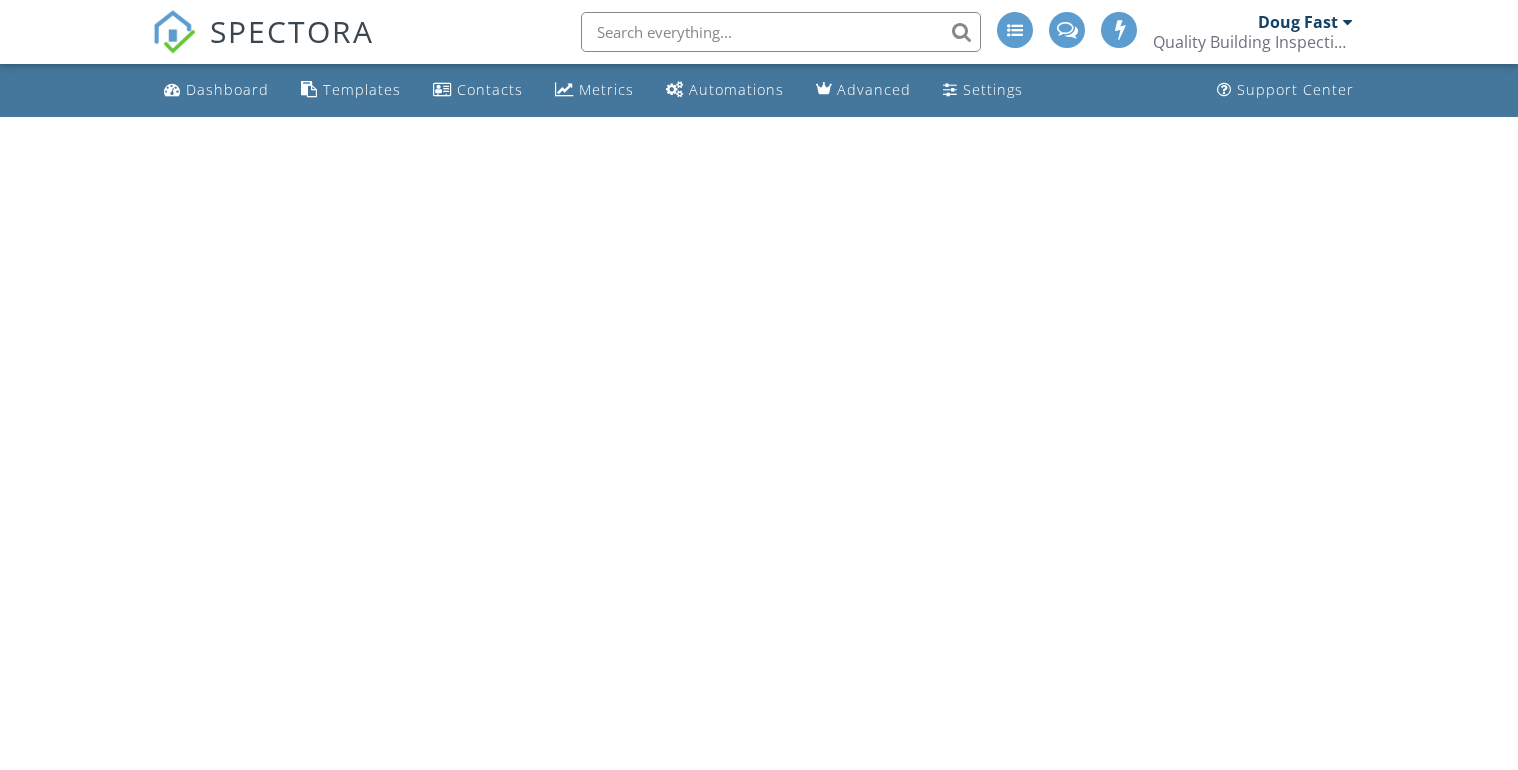 scroll, scrollTop: 0, scrollLeft: 0, axis: both 